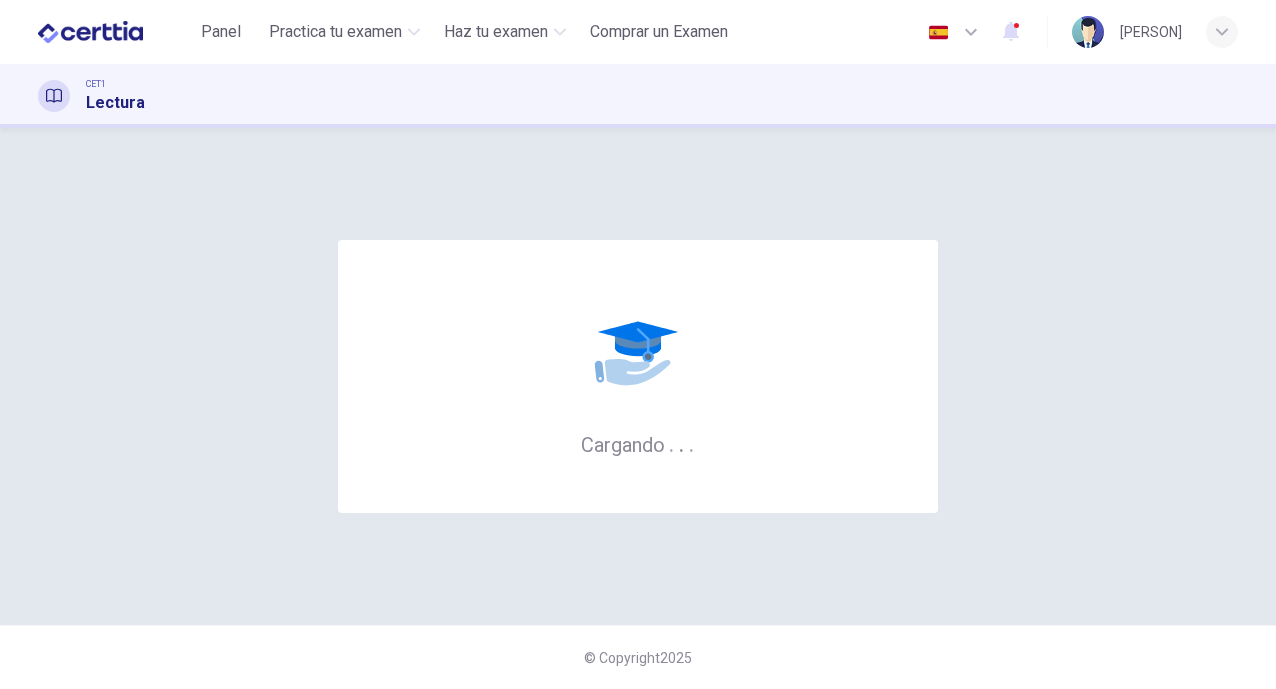 scroll, scrollTop: 0, scrollLeft: 0, axis: both 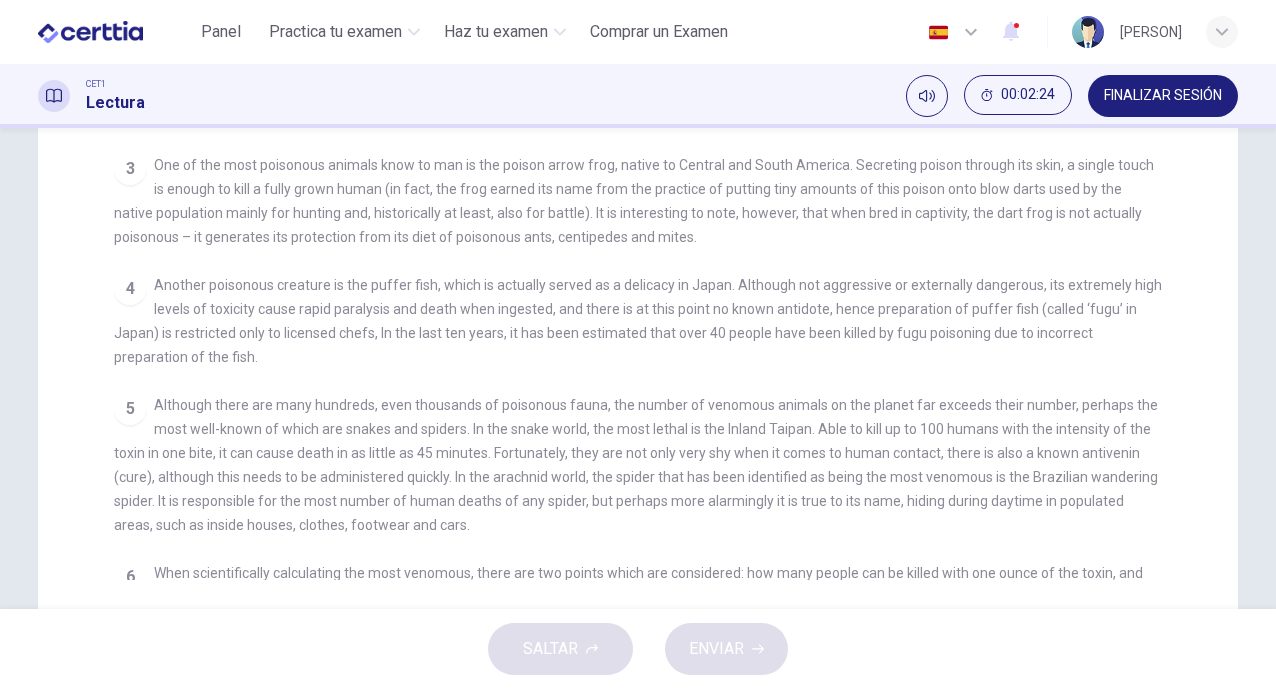 click on "CLIC PARA ZOOM Clic para zoom 1 Often benign and beautiful, there are so many potential dangers, often lethal, hidden in the natural world that our continued existence on the planet is actually quite astounding. Earthquakes, tsunami and volcanoes are some of natures more cataclysmic risks, but fade in comparison to the dangers presented by the more aggressive flora and fauna around the world. 2 3 One of the most poisonous animals know to man is the poison arrow frog, native to Central and South America. Secreting poison through its skin, a single touch is enough to kill a fully grown human (in fact, the frog earned its name from the practice of putting tiny amounts of this poison onto blow darts used by the native population mainly for hunting and, historically at least, also for battle). It is interesting to note, however, that when bred in captivity, the dart frog is not actually poisonous – it generates its protection from its diet of poisonous ants, centipedes and mites. 4 5 6" at bounding box center [651, 222] 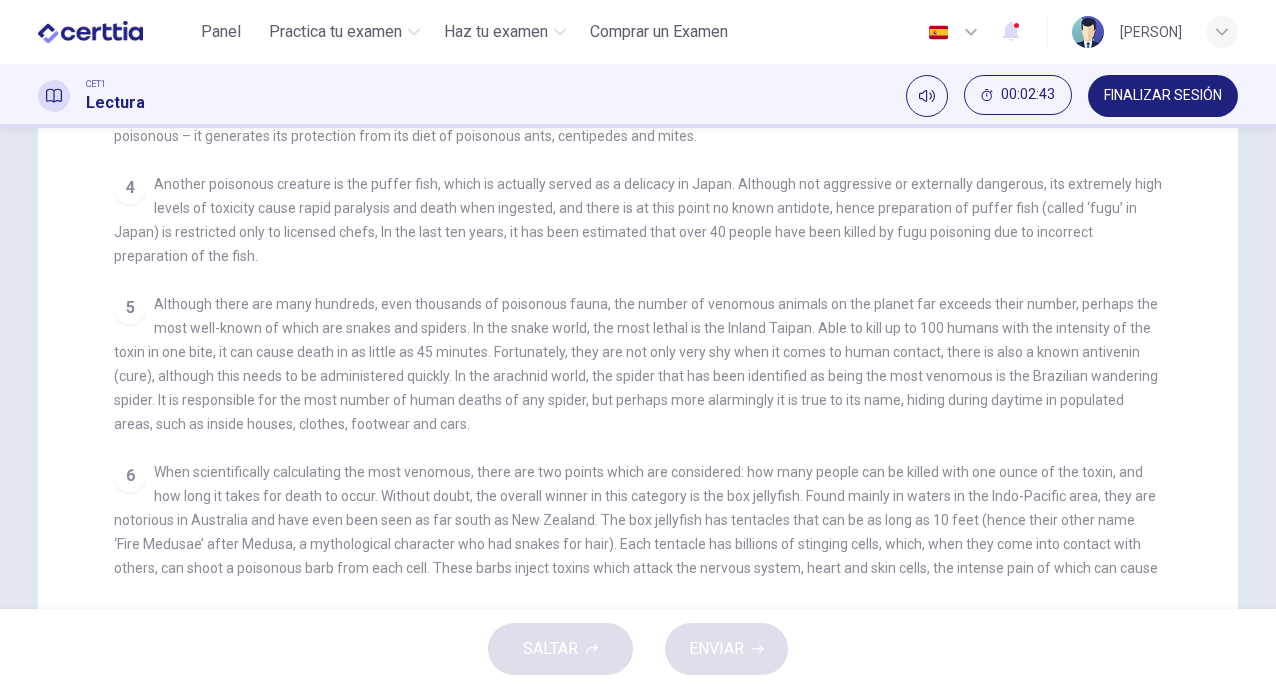 scroll, scrollTop: 461, scrollLeft: 0, axis: vertical 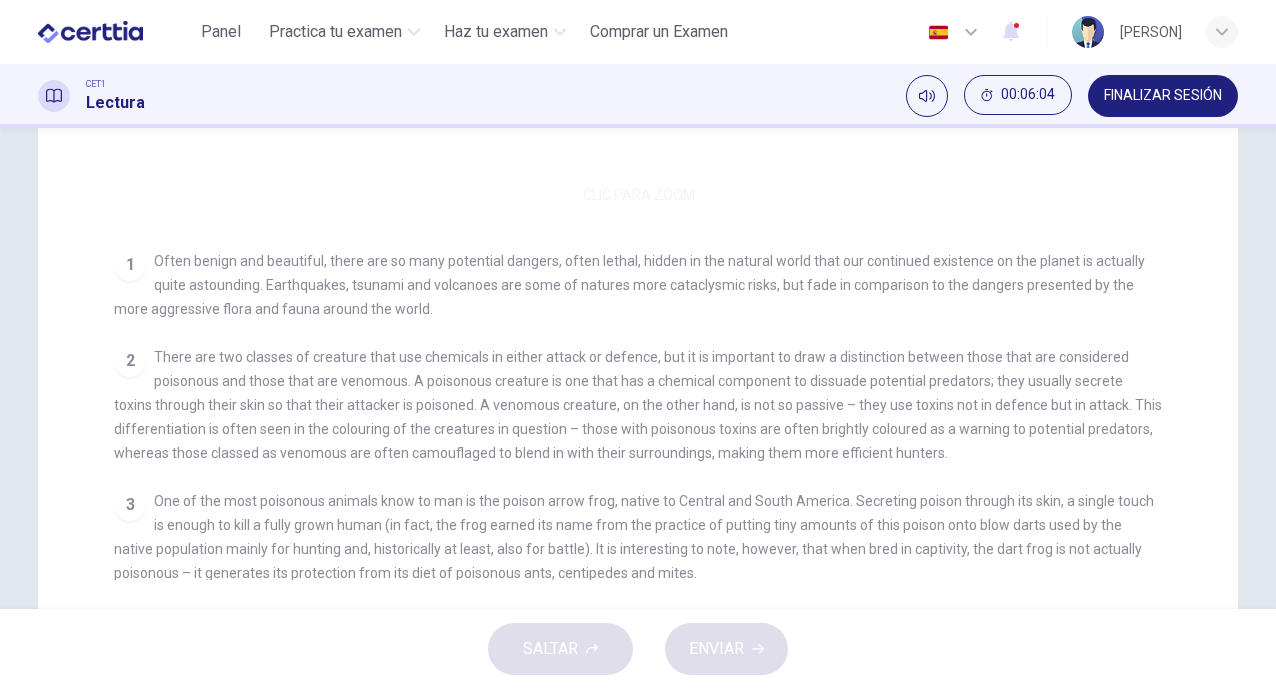 click on "Clic para zoom" at bounding box center [638, 36] 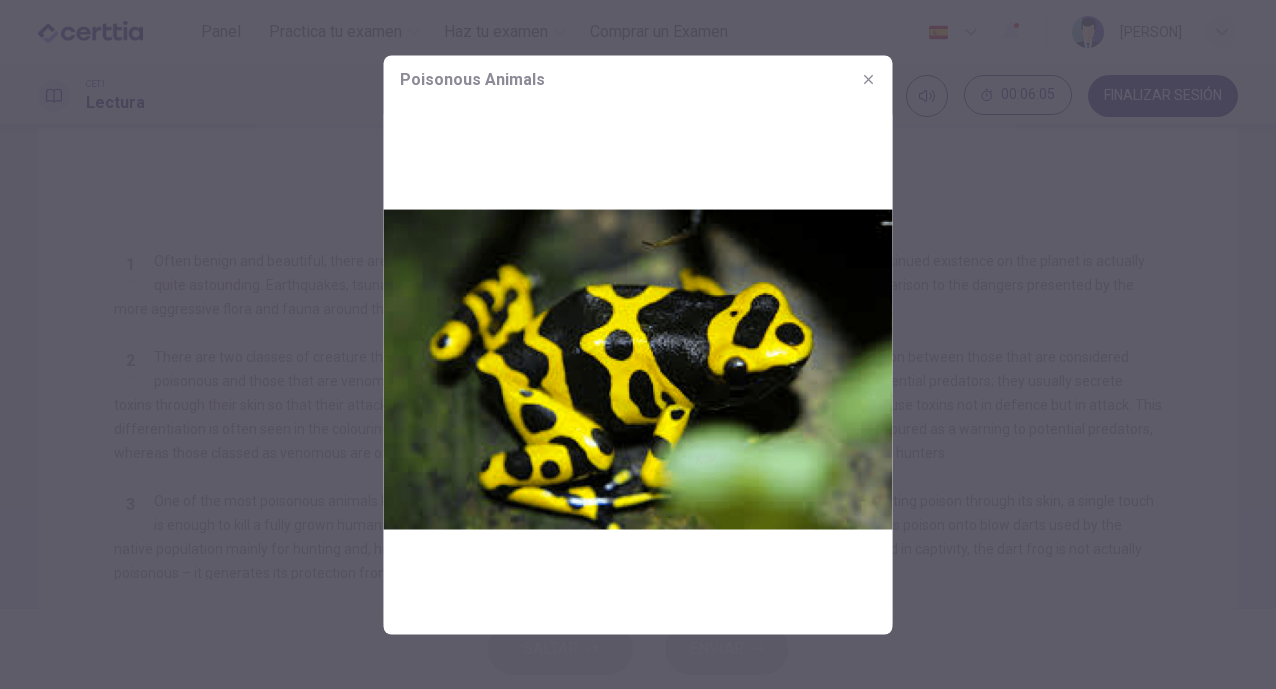 click at bounding box center (638, 368) 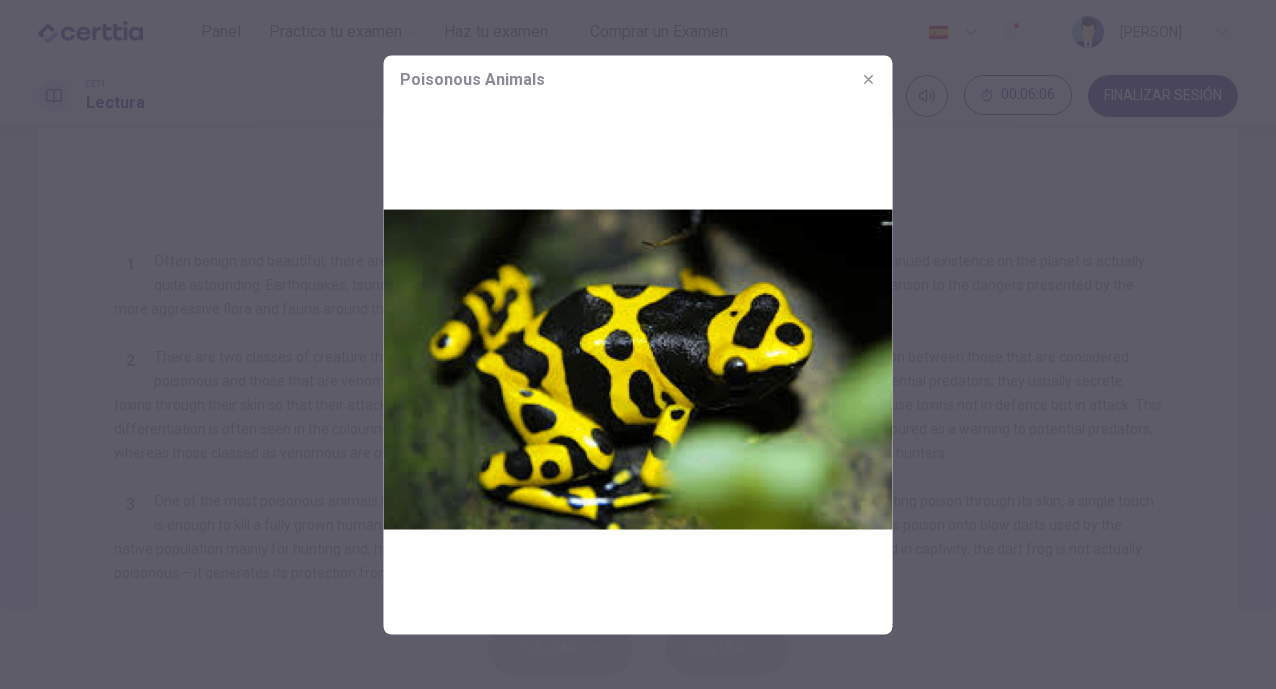 click 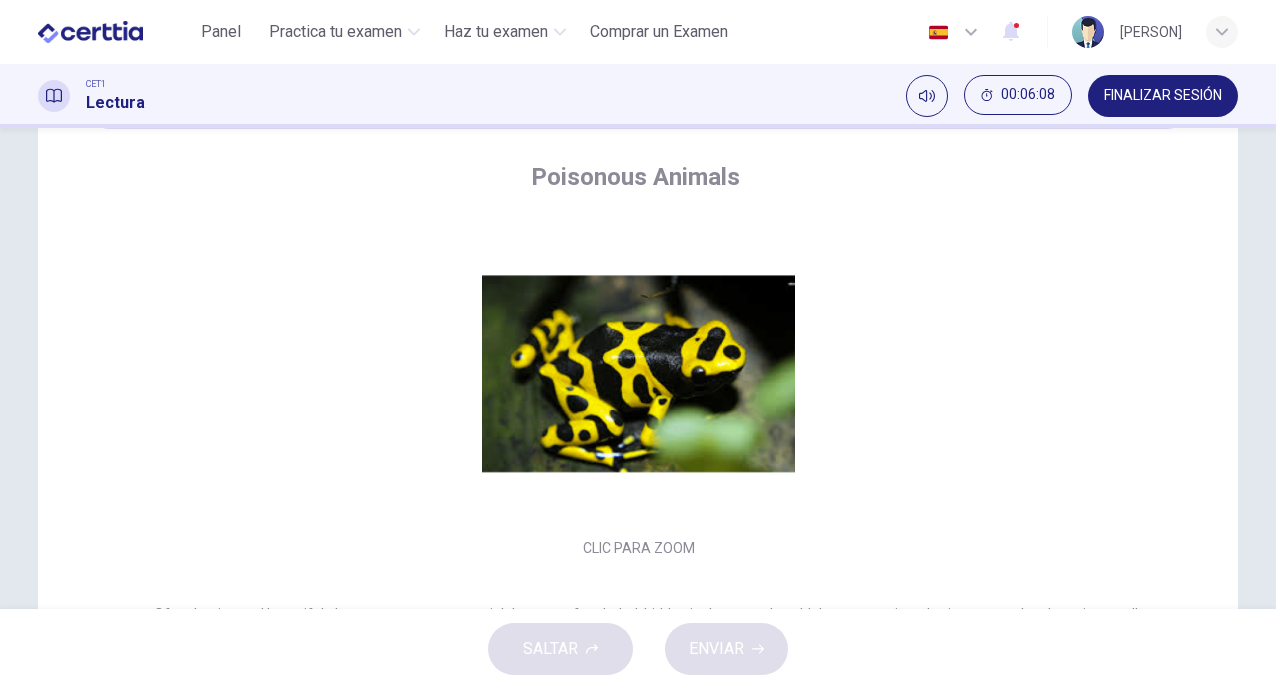 scroll, scrollTop: 0, scrollLeft: 0, axis: both 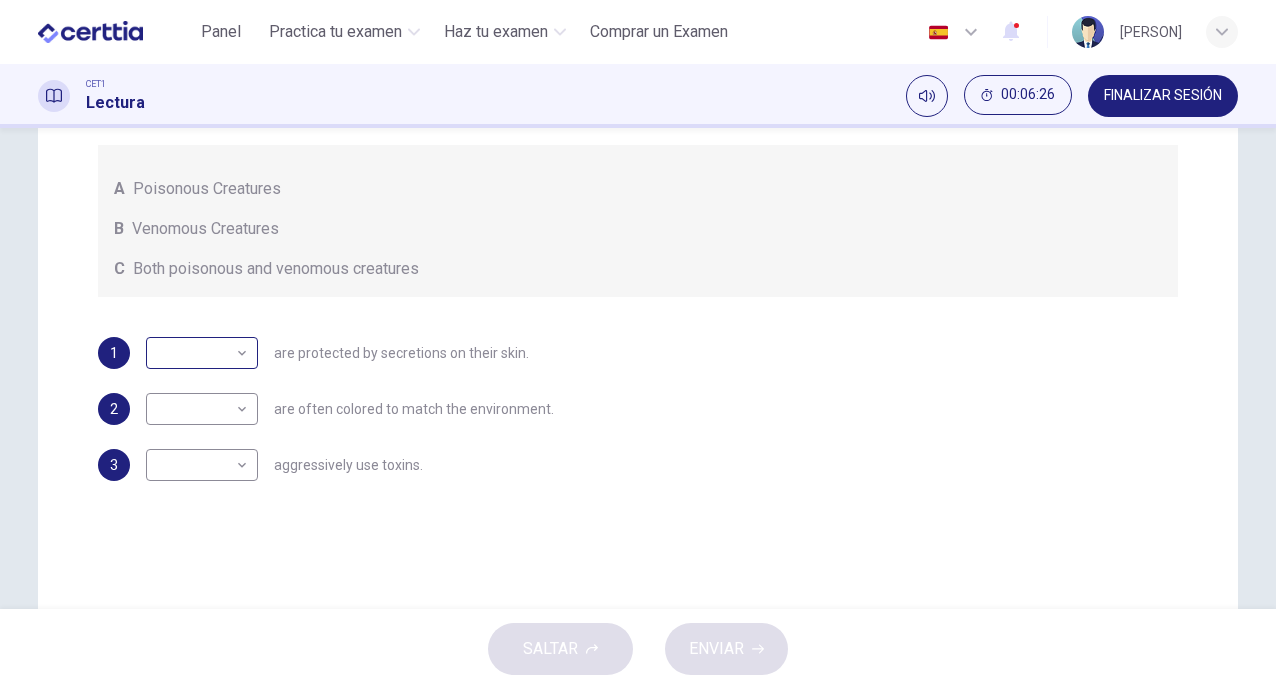 click on "Este sitio utiliza cookies, como se explica en nuestra  Política de Privacidad . Si acepta el uso de cookies, haga clic en el botón Aceptar y continúe navegando por nuestro sitio.   Política de Privacidad Aceptar Panel Practica tu examen Haz tu examen Comprar un Examen Español ** ​ [PERSON] CET1 Lectura 00:06:26 FINALIZAR SESIÓN Preguntas 1 - 3 Write the correct letter,  A ,  B  or  C  in the boxes below.
According to the information in the passage, classify the following information
as relating to: A Poisonous Creatures B Venomous Creatures C Both poisonous and venomous creatures 1 ​ ​ are protected by secretions on their skin. 2 ​ ​ are often colored to match the environment. 3 ​ ​ aggressively use toxins. Poisonous Animals CLIC PARA ZOOM Clic para zoom 1 2 3 4 5 6 SALTAR ENVIAR Certtia | Plataforma de certificación de Inglés por Internet SEP Panel Practica tu examen Haz tu examen Paga Tu Examen   Notificaciones 1 © Copyright  2025" at bounding box center (638, 344) 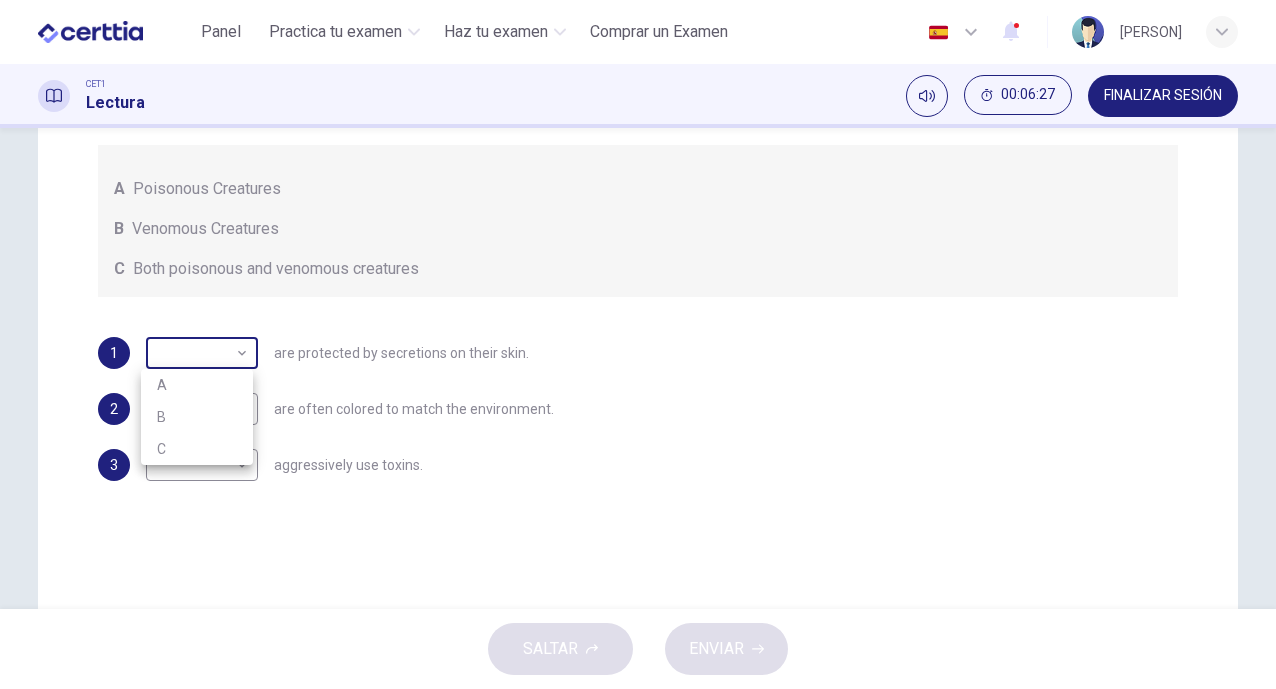 click at bounding box center [638, 344] 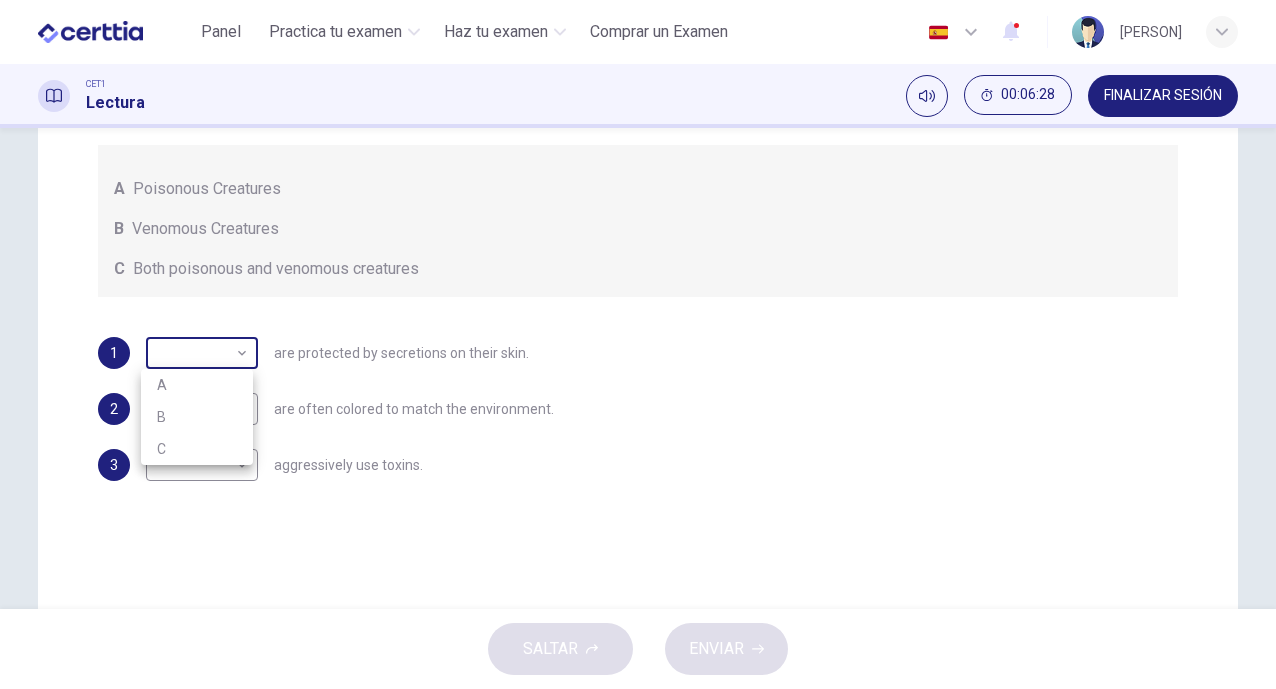 click on "Este sitio utiliza cookies, como se explica en nuestra  Política de Privacidad . Si acepta el uso de cookies, haga clic en el botón Aceptar y continúe navegando por nuestro sitio.   Política de Privacidad Aceptar Panel Practica tu examen Haz tu examen Comprar un Examen Español ** ​ [PERSON] CET1 Lectura 00:06:28 FINALIZAR SESIÓN Preguntas 1 - 3 Write the correct letter,  A ,  B  or  C  in the boxes below.
According to the information in the passage, classify the following information
as relating to: A Poisonous Creatures B Venomous Creatures C Both poisonous and venomous creatures 1 ​ ​ are protected by secretions on their skin. 2 ​ ​ are often colored to match the environment. 3 ​ ​ aggressively use toxins. Poisonous Animals CLIC PARA ZOOM Clic para zoom 1 2 3 4 5 6 SALTAR ENVIAR Certtia | Plataforma de certificación de Inglés por Internet SEP Panel Practica tu examen Haz tu examen Paga Tu Examen   Notificaciones 1 © Copyright  2025 A B C" at bounding box center [638, 344] 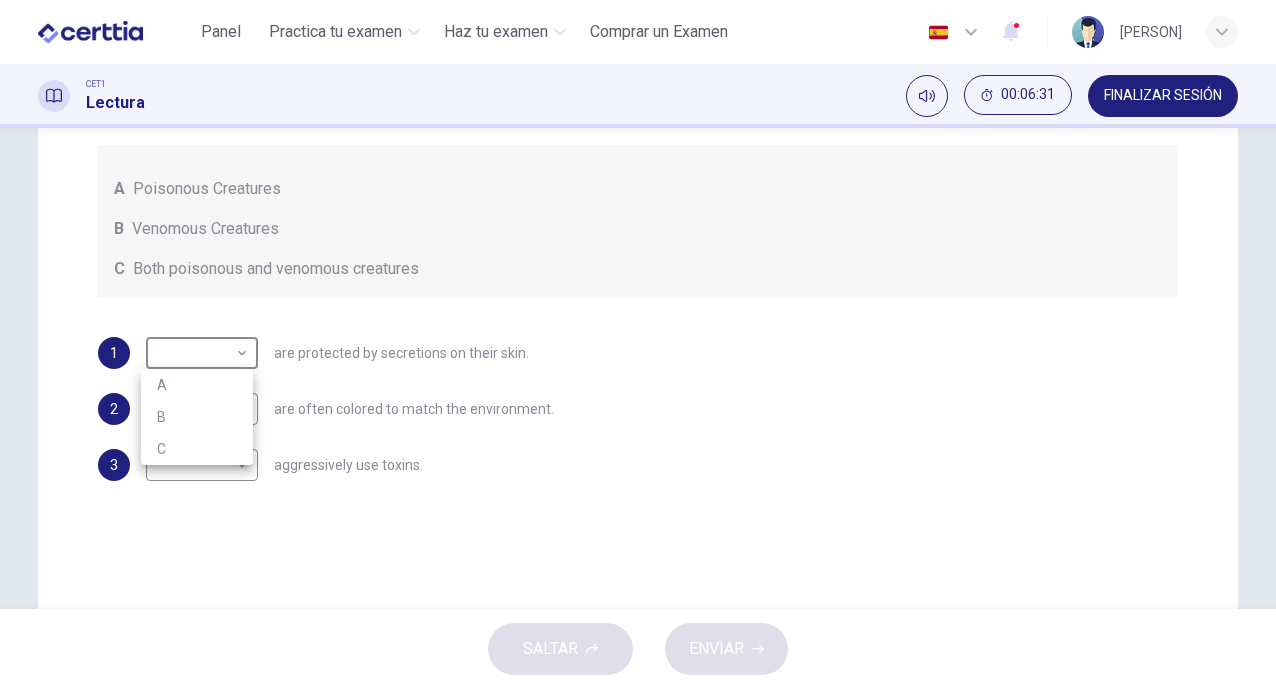click at bounding box center (638, 344) 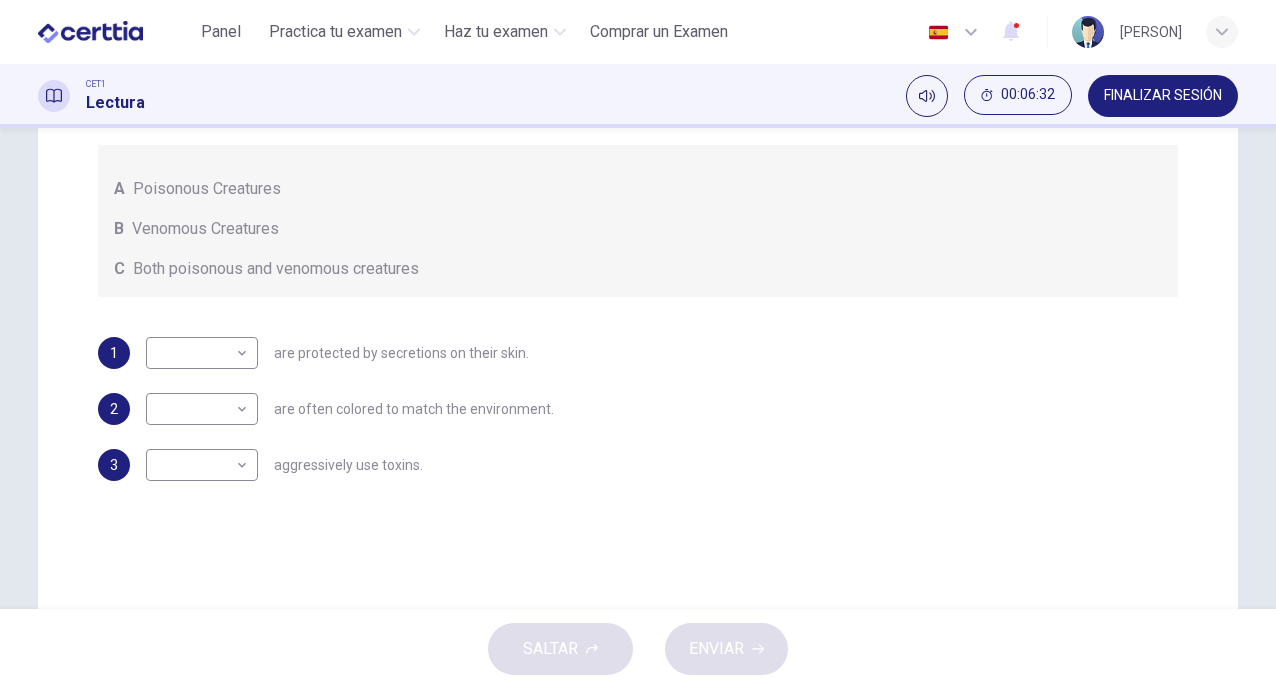 drag, startPoint x: 1267, startPoint y: 323, endPoint x: 1279, endPoint y: 255, distance: 69.050705 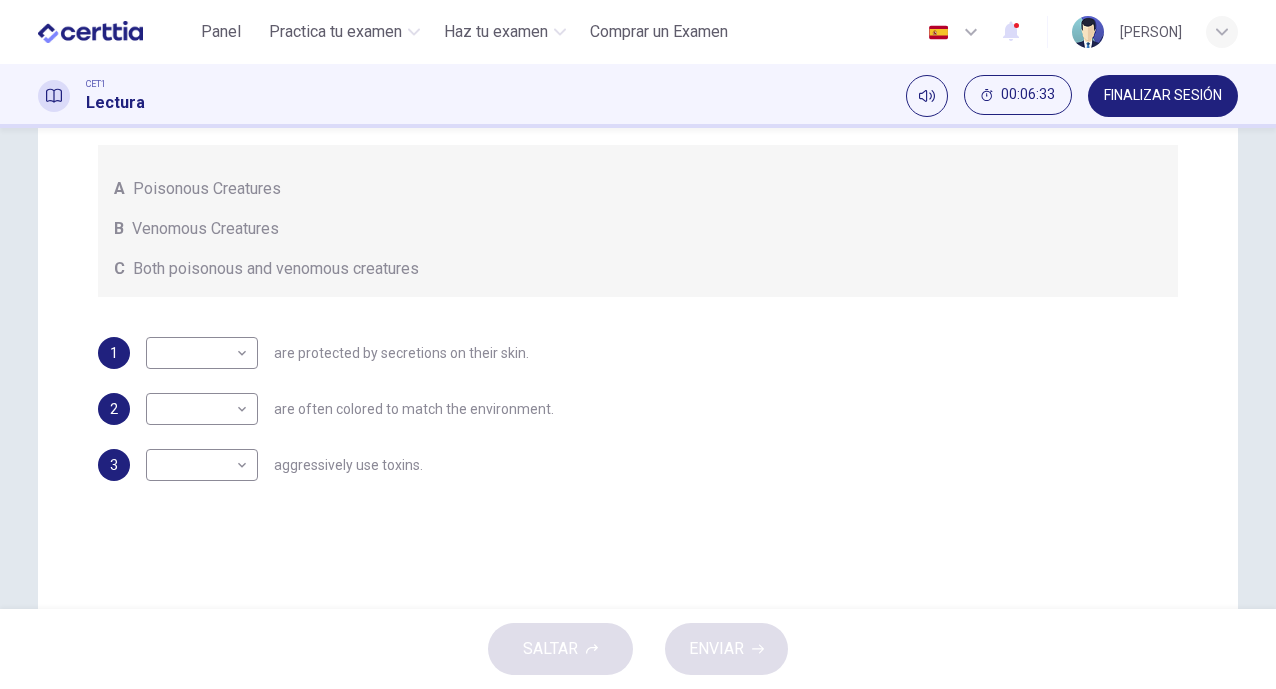 scroll, scrollTop: 0, scrollLeft: 0, axis: both 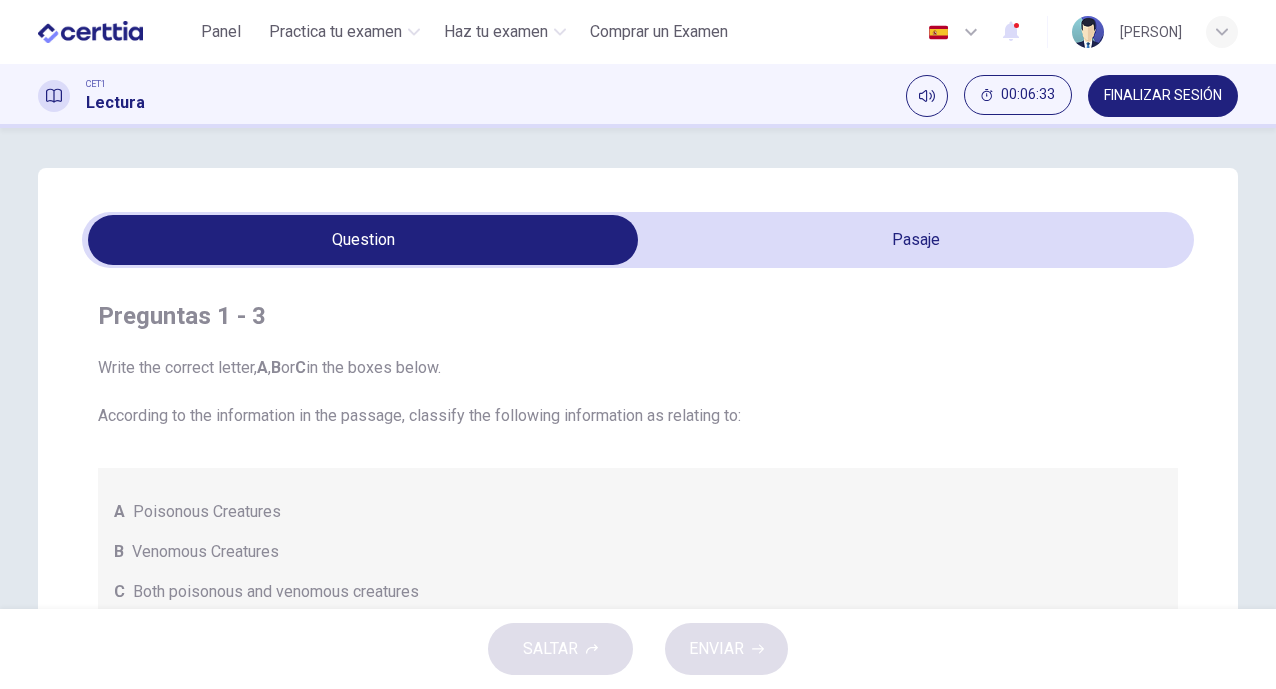 click on "Preguntas 1 - 3 Write the correct letter,  A ,  B  or  C  in the boxes below.
According to the information in the passage, classify the following information
as relating to: A Poisonous Creatures B Venomous Creatures C Both poisonous and venomous creatures 1 ​ ​ are protected by secretions on their skin. 2 ​ ​ are often colored to match the environment. 3 ​ ​ aggressively use toxins. Poisonous Animals CLIC PARA ZOOM Clic para zoom 1 2 3 4 5 6" at bounding box center (638, 570) 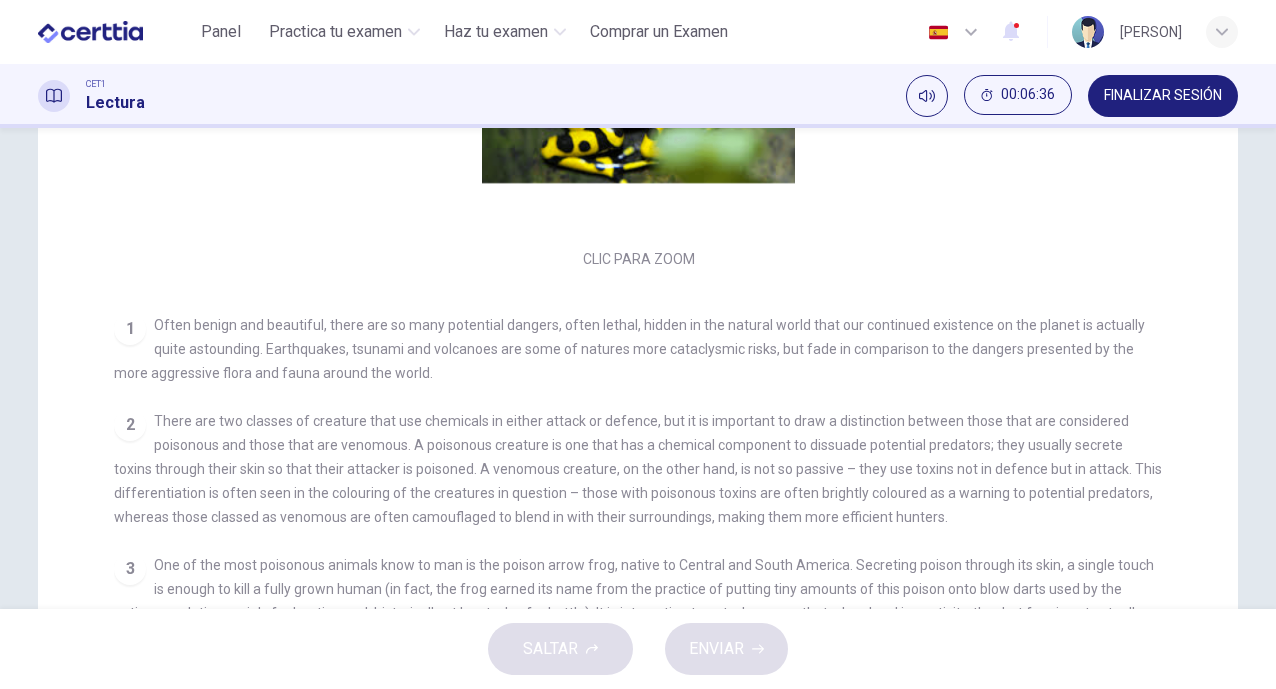 scroll, scrollTop: 547, scrollLeft: 0, axis: vertical 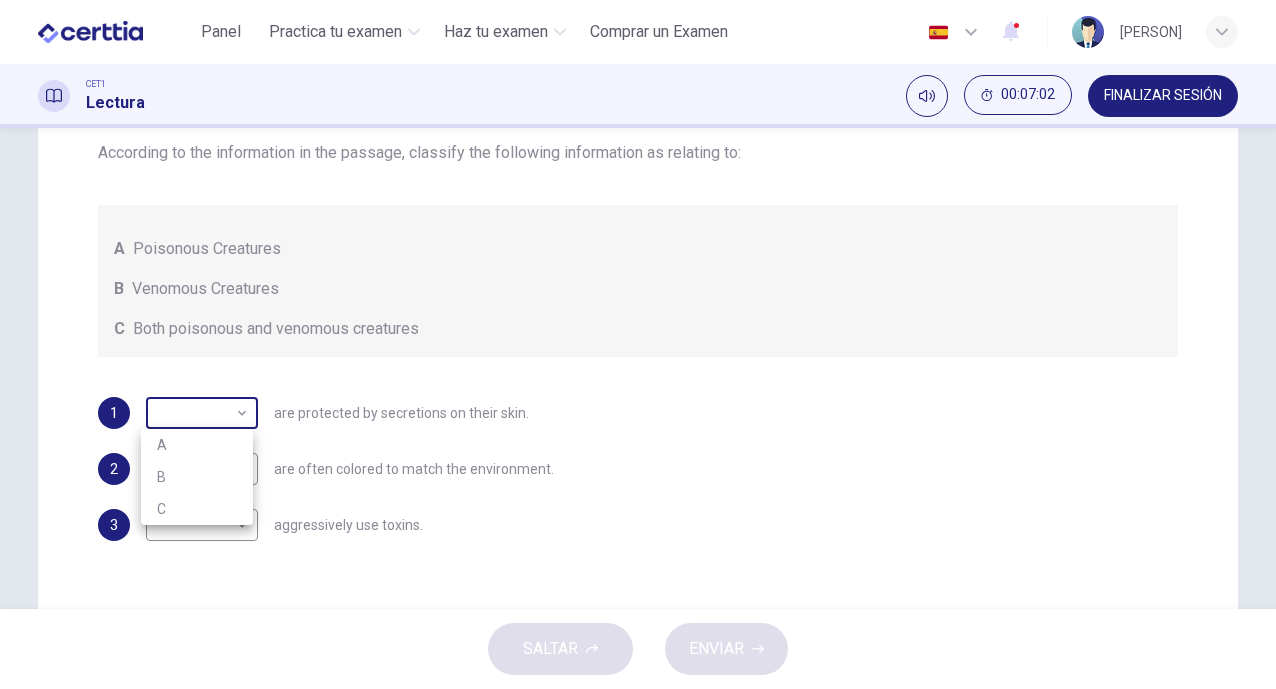 click on "Este sitio utiliza cookies, como se explica en nuestra  Política de Privacidad . Si acepta el uso de cookies, haga clic en el botón Aceptar y continúe navegando por nuestro sitio.   Política de Privacidad Aceptar Panel Practica tu examen Haz tu examen Comprar un Examen Español ** ​ [PERSON] CET1 Lectura 00:07:02 FINALIZAR SESIÓN Preguntas 1 - 3 Write the correct letter,  A ,  B  or  C  in the boxes below.
According to the information in the passage, classify the following information
as relating to: A Poisonous Creatures B Venomous Creatures C Both poisonous and venomous creatures 1 ​ ​ are protected by secretions on their skin. 2 ​ ​ are often colored to match the environment. 3 ​ ​ aggressively use toxins. Poisonous Animals CLIC PARA ZOOM Clic para zoom 1 2 3 4 5 6 SALTAR ENVIAR Certtia | Plataforma de certificación de Inglés por Internet SEP Panel Practica tu examen Haz tu examen Paga Tu Examen   Notificaciones 1 © Copyright  2025 A B C" at bounding box center (638, 344) 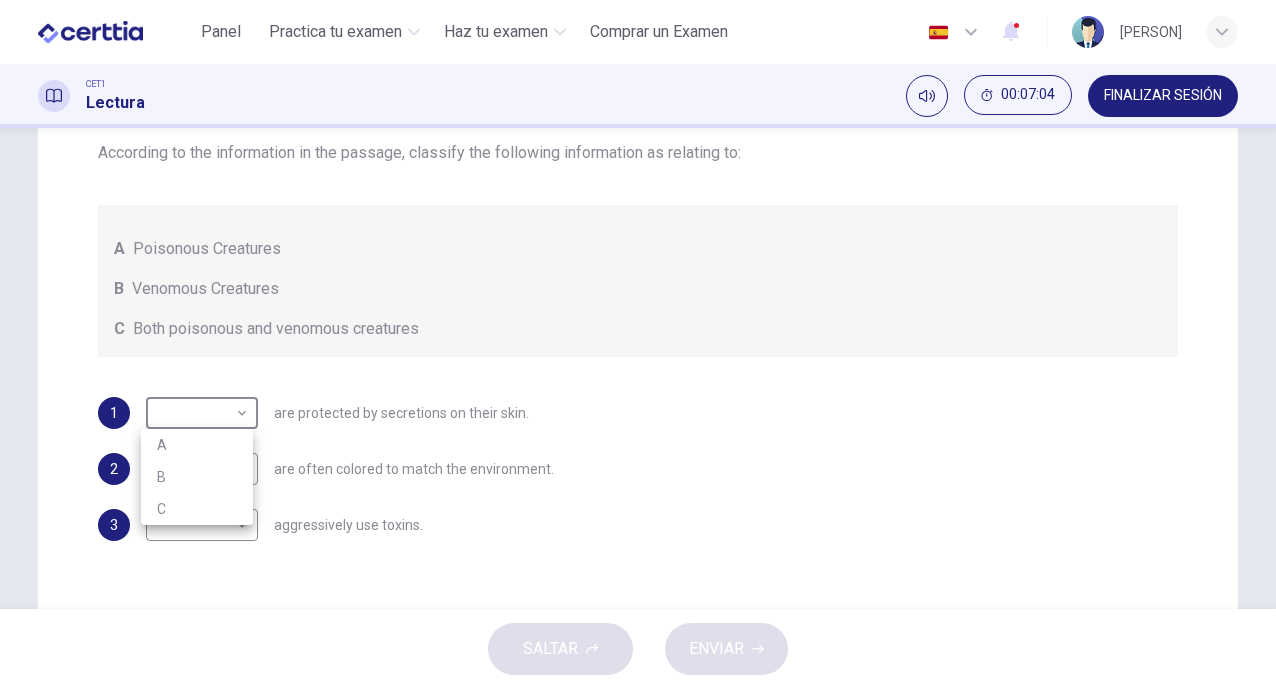 click on "B" at bounding box center (197, 477) 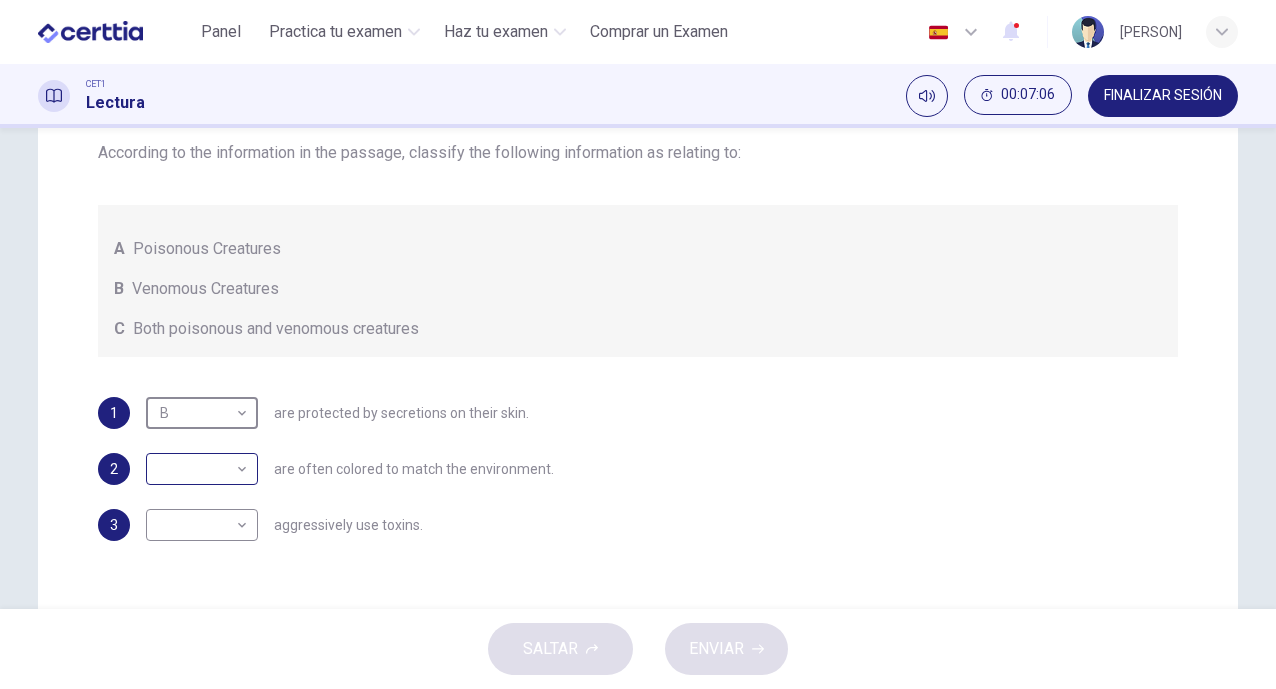 click on "Este sitio utiliza cookies, como se explica en nuestra  Política de Privacidad . Si acepta el uso de cookies, haga clic en el botón Aceptar y continúe navegando por nuestro sitio.   Política de Privacidad Aceptar Panel Practica tu examen Haz tu examen Comprar un Examen Español ** ​ [PERSON] CET1 Lectura 00:07:06 FINALIZAR SESIÓN Preguntas 1 - 3 Write the correct letter,  A ,  B  or  C  in the boxes below.
According to the information in the passage, classify the following information
as relating to: A Poisonous Creatures B Venomous Creatures C Both poisonous and venomous creatures 1 B * ​ are protected by secretions on their skin. 2 ​ ​ are often colored to match the environment. 3 ​ ​ aggressively use toxins. Poisonous Animals CLIC PARA ZOOM Clic para zoom 1 2 3 4 5 6 SALTAR ENVIAR Certtia | Plataforma de certificación de Inglés por Internet SEP Panel Practica tu examen Haz tu examen Paga Tu Examen   Notificaciones 1 © Copyright  2025" at bounding box center [638, 344] 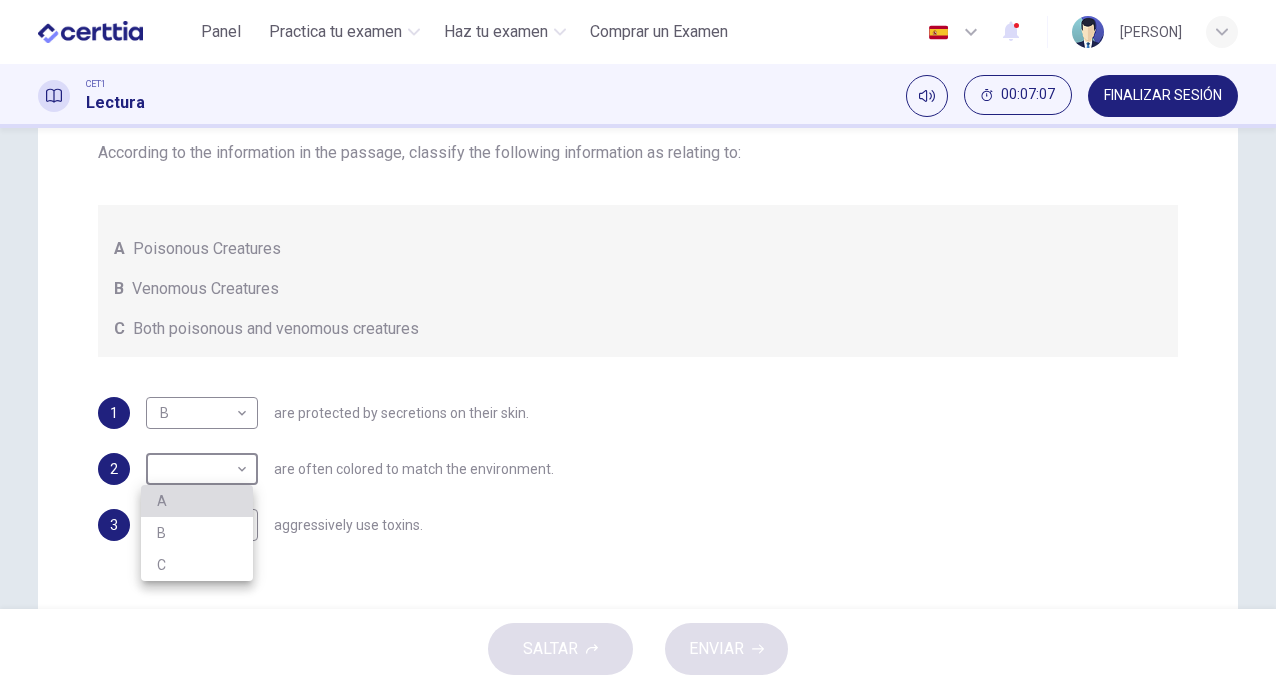 click on "A" at bounding box center [197, 501] 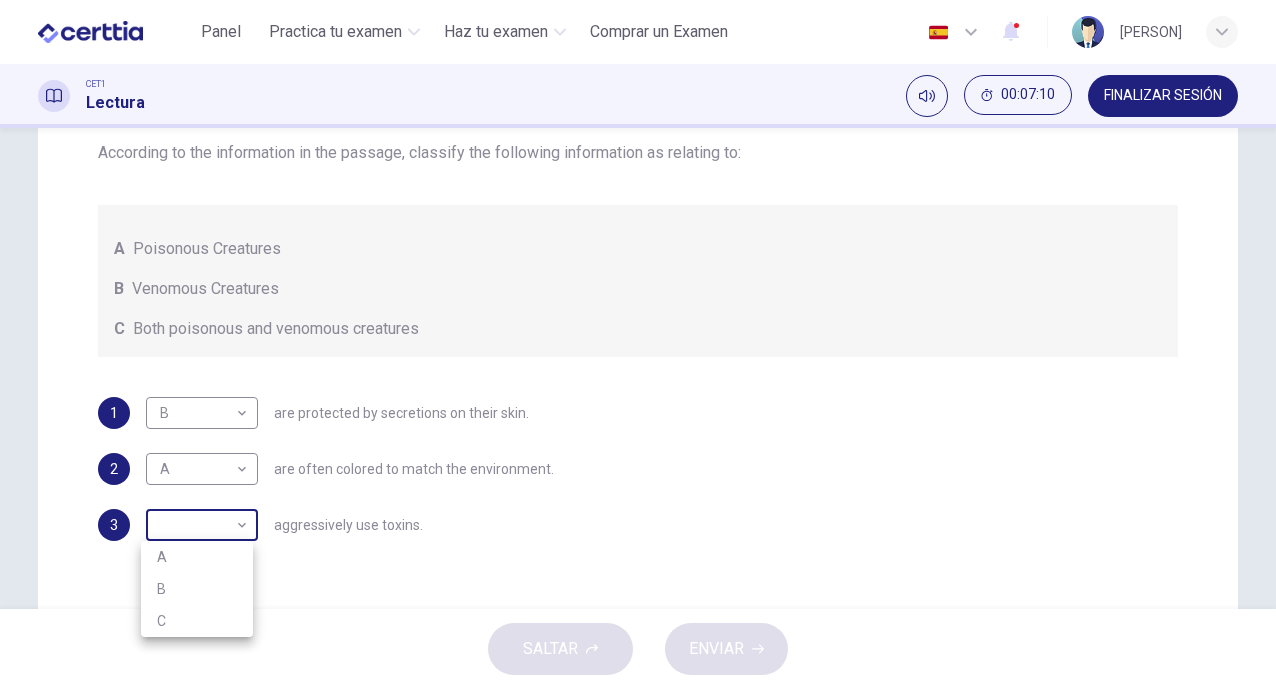 click on "Este sitio utiliza cookies, como se explica en nuestra  Política de Privacidad . Si acepta el uso de cookies, haga clic en el botón Aceptar y continúe navegando por nuestro sitio.   Política de Privacidad Aceptar Panel Practica tu examen Haz tu examen Comprar un Examen Español ** ​ [FIRST] [LAST] CET1 Lectura 00:07:10 FINALIZAR SESIÓN Preguntas 1 - 3 Write the correct letter,  A ,  B  or  C  in the boxes below.
According to the information in the passage, classify the following information
as relating to: A Poisonous Creatures B Venomous Creatures C Both poisonous and venomous creatures 1 B * ​ are protected by secretions on their skin. 2 A * ​ are often colored to match the environment. 3 ​ ​ aggressively use toxins. Poisonous Animals CLIC PARA ZOOM Clic para zoom 1 2 3 4 5 6 SALTAR ENVIAR Certtia | Plataforma de certificación de Inglés por Internet SEP Panel Practica tu examen Haz tu examen Paga Tu Examen   Notificaciones 1 © Copyright  2025 A B C" at bounding box center [638, 344] 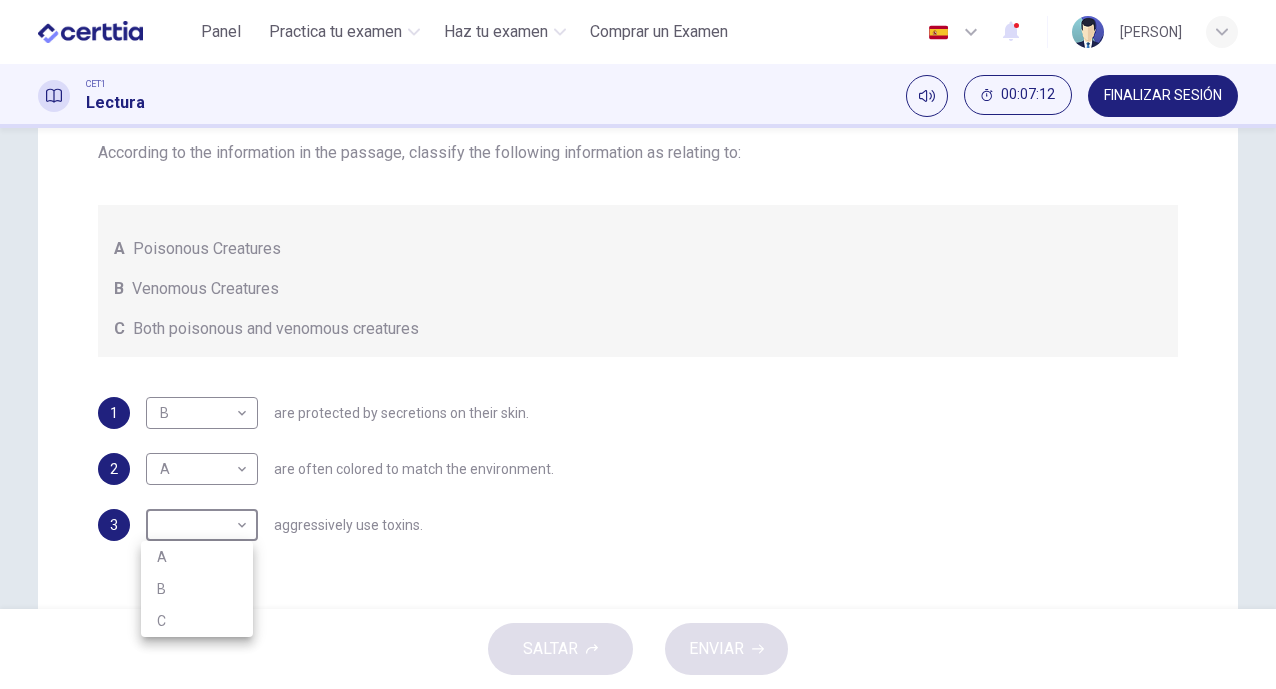 click on "C" at bounding box center [197, 621] 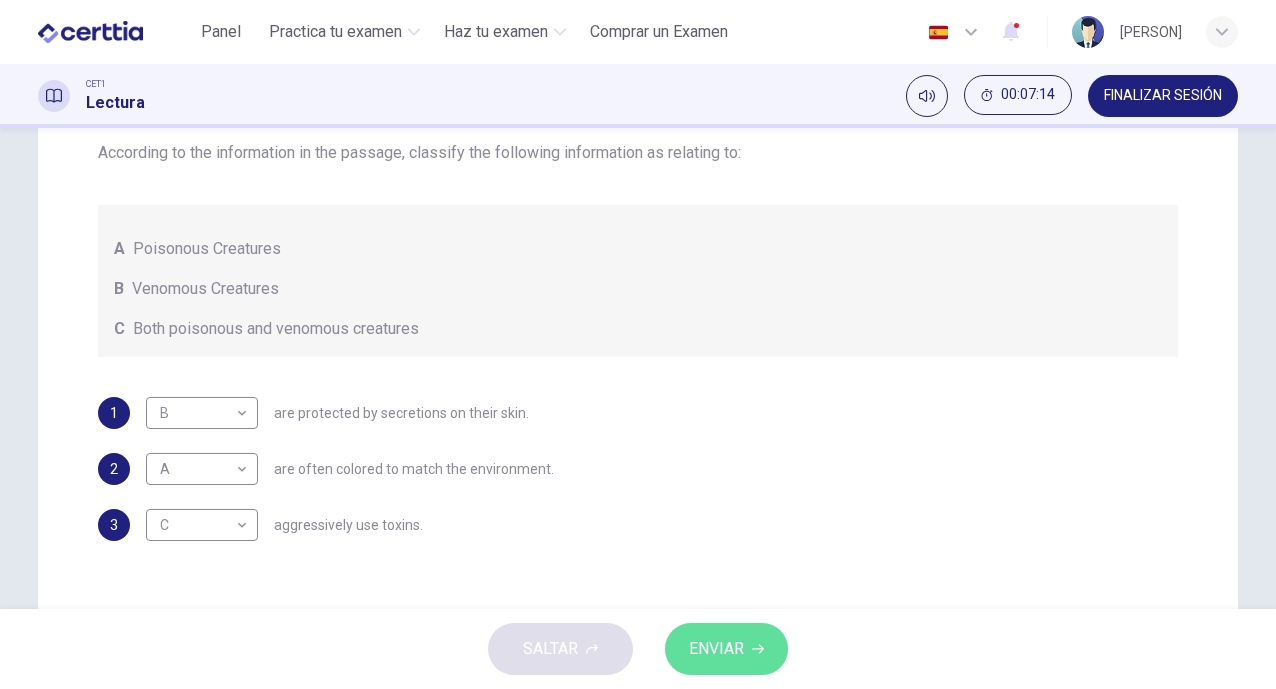 click on "ENVIAR" at bounding box center (716, 649) 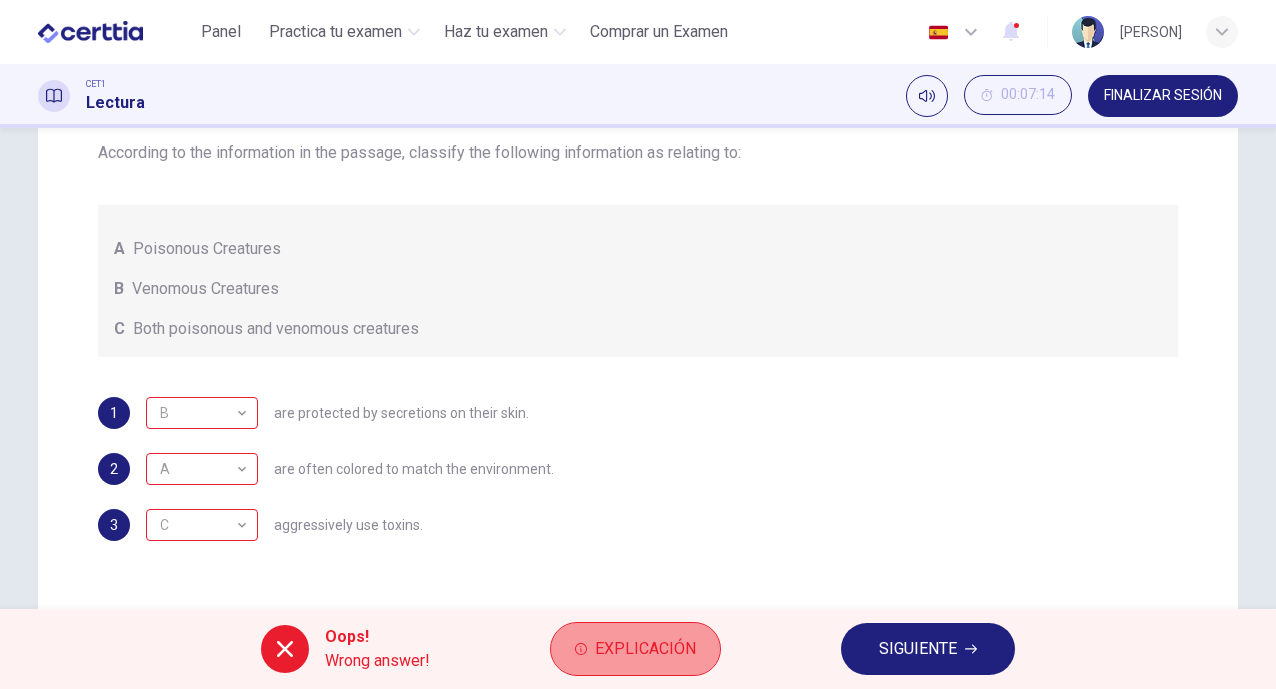 click on "Explicación" at bounding box center [645, 649] 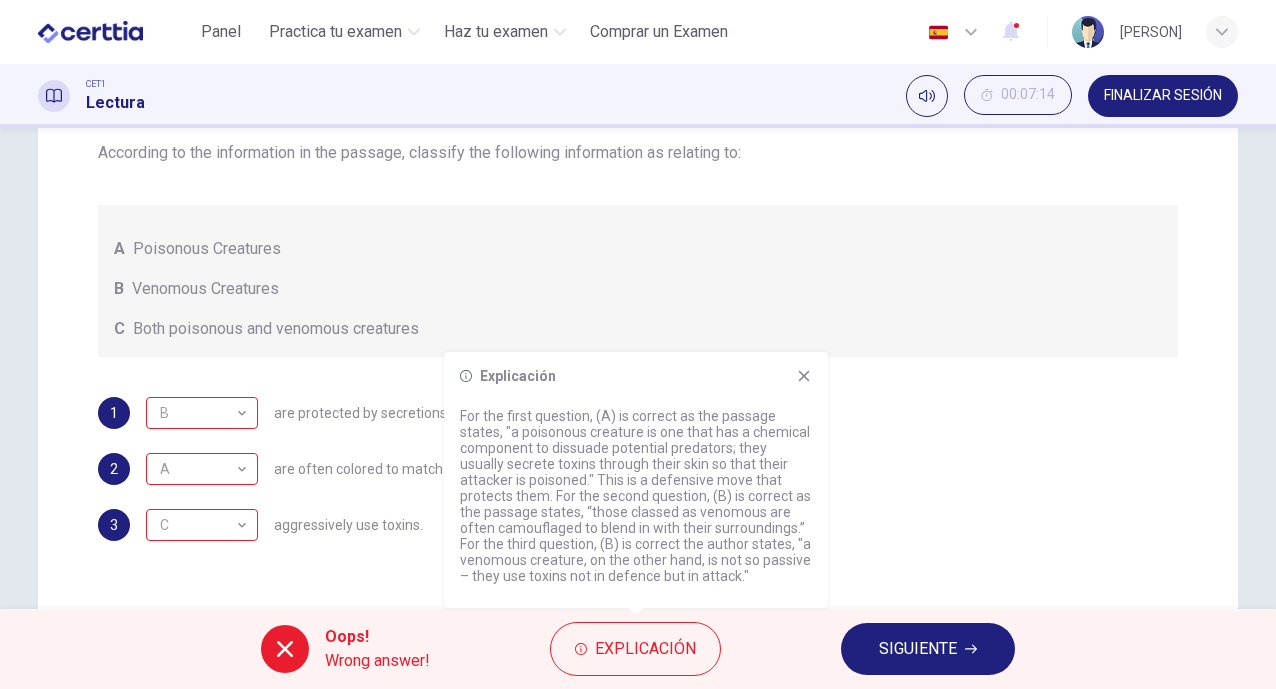 click on "SIGUIENTE" at bounding box center [918, 649] 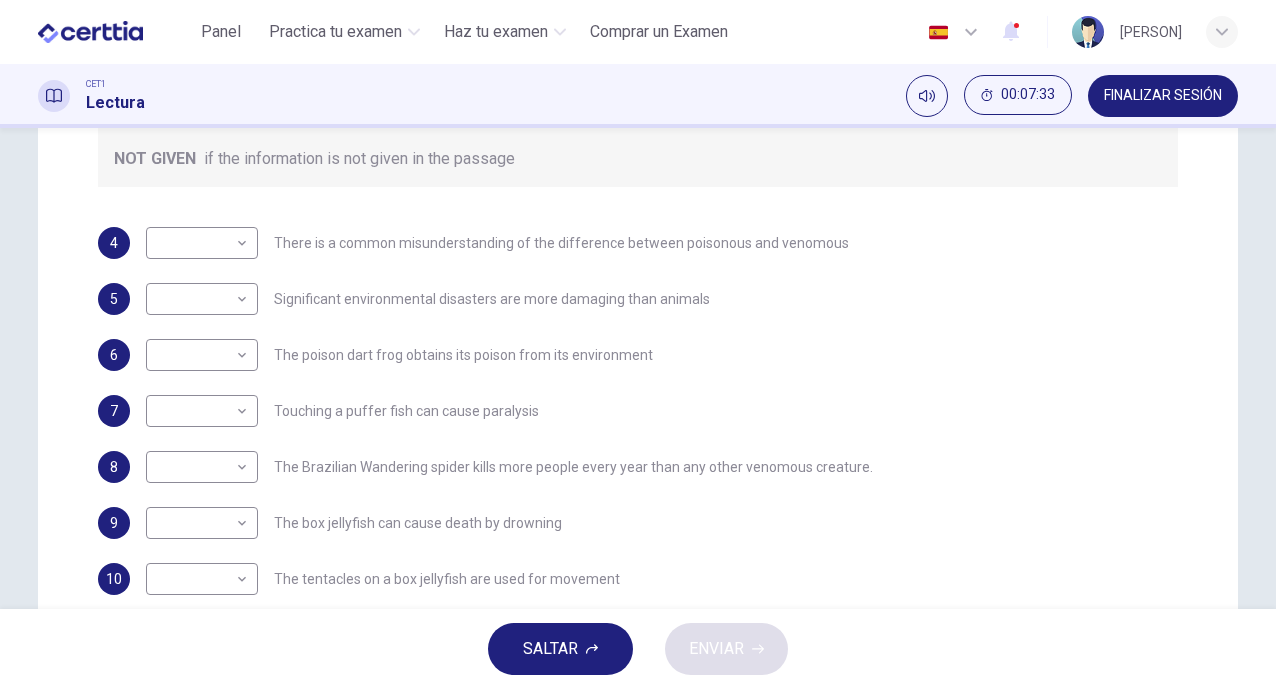 scroll, scrollTop: 439, scrollLeft: 0, axis: vertical 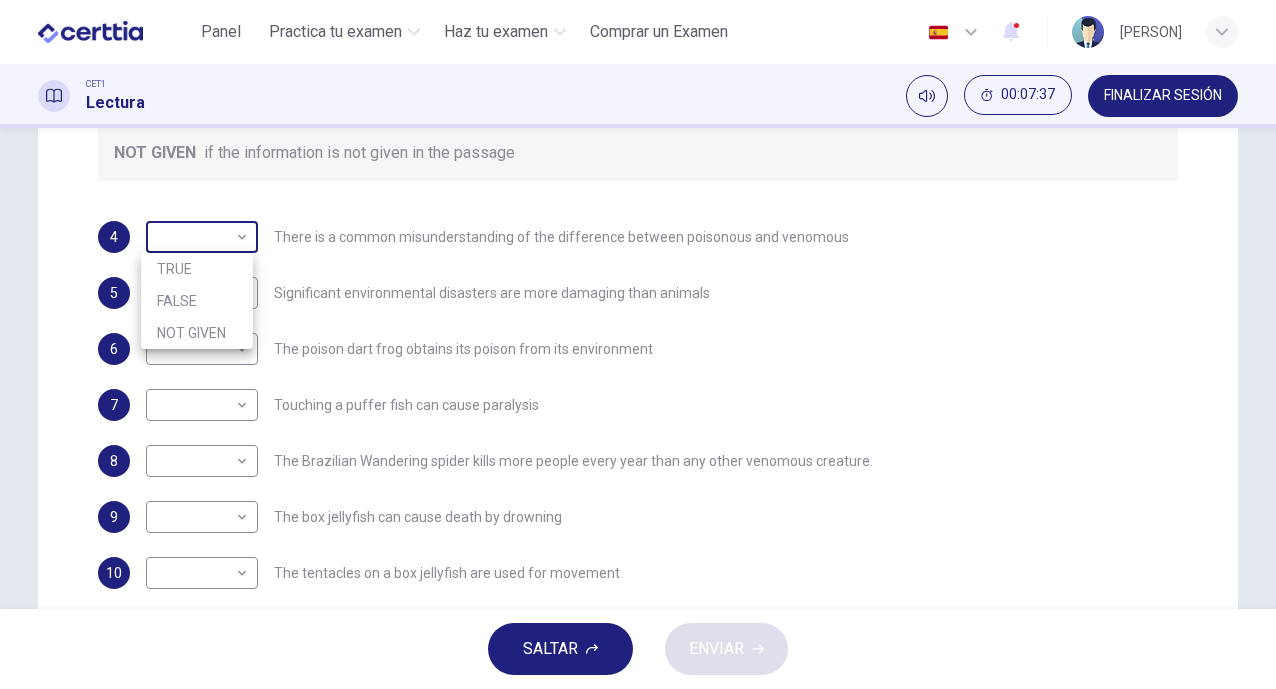 click on "Este sitio utiliza cookies, como se explica en nuestra  Política de Privacidad . Si acepta el uso de cookies, haga clic en el botón Aceptar y continúe navegando por nuestro sitio.   Política de Privacidad Aceptar Panel Practica tu examen Haz tu examen Comprar un Examen Español ** ​ [PERSON] CET1 Lectura 00:07:37 FINALIZAR SESIÓN Preguntas 4 - 10 Do the following statements agree with the information given in the Reading Passage?
In the boxes below, on your answer sheet write TRUE if the statement is true FALSE if the statement is false NOT GIVEN if the information is not given in the passage 4 ​ ​ There is a common misunderstanding of the difference between poisonous and venomous 5 ​ ​ Significant environmental disasters are more damaging than animals 6 ​ ​ The poison dart frog obtains its poison from its environment 7 ​ ​ Touching a puffer fish can cause paralysis 8 ​ ​ The Brazilian Wandering spider kills more people every year than any other venomous creature. 9 ​ ​" at bounding box center (638, 344) 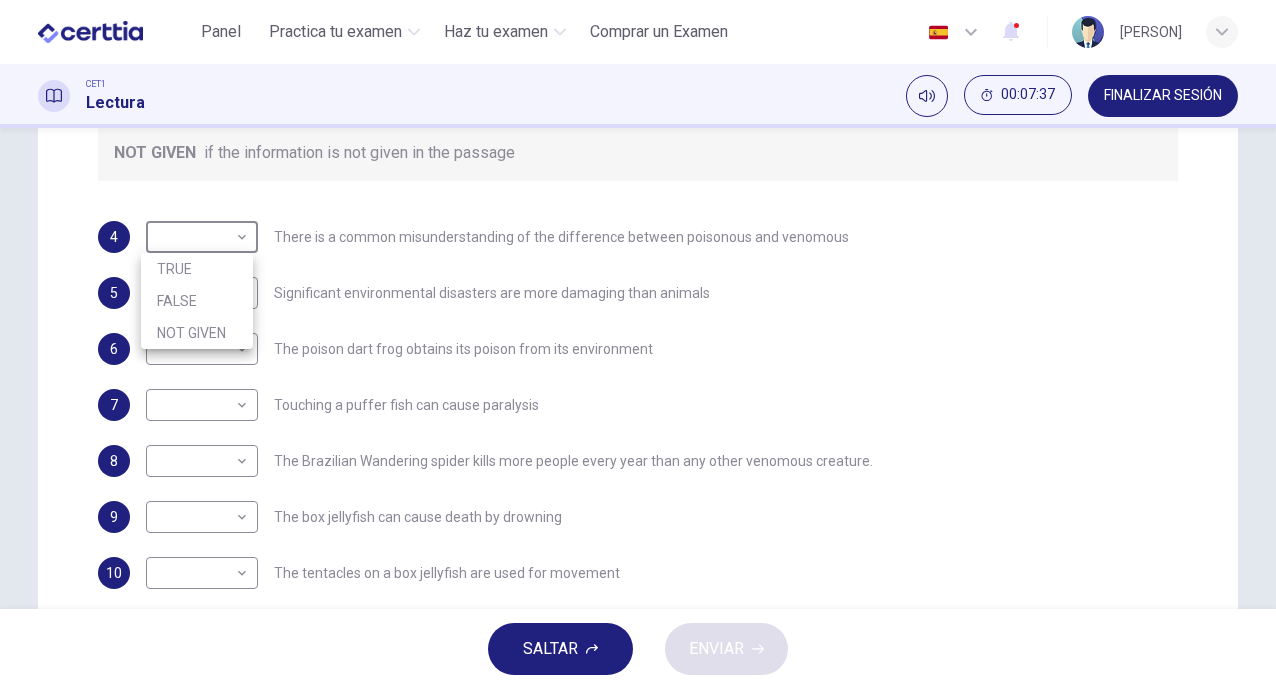 click on "TRUE" at bounding box center (197, 269) 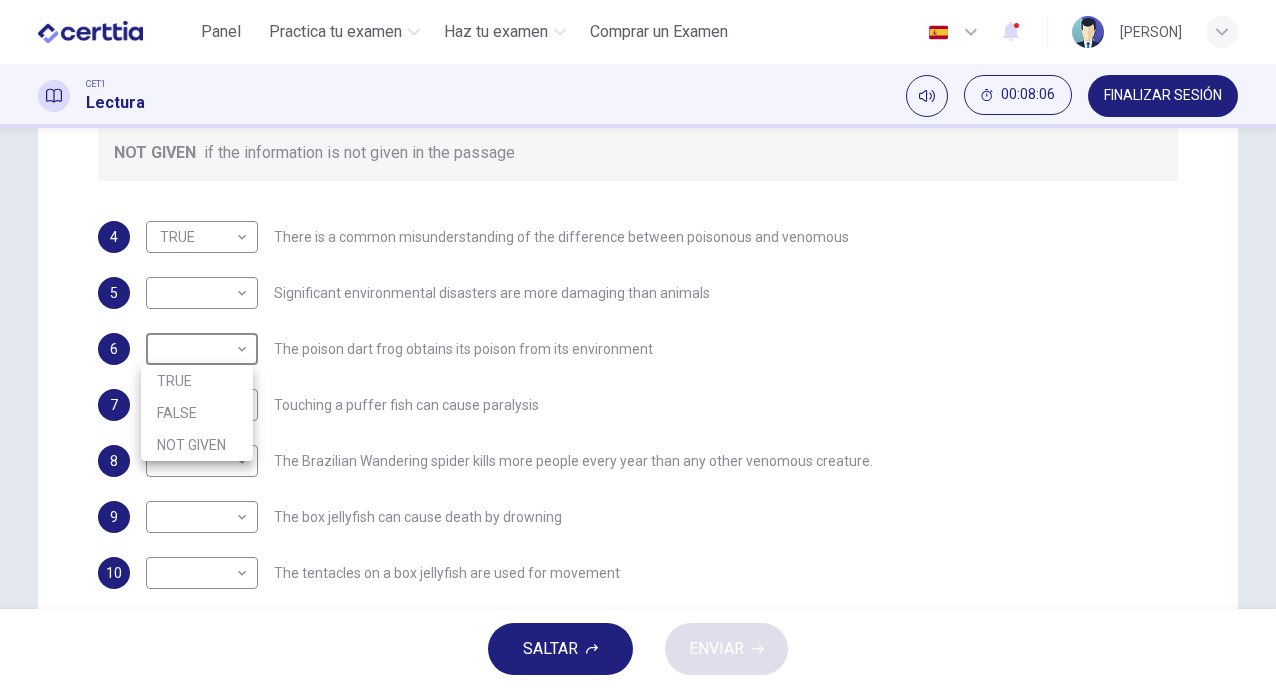 click on "Este sitio utiliza cookies, como se explica en nuestra  Política de Privacidad . Si acepta el uso de cookies, haga clic en el botón Aceptar y continüe navegando por nuestro sitio.   Política de Privacidad Aceptar Panel Practica tu examen Haz tu examen Comprar un Examen Español ** ​​ [PERSON] CET1 Lectura 00:08:06 FINALIZAR SESIÓN Preguntas 4 - 10 Do the following statements agree with the information given in the Reading Passage?
In the boxes below, on your answer sheet write TRUE if the statement is true FALSE if the statement is false NOT GIVEN if the information is not given in the passage 4 TRUE **** ​​ There is a common misunderstanding of the difference between poisonous and venomous 5 ​​ ​ Significant environmental disasters are more damaging than animals 6 ​​ ​ The poison dart frog obtains its poison from its environment 7 ​​ ​ Touching a puffer fish can cause paralysis 8 ​​ ​ The Brazilian Wandering spider kills more people every year than any other venomous creature. 9 ​​ ​ 10" at bounding box center [638, 344] 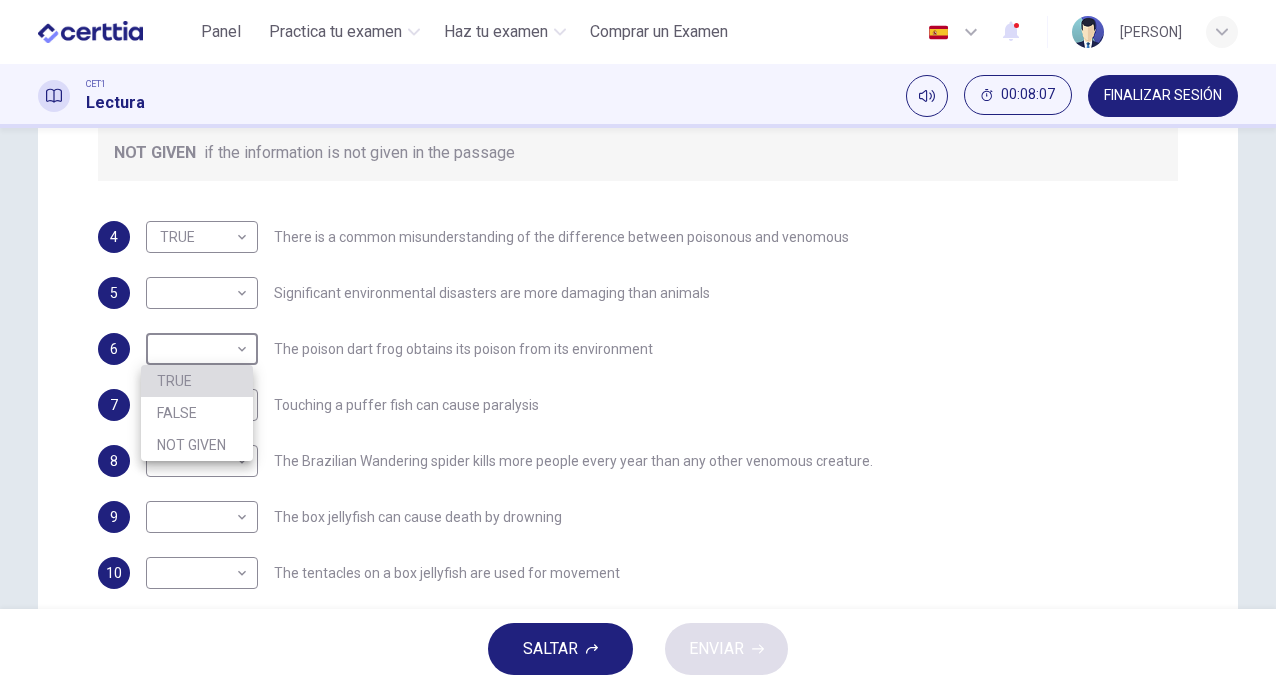 click on "TRUE" at bounding box center [197, 381] 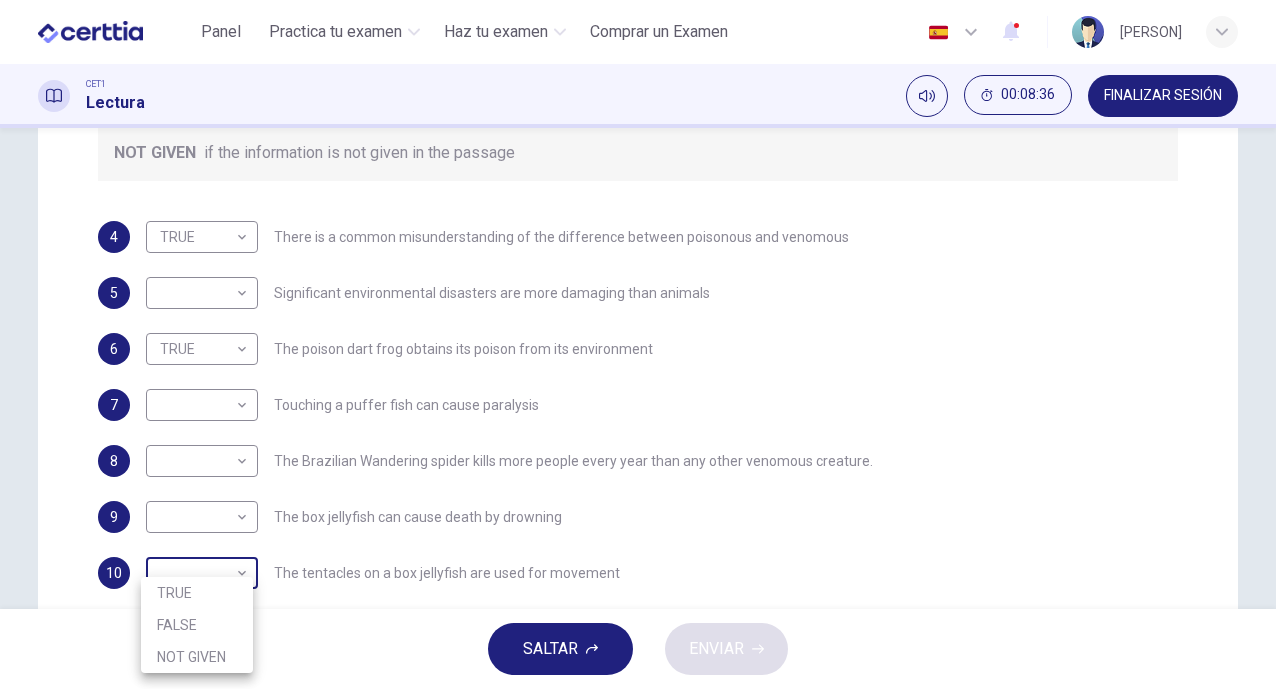 click on "Este sitio utiliza cookies, como se explica en nuestra  Política de Privacidad . Si acepta el uso de cookies, haga clic en el botón Aceptar y continüe navegando por nuestro sitio.   Política de Privacidad Aceptar Panel Practica tu examen Haz tu examen Comprar un Examen Español ** ​​ [PERSON] CET1 Lectura 00:08:36 FINALIZAR SESIÓN Preguntas 4 - 10 Do the following statements agree with the information given in the Reading Passage?
In the boxes below, on your answer sheet write TRUE if the statement is true FALSE if the statement is false NOT GIVEN if the information is not given in the passage 4 TRUE **** ​​ There is a common misunderstanding of the difference between poisonous and venomous 5 ​​ ​ Significant environmental disasters are more damaging than animals 6 TRUE **** ​​ The poison dart frog obtains its poison from its environment 7 ​​ ​ Touching a puffer fish can cause paralysis 8 ​​ ​ 9 ​​ The box jellyfish can cause death by drowning 10 ​​ ​ Poisonous Animals 1 2 3 4" at bounding box center [638, 344] 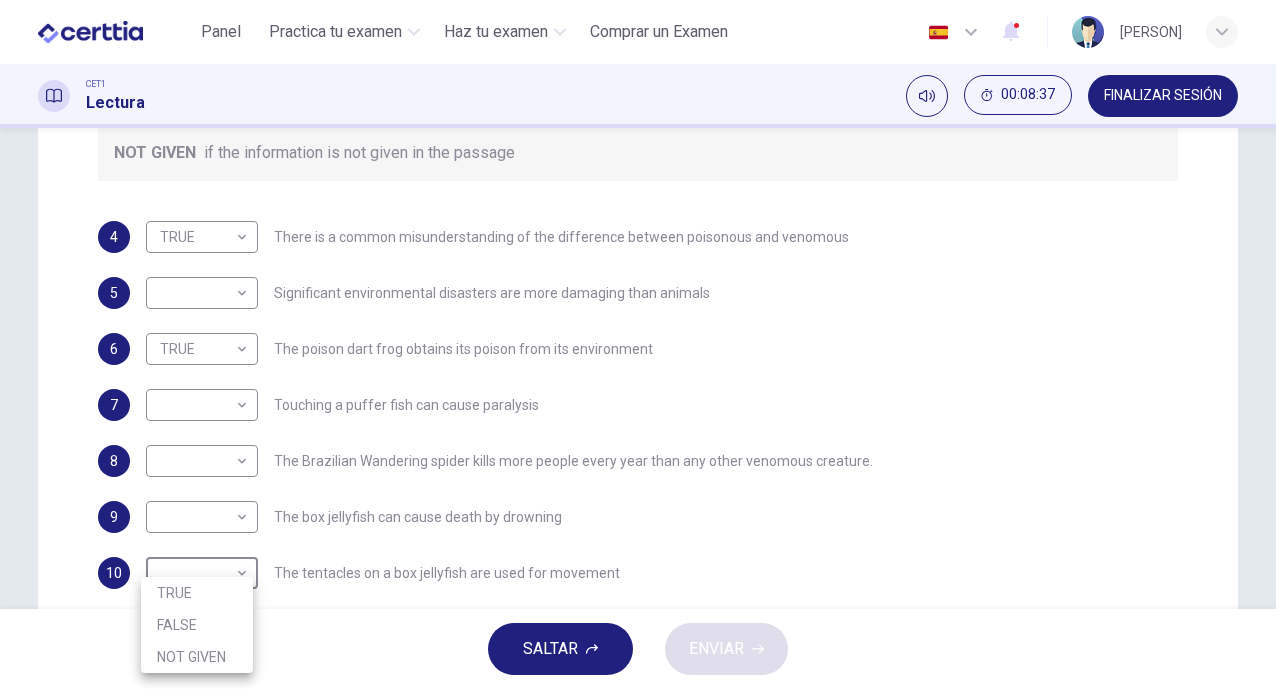 click on "NOT GIVEN" at bounding box center [197, 657] 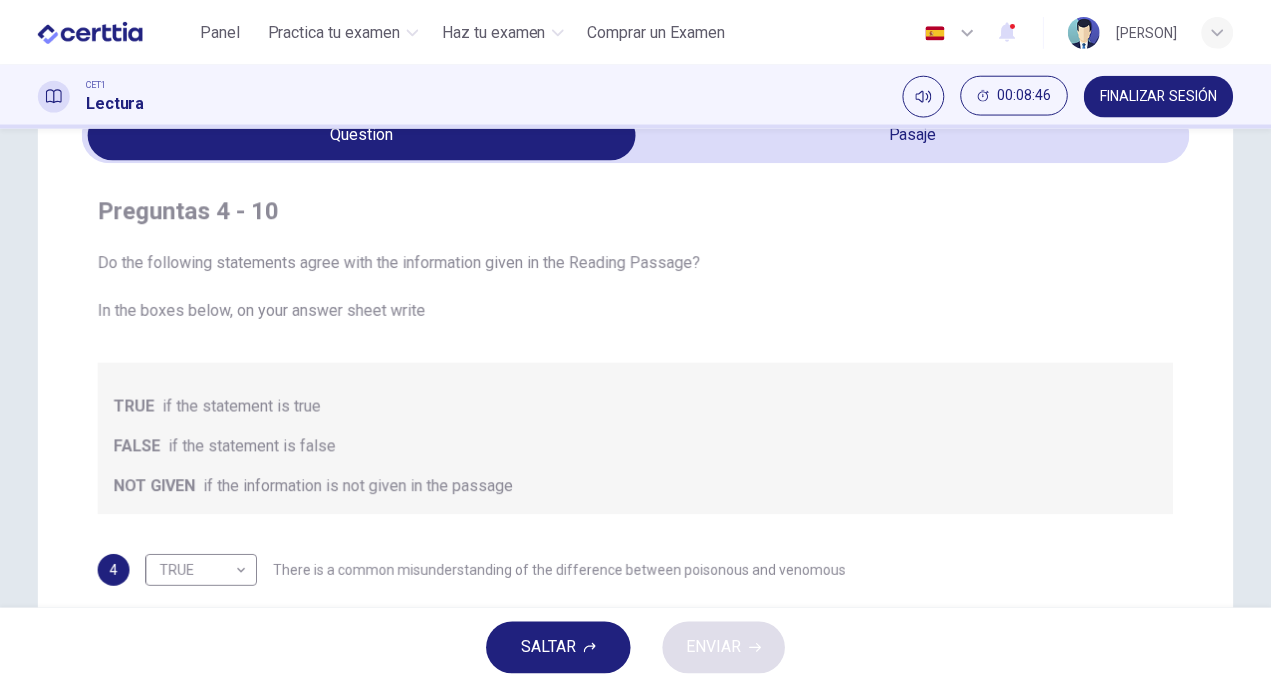 scroll, scrollTop: 27, scrollLeft: 0, axis: vertical 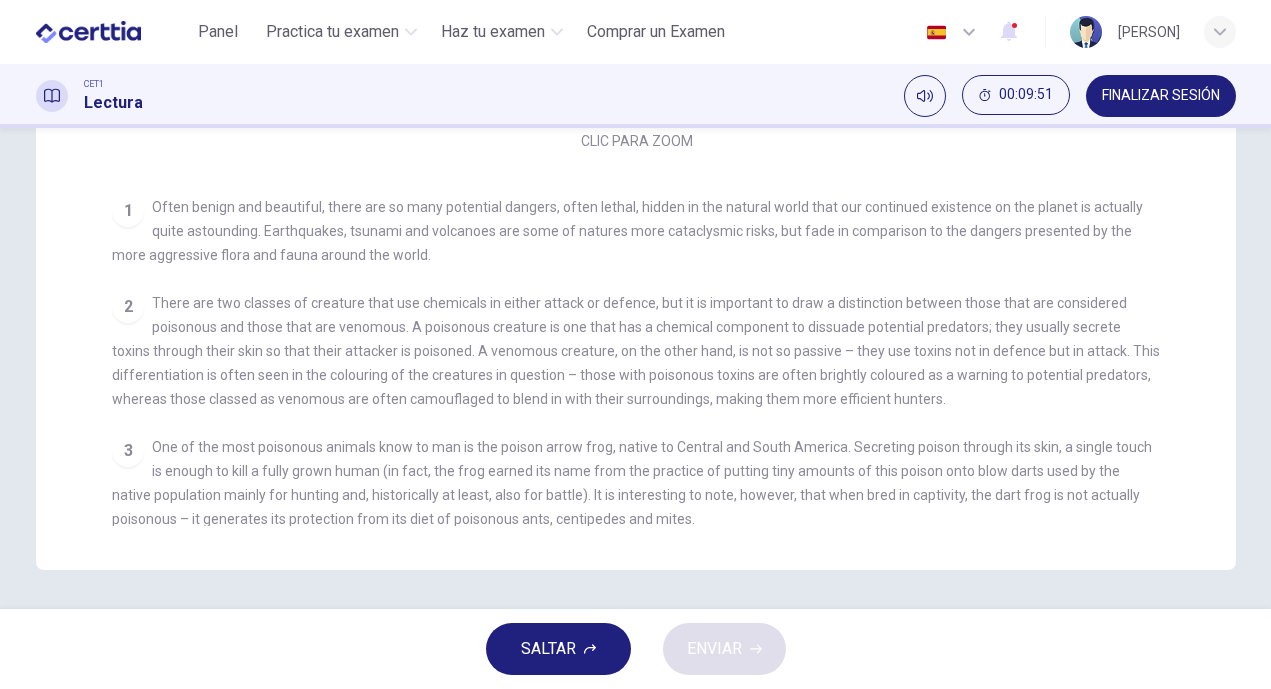 click on "Preguntas 4 - 10 Do the following statements agree with the information given in the Reading Passage?
In the boxes below, on your answer sheet write TRUE if the statement is true FALSE if the statement is false NOT GIVEN if the information is not given in the passage 4 TRUE **** ​​ There is a common misunderstanding of the difference between poisonous and venomous 5 ​​ ​ Significant environmental disasters are more damaging than animals 6 TRUE **** ​​ The poison dart frog obtains its poison from its environment 7 ​​ ​ Touching a puffer fish can cause paralysis 8 ​​ ​ The Brazilian Wandering spider kills more people every year than any other venomous creature. 9 ​​ ​ The box jellyfish can cause death by drowning 10 NOT GIVEN ********* ​​ The tentacles on a box jellyfish are used for movement Poisonous Animals CLIC PARA ZOOM Clic para zoom 1 2 3 4 5 6" at bounding box center [636, 96] 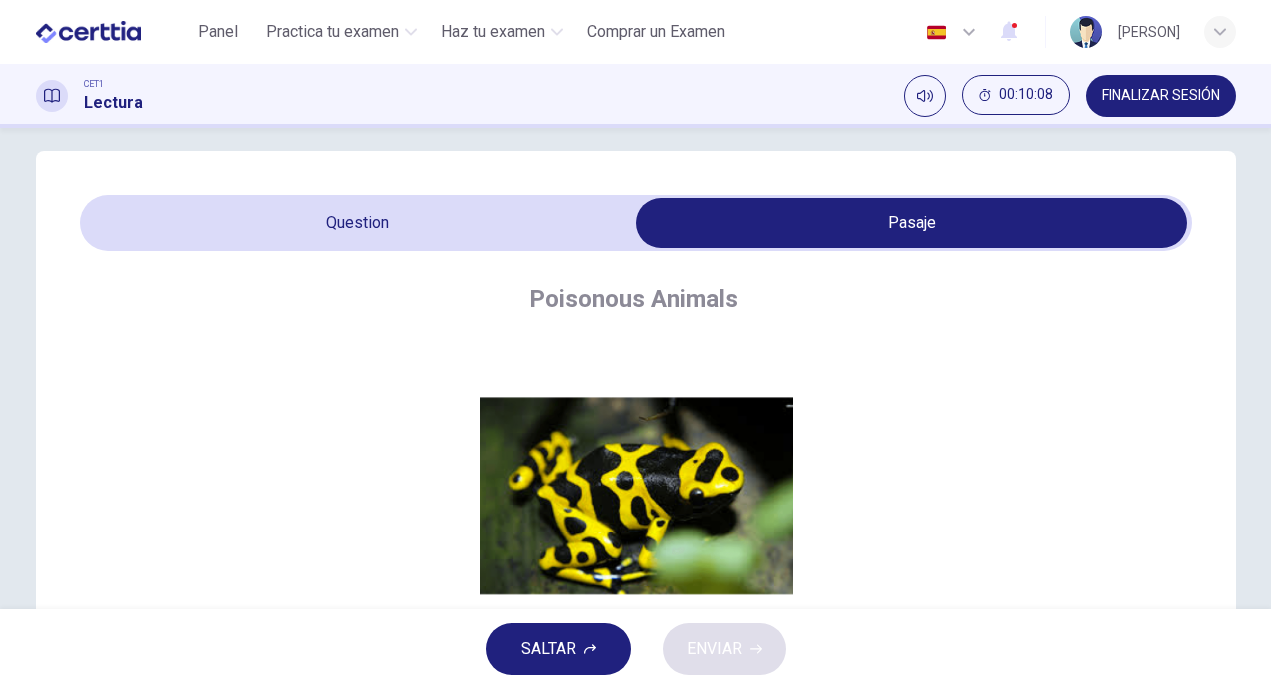 scroll, scrollTop: 15, scrollLeft: 0, axis: vertical 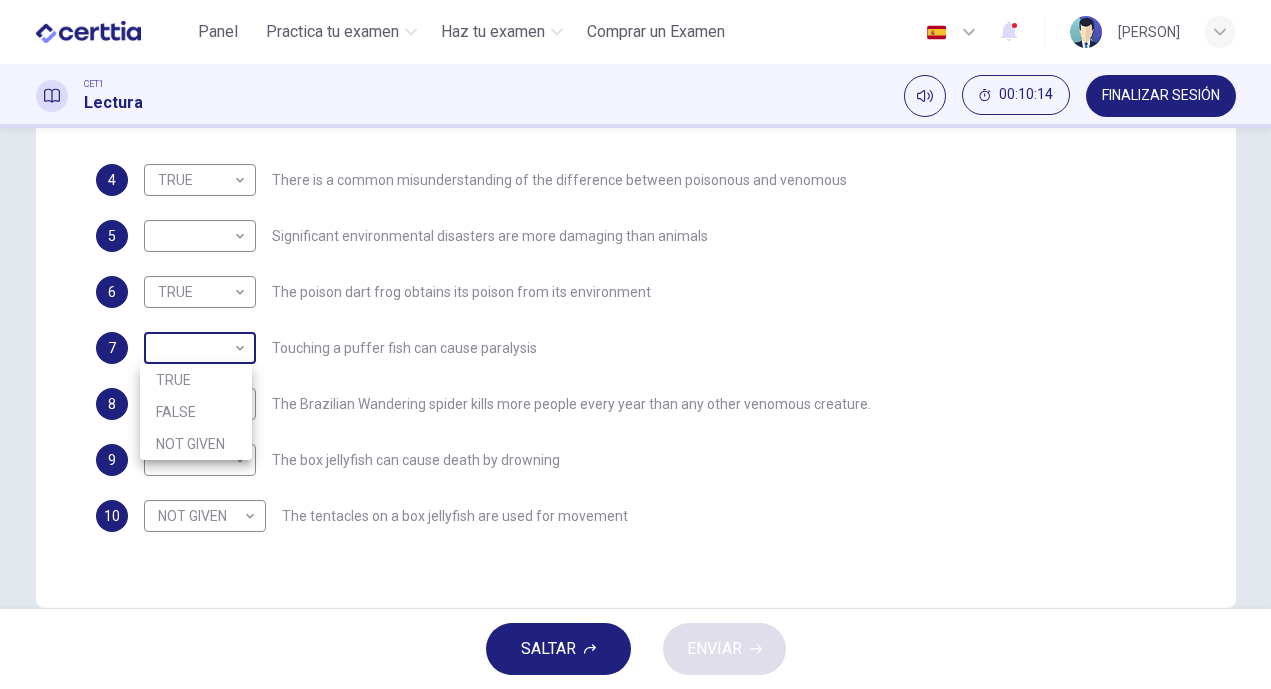 click on "Este sitio utiliza cookies, como se explica en nuestra  Política de Privacidad . Si acepta el uso de cookies, haga clic en el botón Aceptar y continúe navegando por nuestro sitio.   Política de Privacidad Aceptar Panel Practica tu examen Haz tu examen Comprar un Examen Español ** ​ [PERSON] CET1 Lectura 00:10:14 FINALIZAR SESIÓN Preguntas 4 - 10 Do the following statements agree with the information given in the Reading Passage?
In the boxes below, on your answer sheet write TRUE if the statement is true FALSE if the statement is false NOT GIVEN if the information is not given in the passage 4 TRUE **** ​ There is a common misunderstanding of the difference between poisonous and venomous 5 ​ ​ Significant environmental disasters are more damaging than animals 6 TRUE **** ​ The poison dart frog obtains its poison from its environment 7 ​ ​ Touching a puffer fish can cause paralysis 8 ​ ​ 9 ​ ​ The box jellyfish can cause death by drowning 10 NOT GIVEN ********* ​ 1 2 3 4 5" at bounding box center [635, 344] 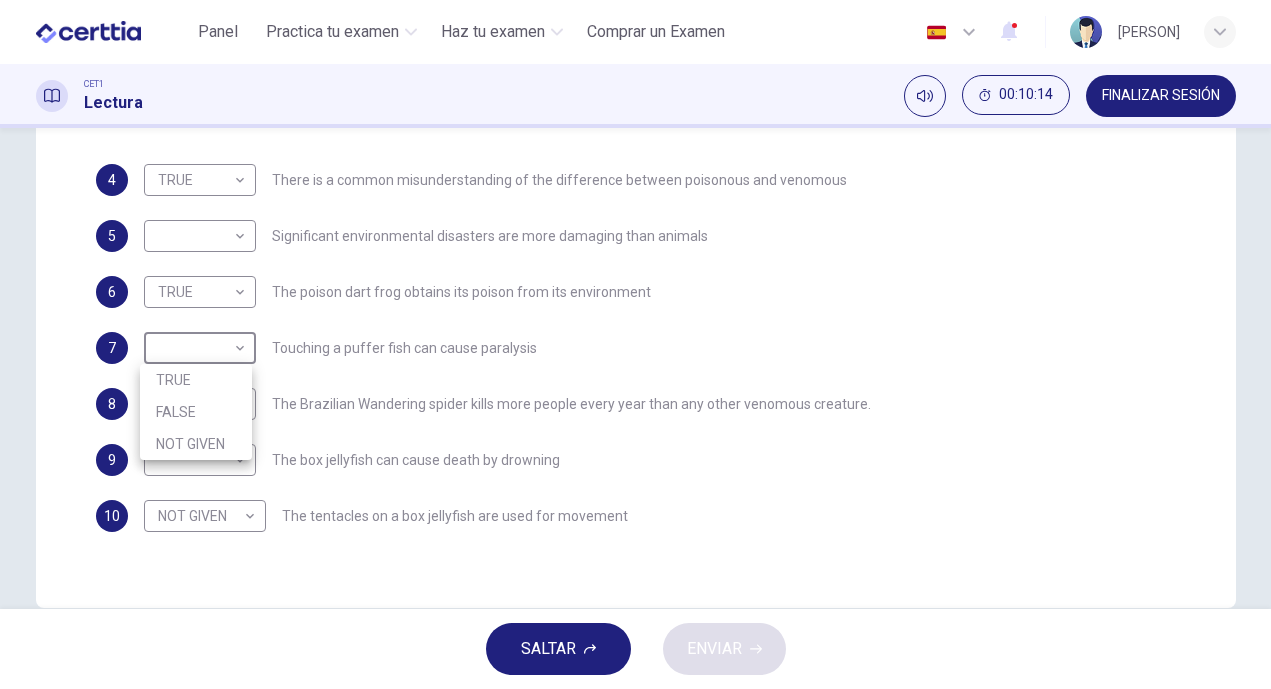 click on "FALSE" at bounding box center (196, 412) 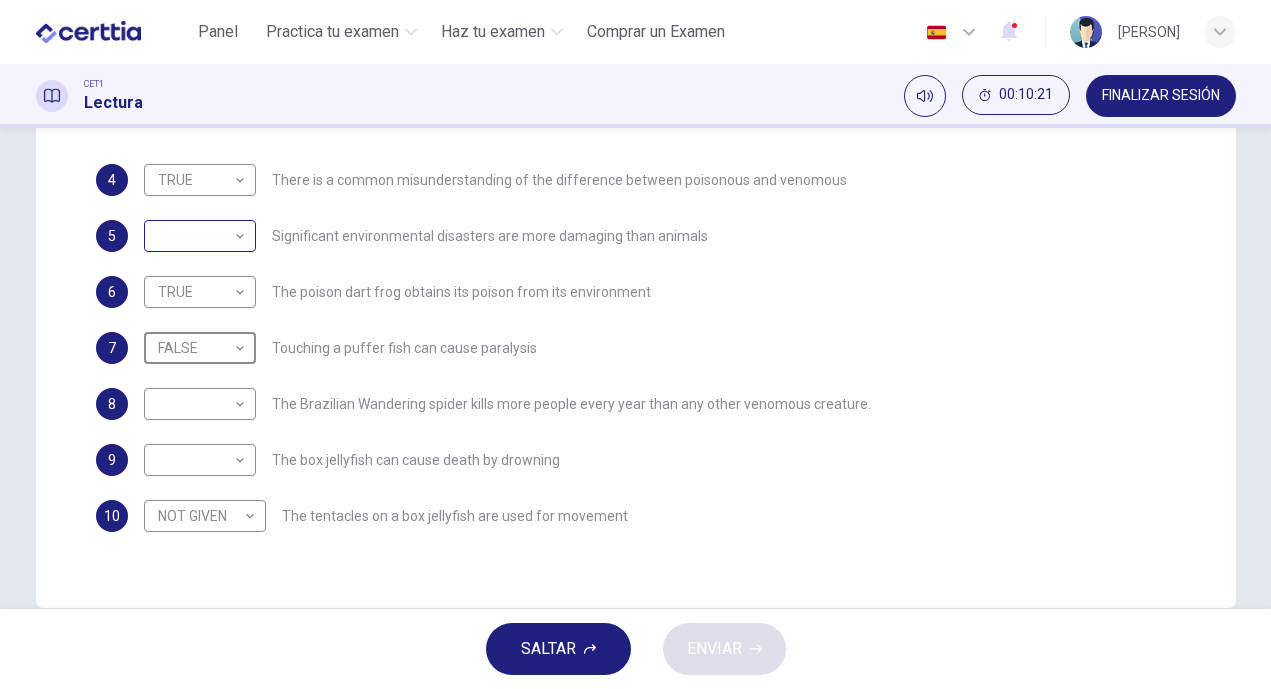 click on "Este sitio utiliza cookies, como se explica en nuestra  Política de Privacidad . Si acepta el uso de cookies, haga clic en el botón Aceptar y continúe navegando por nuestro sitio.   Política de Privacidad Aceptar Panel Practica tu examen Haz tu examen Comprar un Examen Español ** ​ [FIRST] [LAST] CET1 Lectura 00:10:21 FINALIZAR SESIÓN Preguntas 4 - 10 Do the following statements agree with the information given in the Reading Passage?
In the boxes below, on your answer sheet write TRUE if the statement is true FALSE if the statement is false NOT GIVEN if the information is not given in the passage 4 TRUE **** ​ There is a common misunderstanding of the difference between poisonous and venomous 5 ​ ​ Significant environmental disasters are more damaging than animals 6 TRUE **** ​ The poison dart frog obtains its poison from its environment 7 FALSE ***** ​ Touching a puffer fish can cause paralysis 8 ​ ​ 9 ​ ​ The box jellyfish can cause death by drowning 10 NOT GIVEN ********* ​ 1" at bounding box center (635, 344) 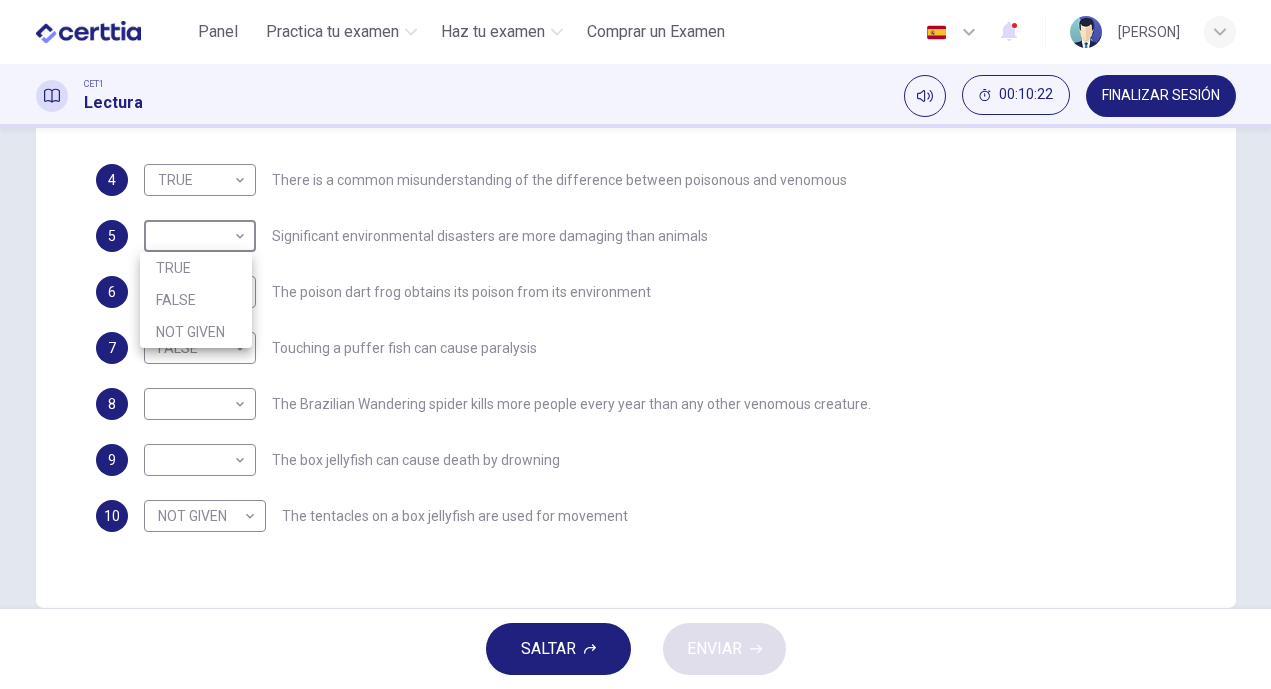 click on "FALSE" at bounding box center [196, 300] 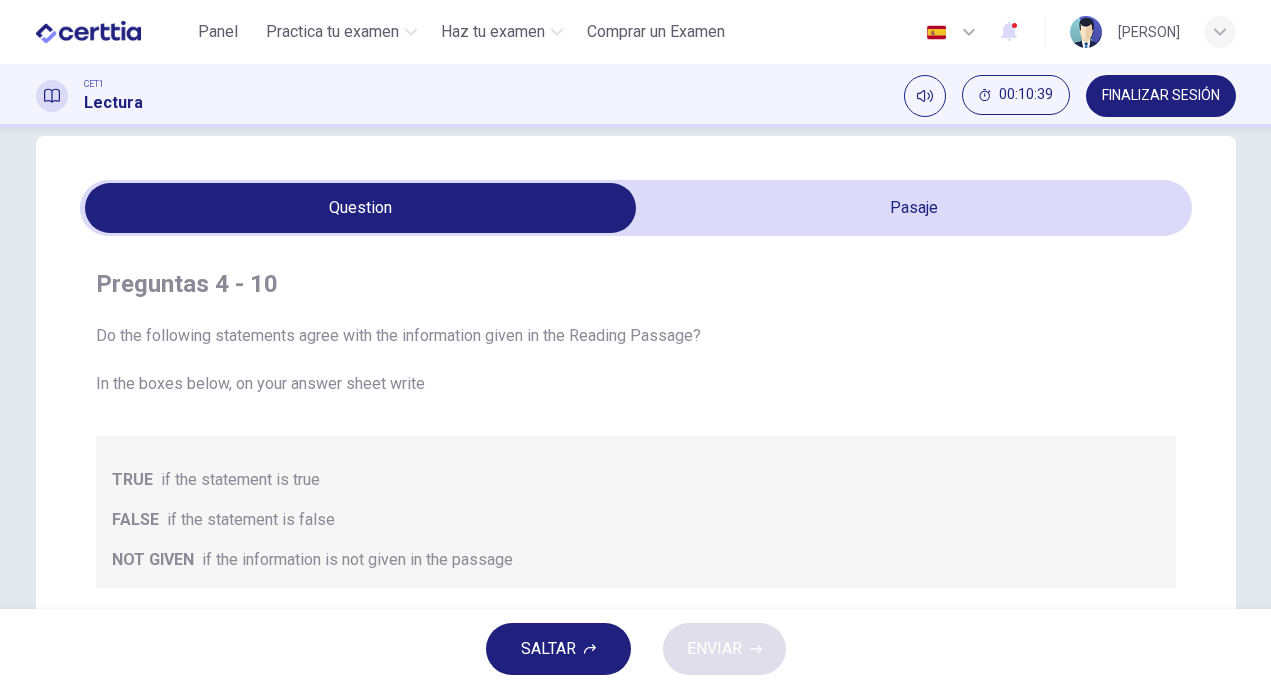 scroll, scrollTop: 0, scrollLeft: 0, axis: both 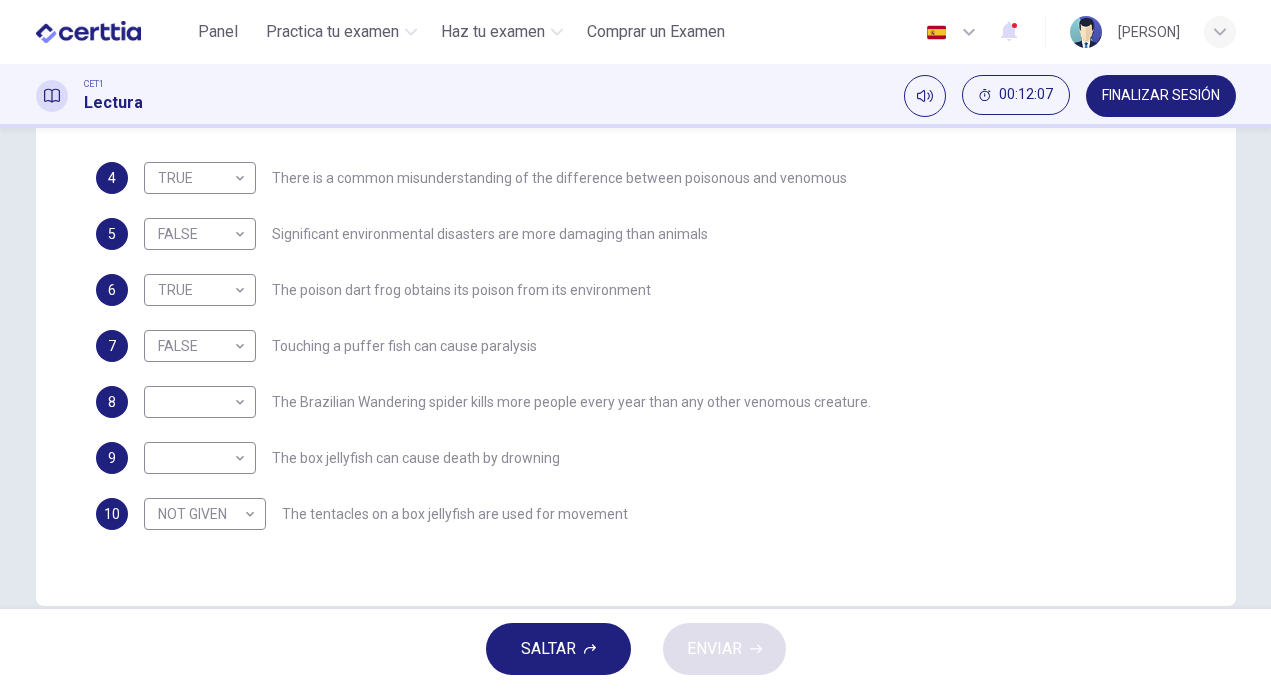 click on "​ ​ The box jellyfish can cause death by drowning" at bounding box center (352, 458) 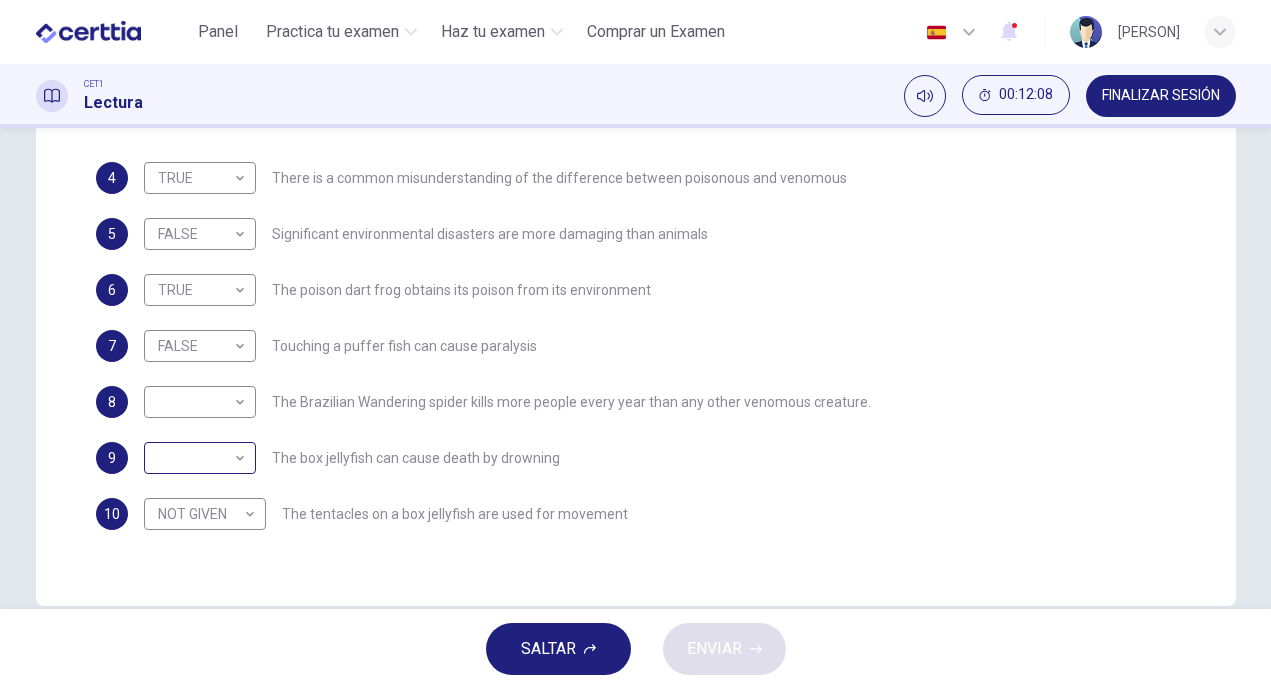 click on "Este sitio utiliza cookies, como se explica en nuestra  Política de Privacidad . Si acepta el uso de cookies, haga clic en el botón Aceptar y continüe navegando por nuestro sitio.   Política de Privacidad Aceptar Panel Practica tu examen Haz tu examen Comprar un Examen Español ** ​​ [PERSON] CET1 Lectura 00:12:08 FINALIZAR SESIÓN Preguntas 4 - 10 Do the following statements agree with the information given in the Reading Passage?
In the boxes below, on your answer sheet write TRUE if the statement is true FALSE if the statement is false NOT GIVEN if the information is not given in the passage 4 TRUE **** ​​ There is a common misunderstanding of the difference between poisonous and venomous 5 FALSE ***** ​​ Significant environmental disasters are more damaging than animals 6 TRUE **** ​​ The poison dart frog obtains its poison from its environment 7 FALSE ***** ​​ Touching a puffer fish can cause paralysis 8 ​​ ​ 9 ​​ The box jellyfish can cause death by drowning 10 NOT GIVEN ​ ​ 1 2" at bounding box center (635, 344) 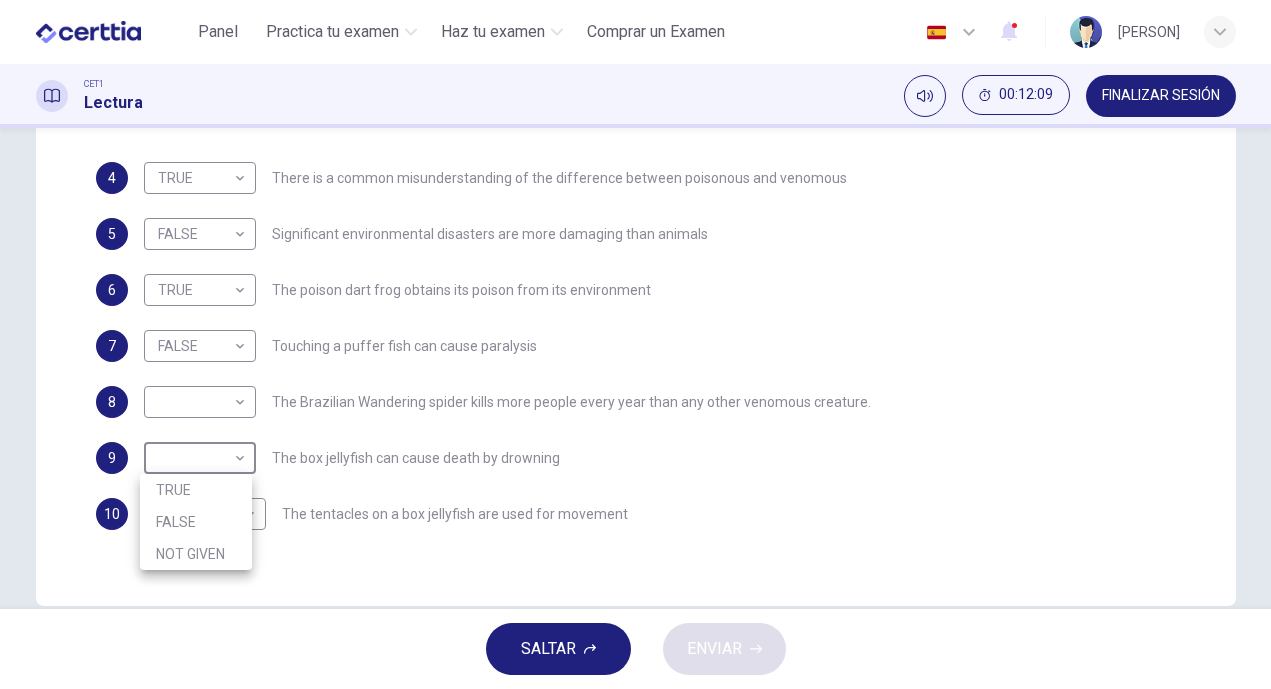 click on "TRUE" at bounding box center [196, 490] 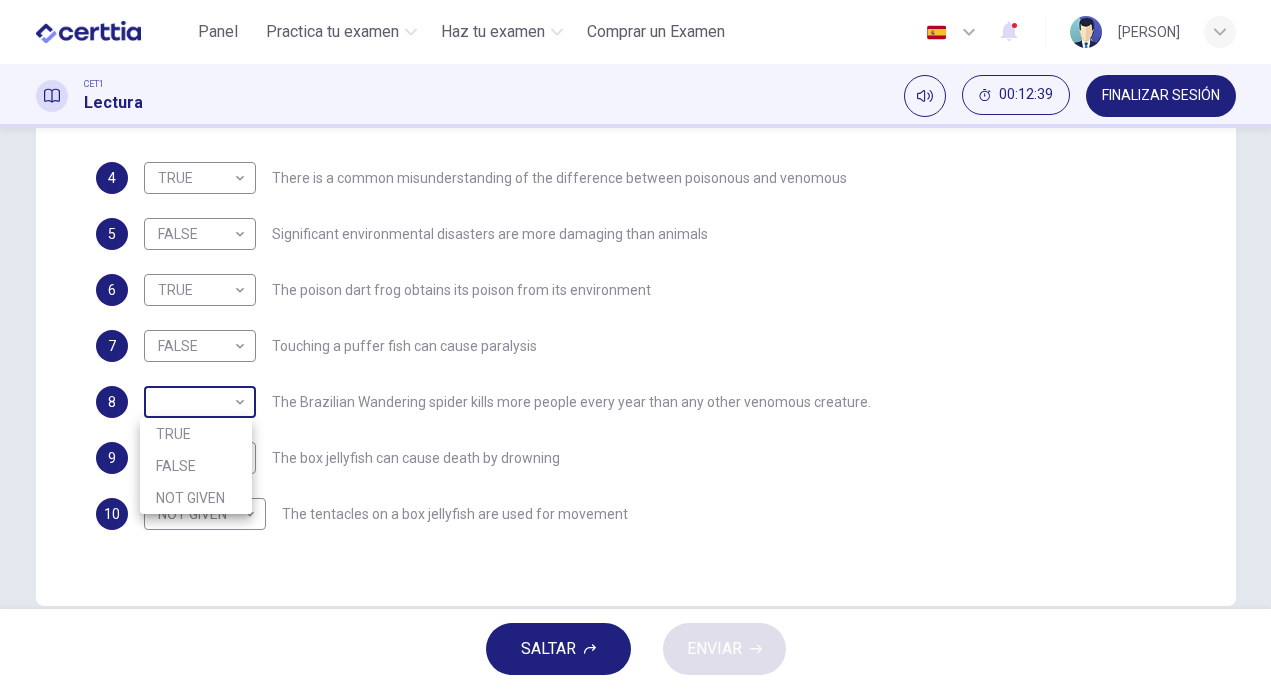 click on "Este sitio utiliza cookies, como se explica en nuestra  Política de Privacidad . Si acepta el uso de cookies, haga clic en el botón Aceptar y continüe navegando por nuestro sitio.   Política de Privacidad Aceptar Panel Practica tu examen Haz tu examen Comprar un Examen Español ** ​​ [PERSON] CET1 Lectura 00:12:39 FINALIZAR SESIÓN Preguntas 4 - 10 Do the following statements agree with the information given in the Reading Passage?
In the boxes below, on your answer sheet write TRUE if the statement is true FALSE if the statement is false NOT GIVEN if the information is not given in the passage 4 TRUE **** ​​ There is a common misunderstanding of the difference between poisonous and venomous 5 FALSE ***** ​​ Significant environmental disasters are more damaging than animals 6 TRUE **** ​​ The poison dart frog obtains its poison from its environment 7 FALSE ***** ​​ Touching a puffer fish can cause paralysis 8 ​​ ​ 9 TRUE **** ​​ The box jellyfish can cause death by drowning 10 NOT GIVEN ​ 1" at bounding box center [635, 344] 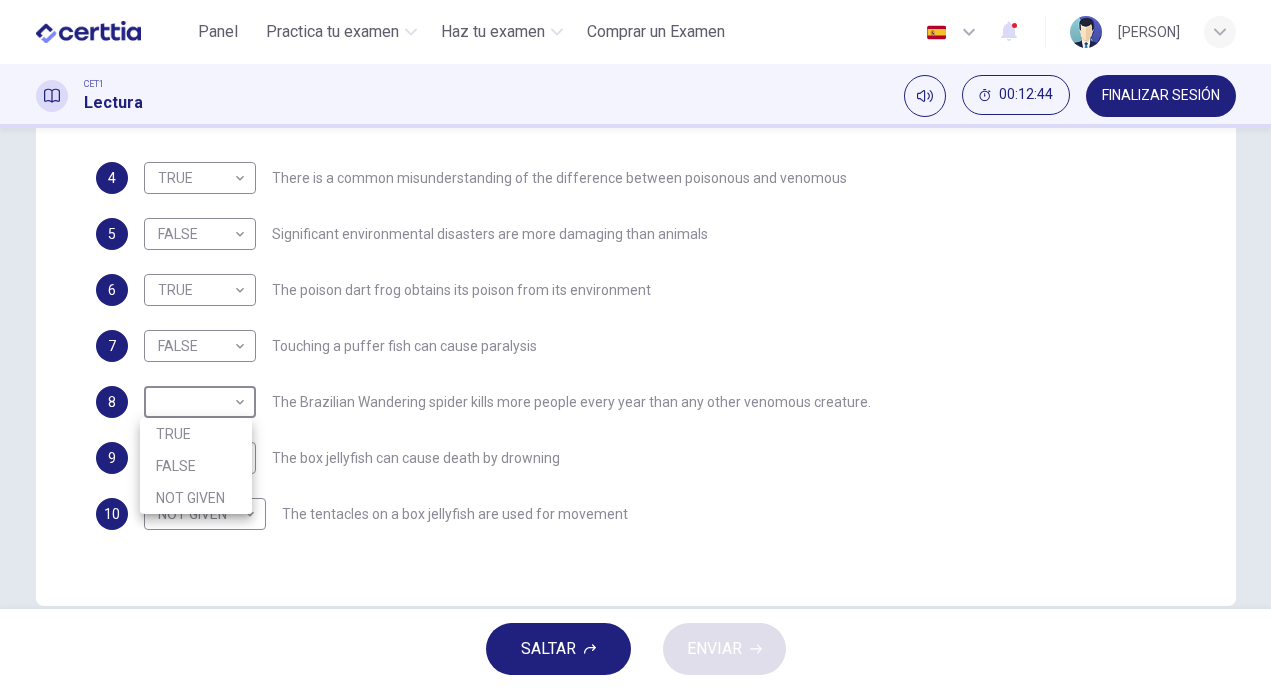 click on "NOT GIVEN" at bounding box center (196, 498) 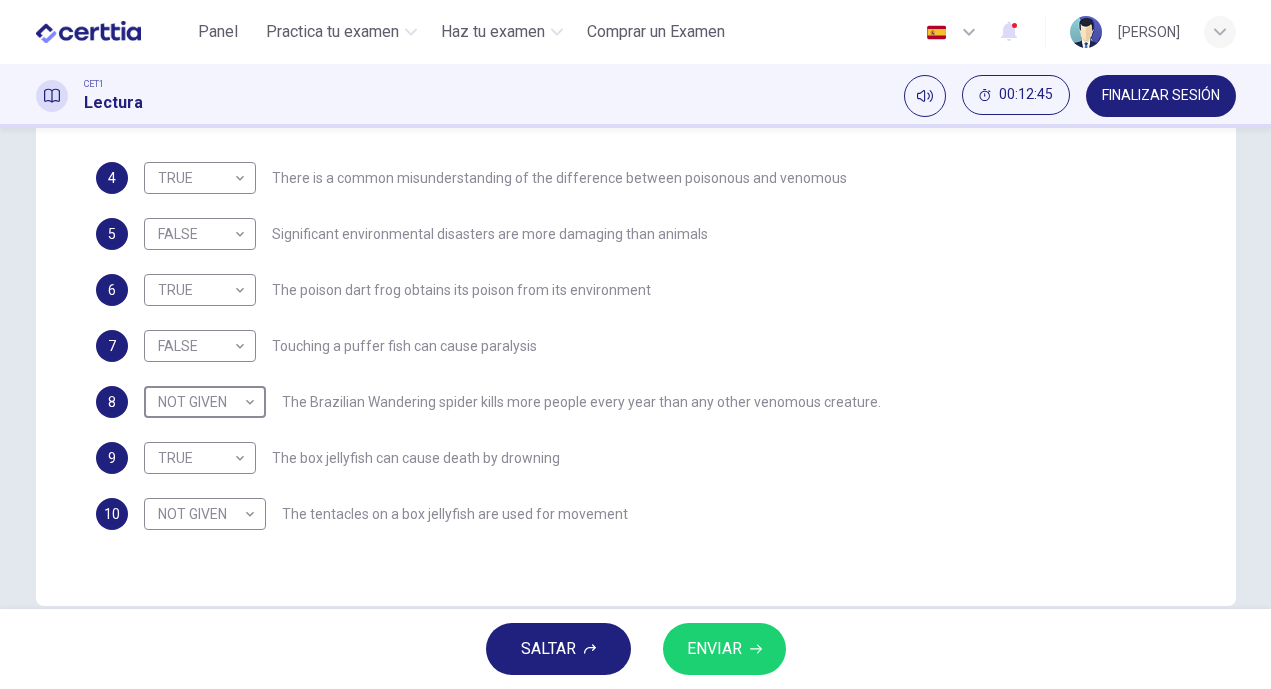 click on "ENVIAR" at bounding box center [724, 649] 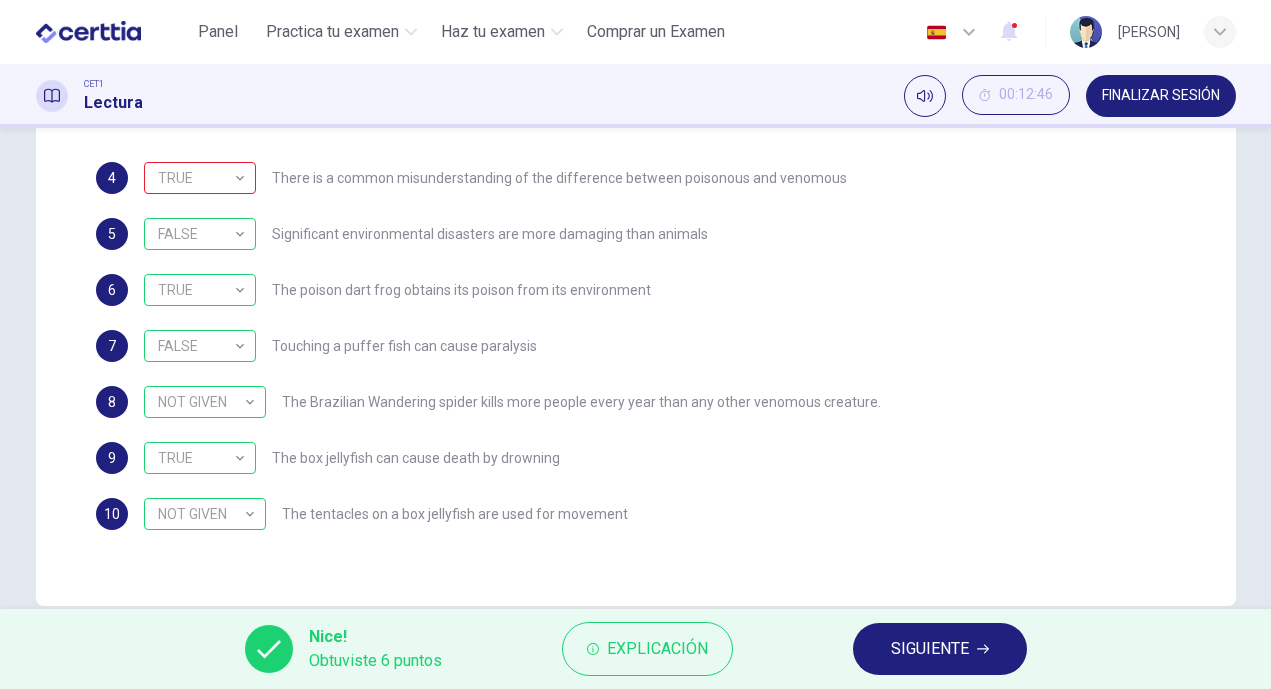 click on "Explicación" at bounding box center (647, 649) 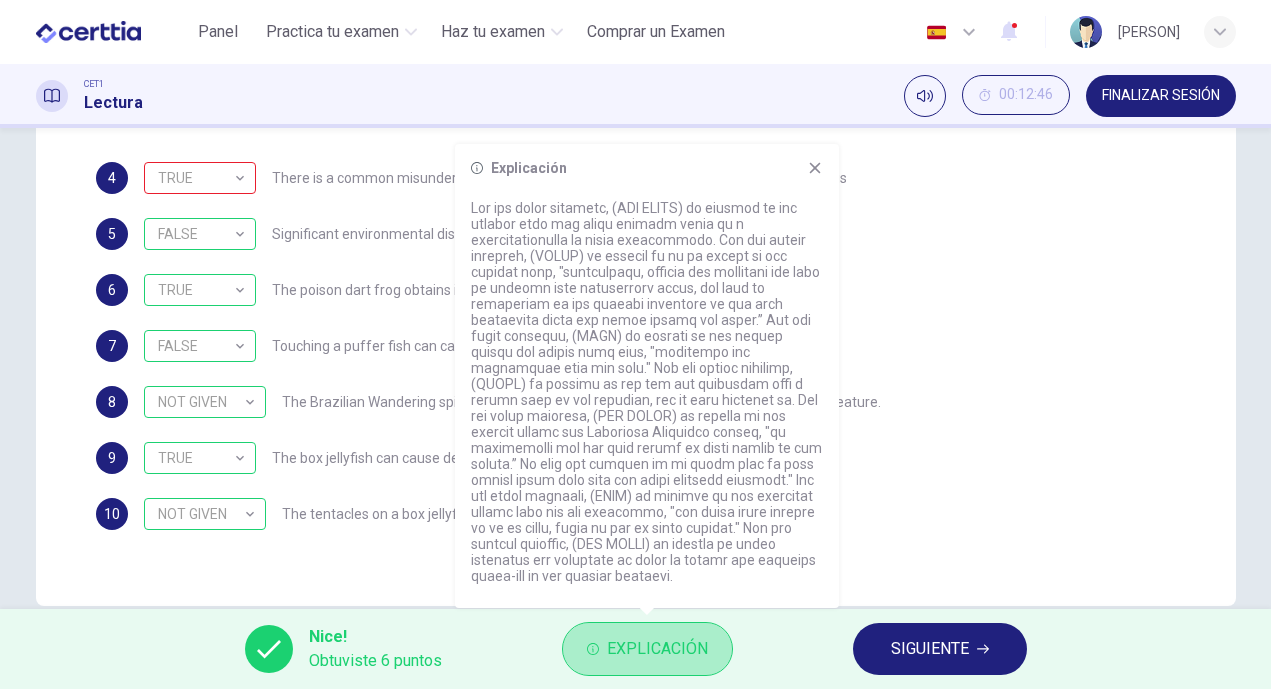 click on "Explicación" at bounding box center (647, 649) 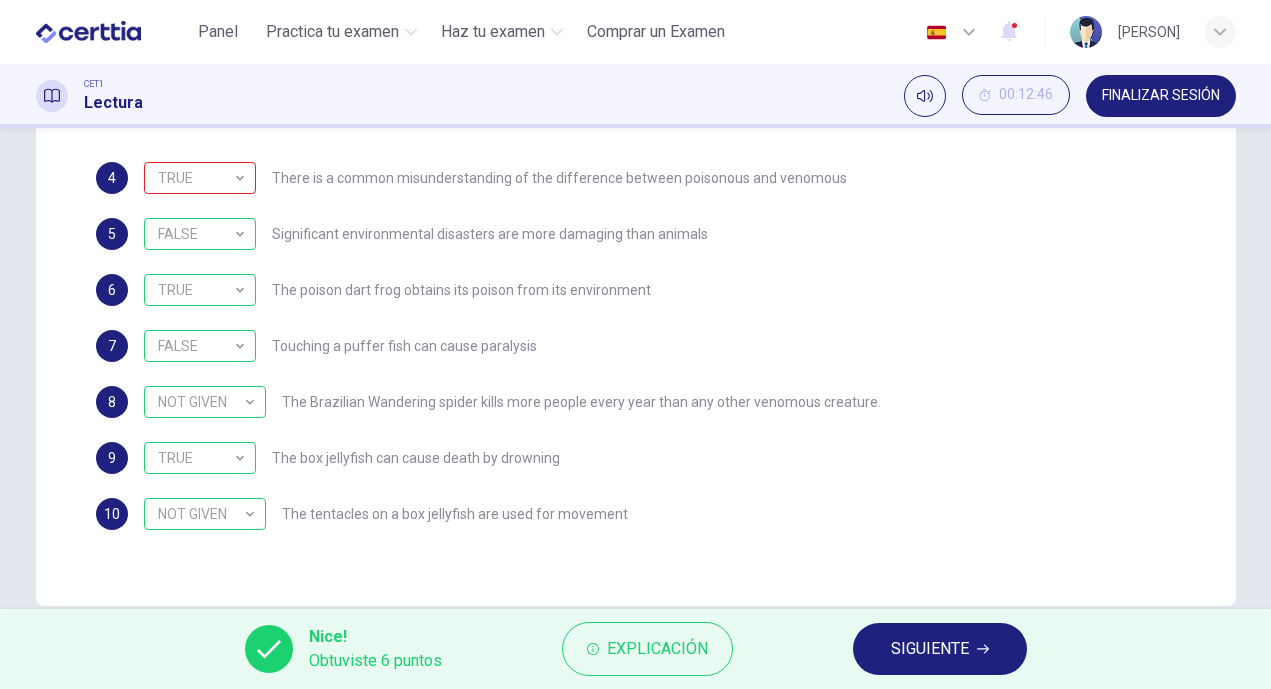 click on "SIGUIENTE" at bounding box center [940, 649] 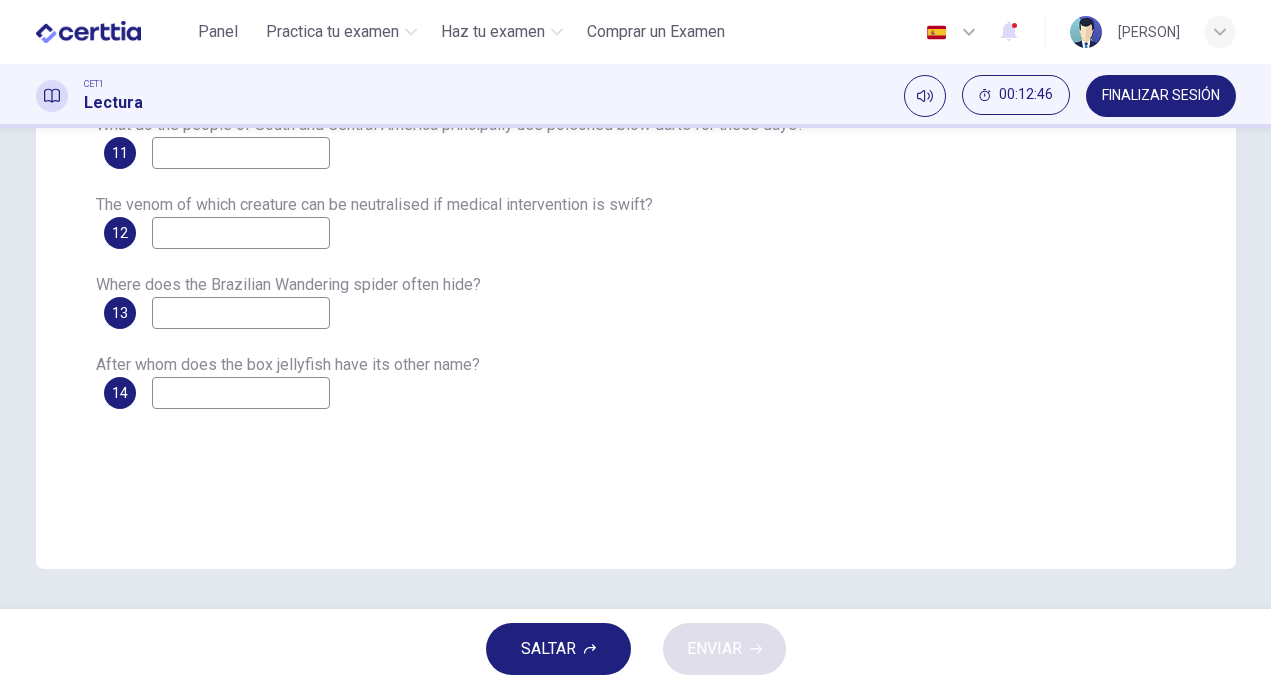 scroll, scrollTop: 403, scrollLeft: 0, axis: vertical 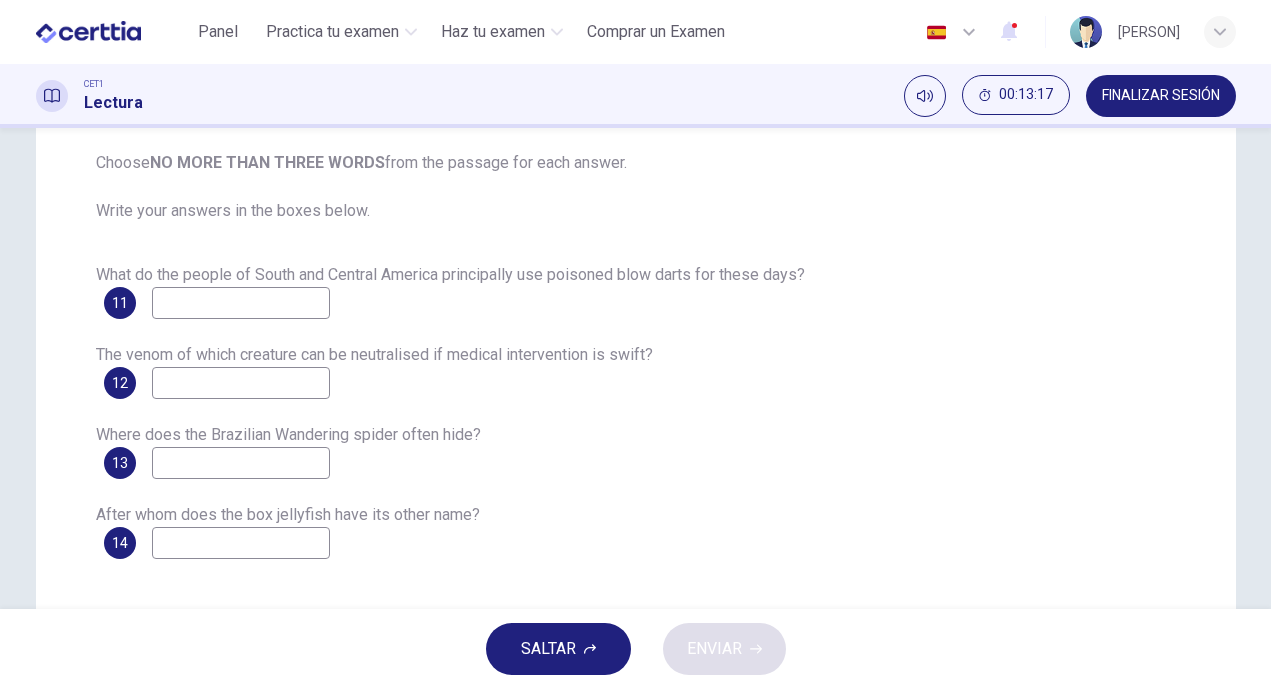 click at bounding box center [241, 303] 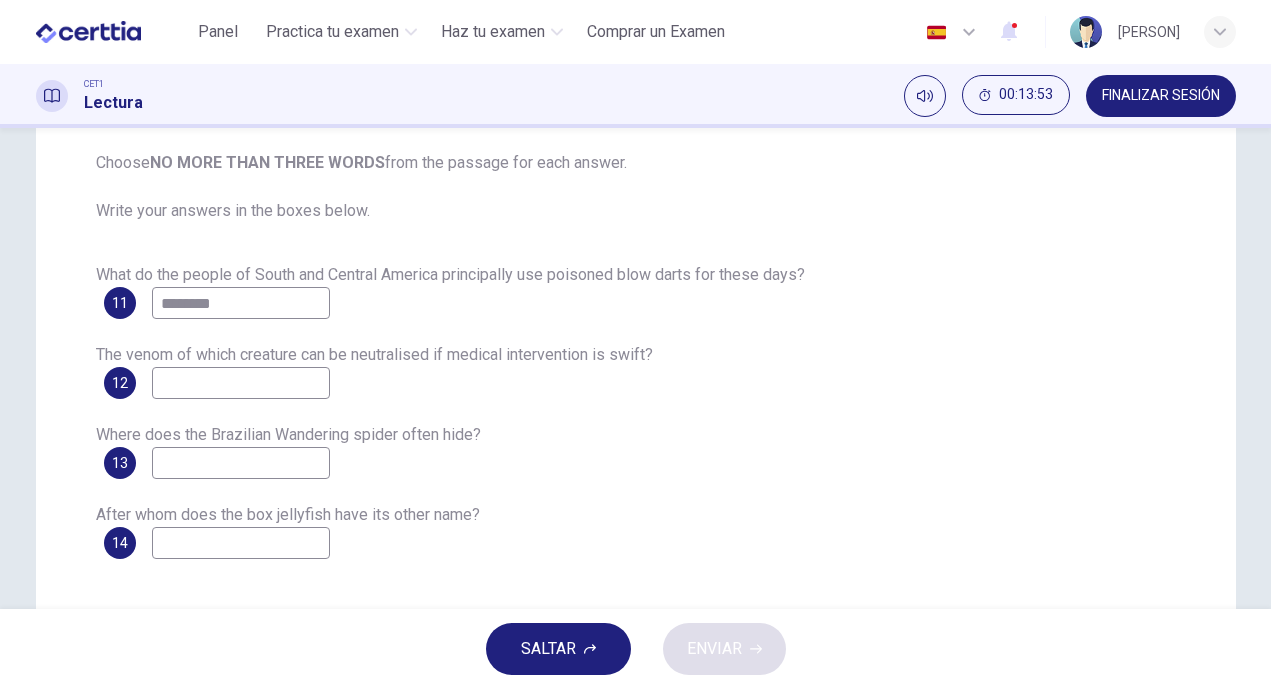 type on "*******" 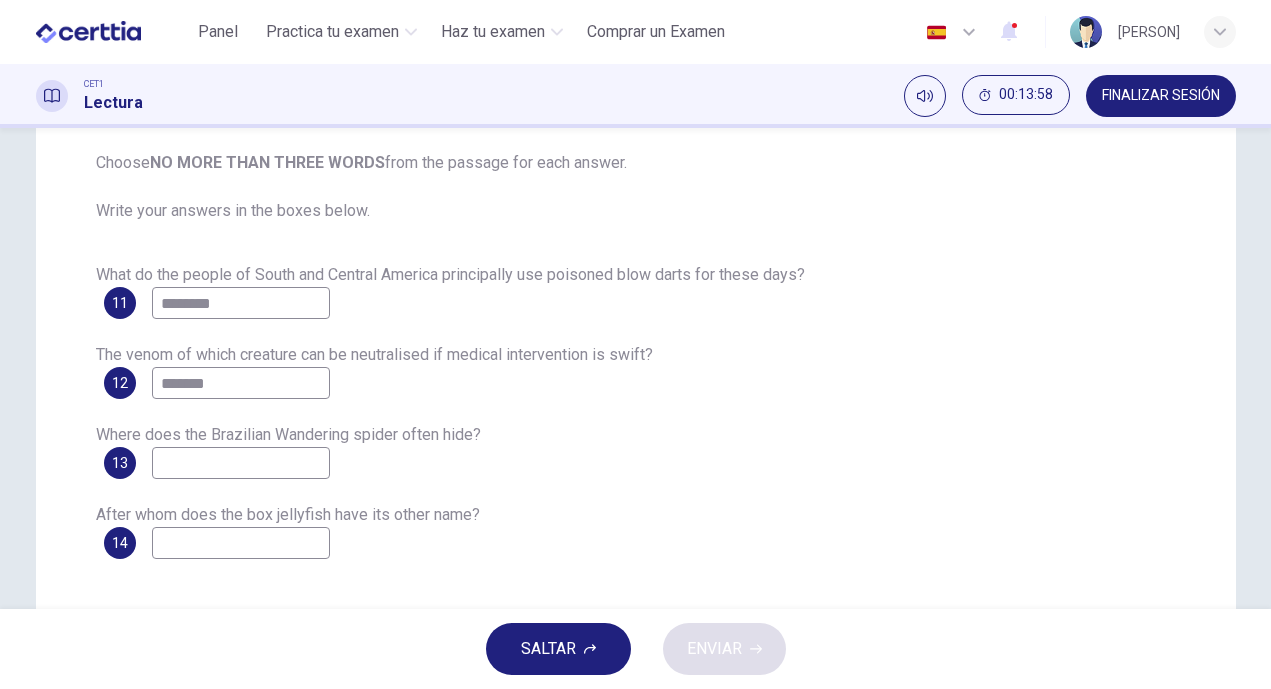 type on "******" 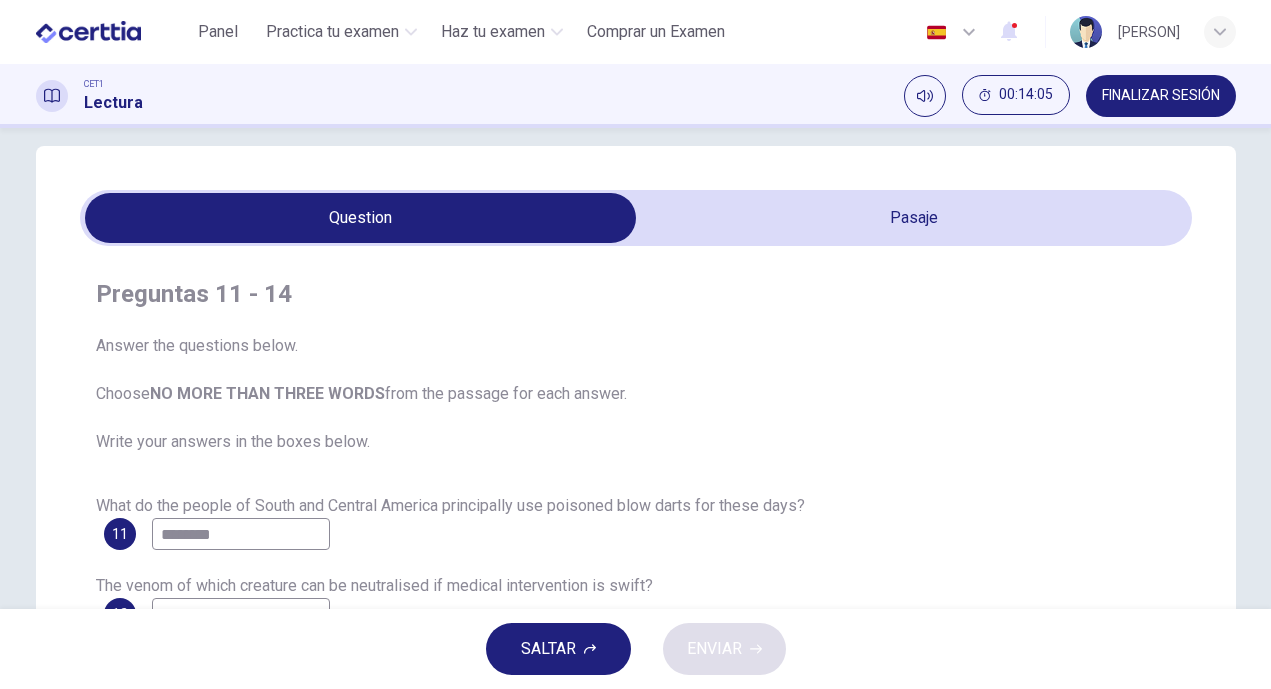 scroll, scrollTop: 27, scrollLeft: 0, axis: vertical 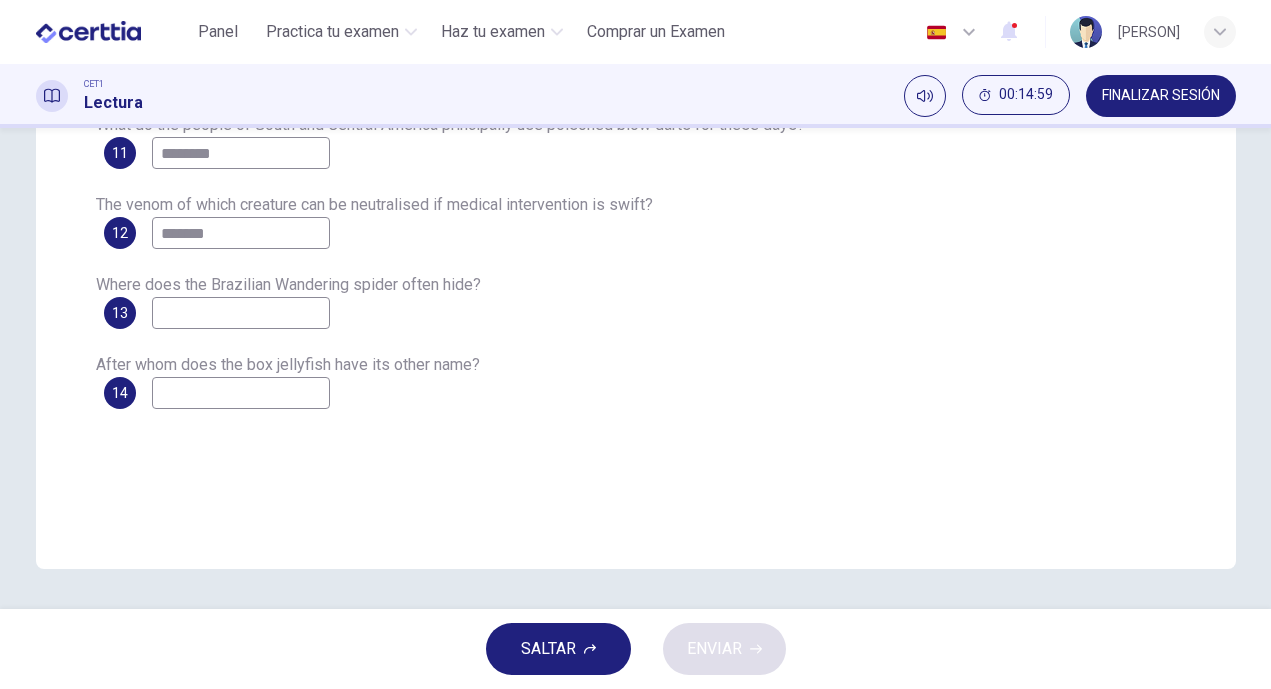 click at bounding box center [241, 313] 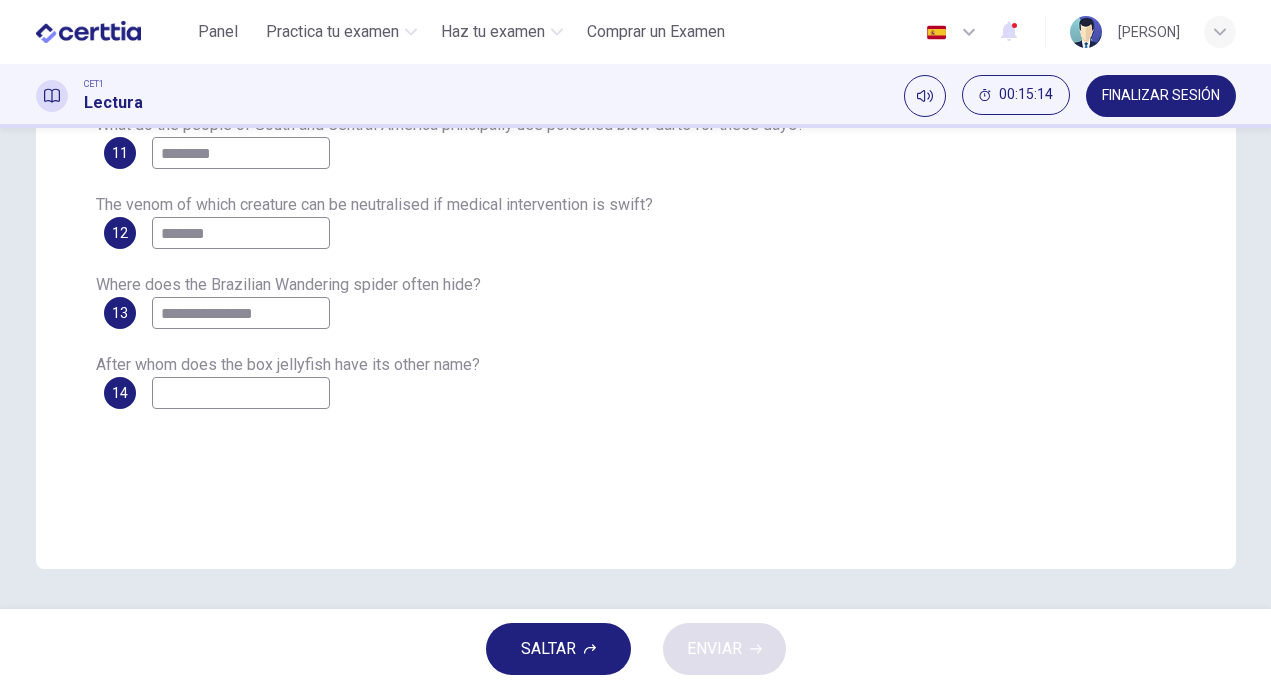 scroll, scrollTop: 0, scrollLeft: 0, axis: both 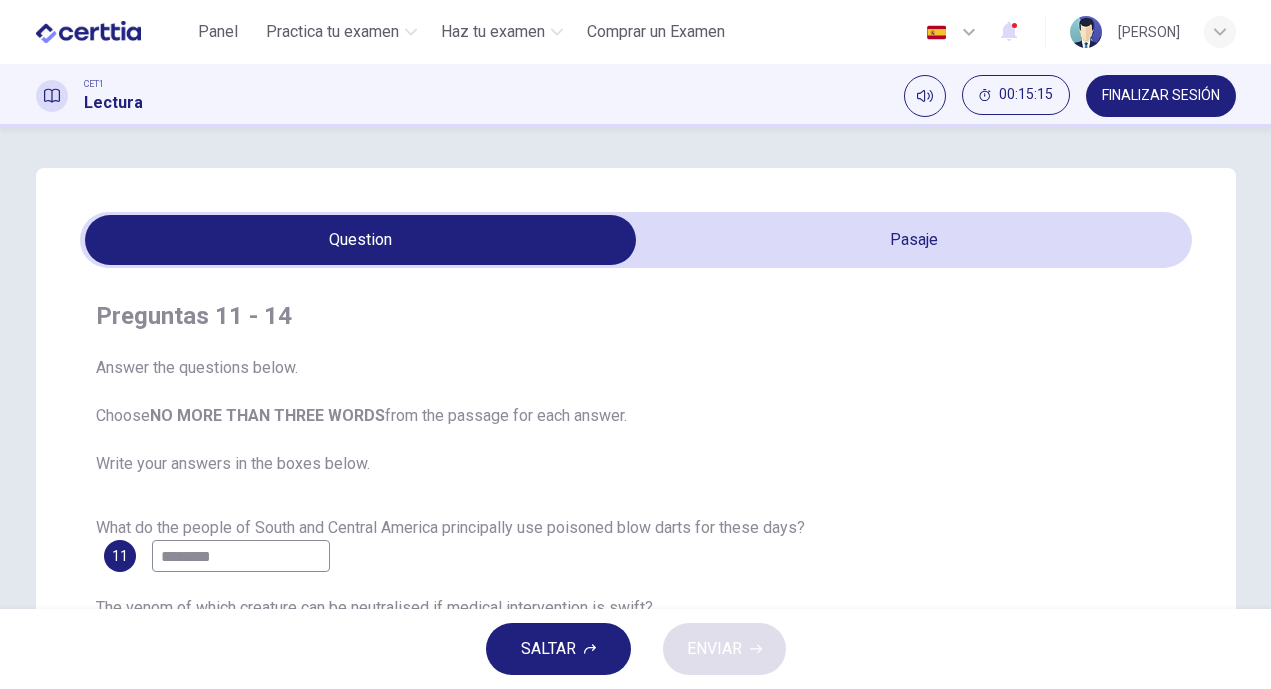 type on "**********" 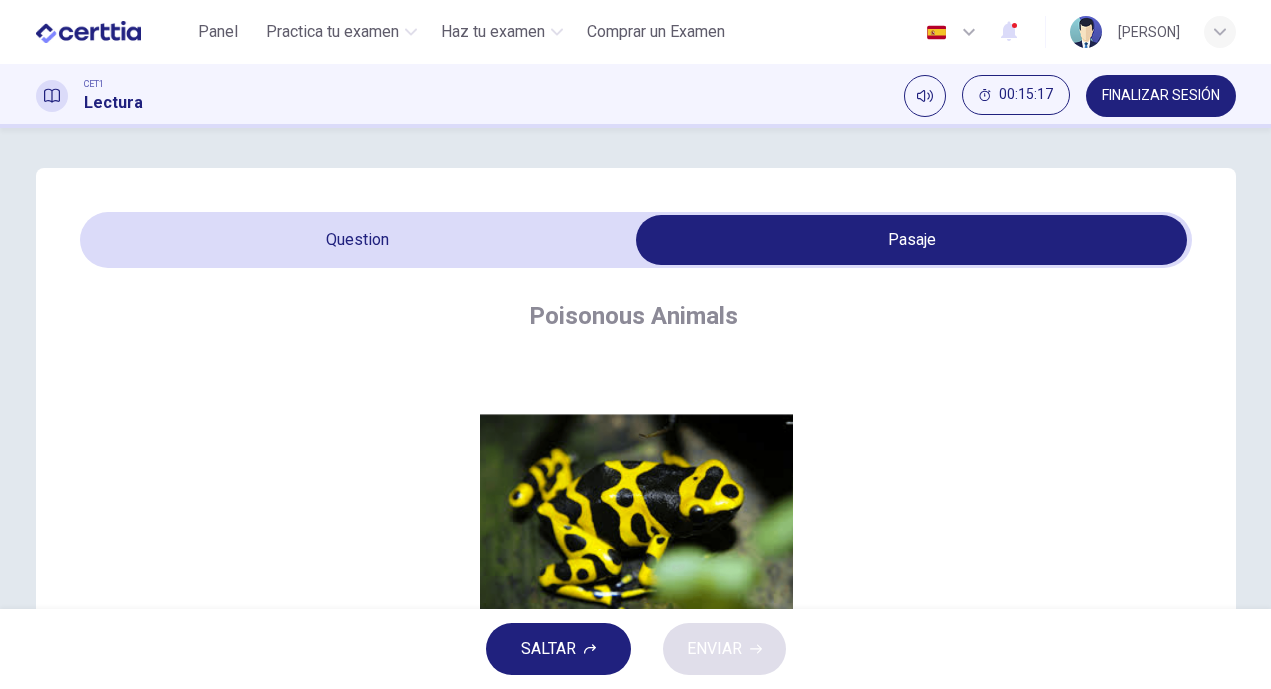 scroll, scrollTop: 547, scrollLeft: 0, axis: vertical 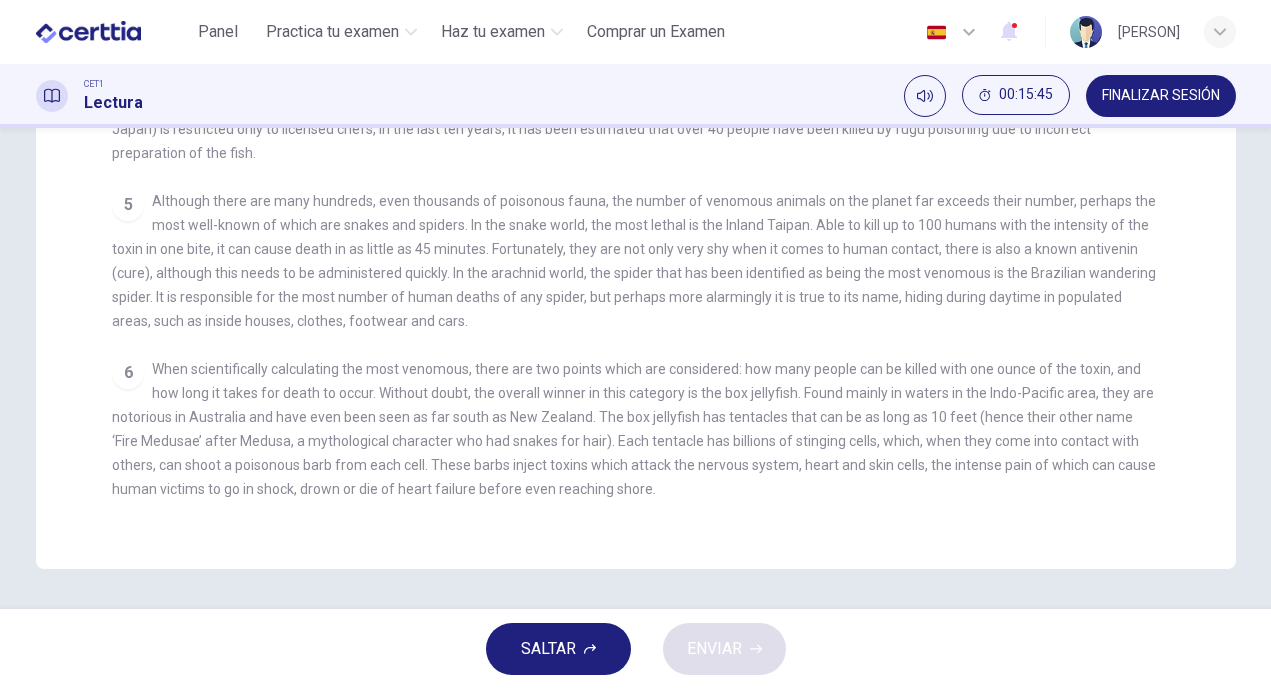 drag, startPoint x: 110, startPoint y: 436, endPoint x: 193, endPoint y: 438, distance: 83.02409 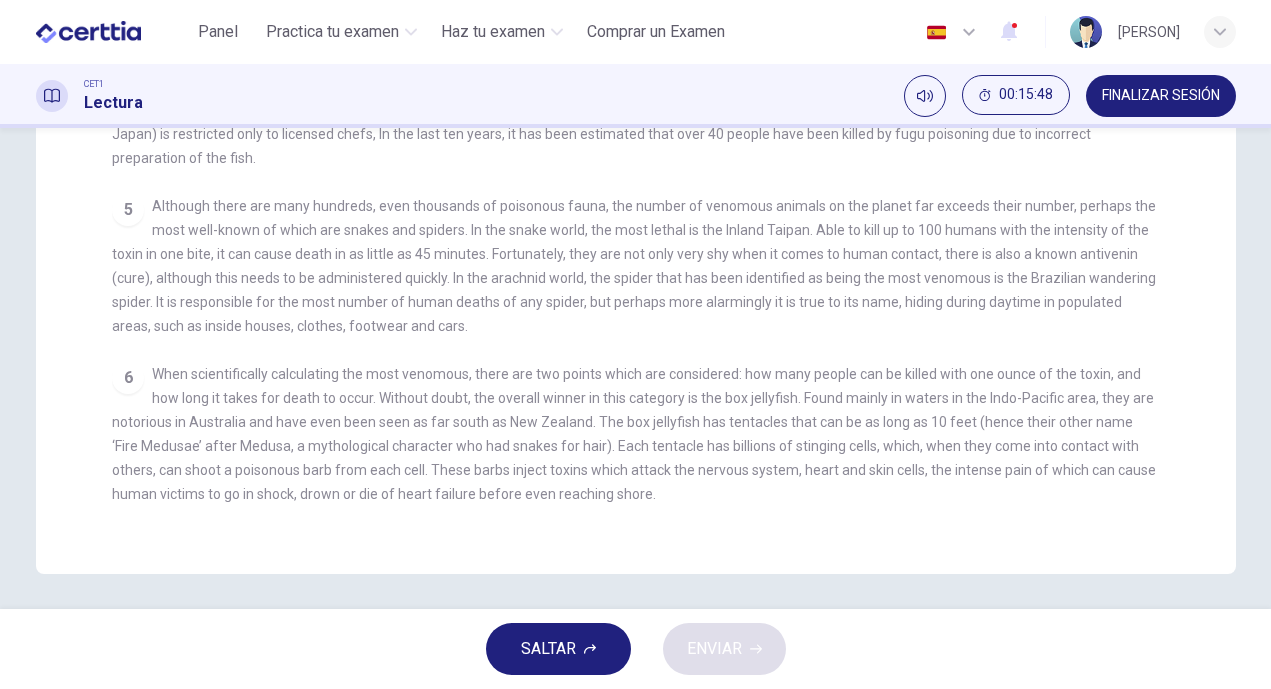 scroll, scrollTop: 0, scrollLeft: 0, axis: both 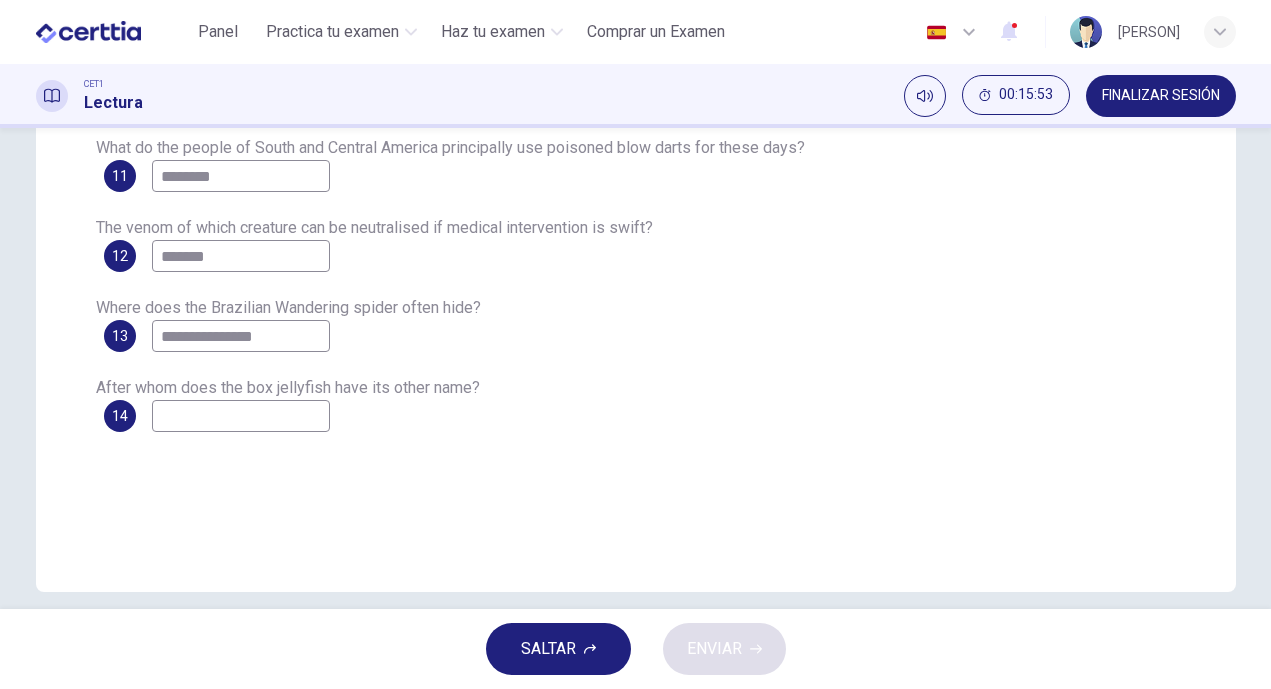 click at bounding box center (241, 416) 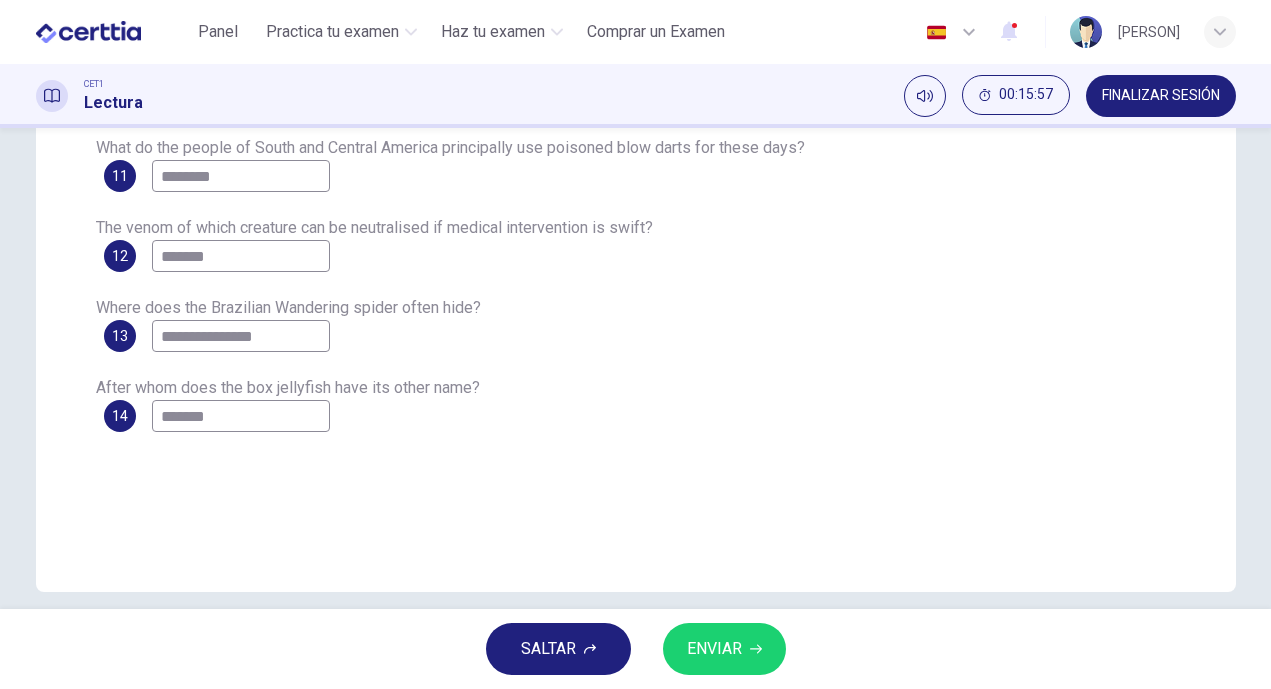 type on "******" 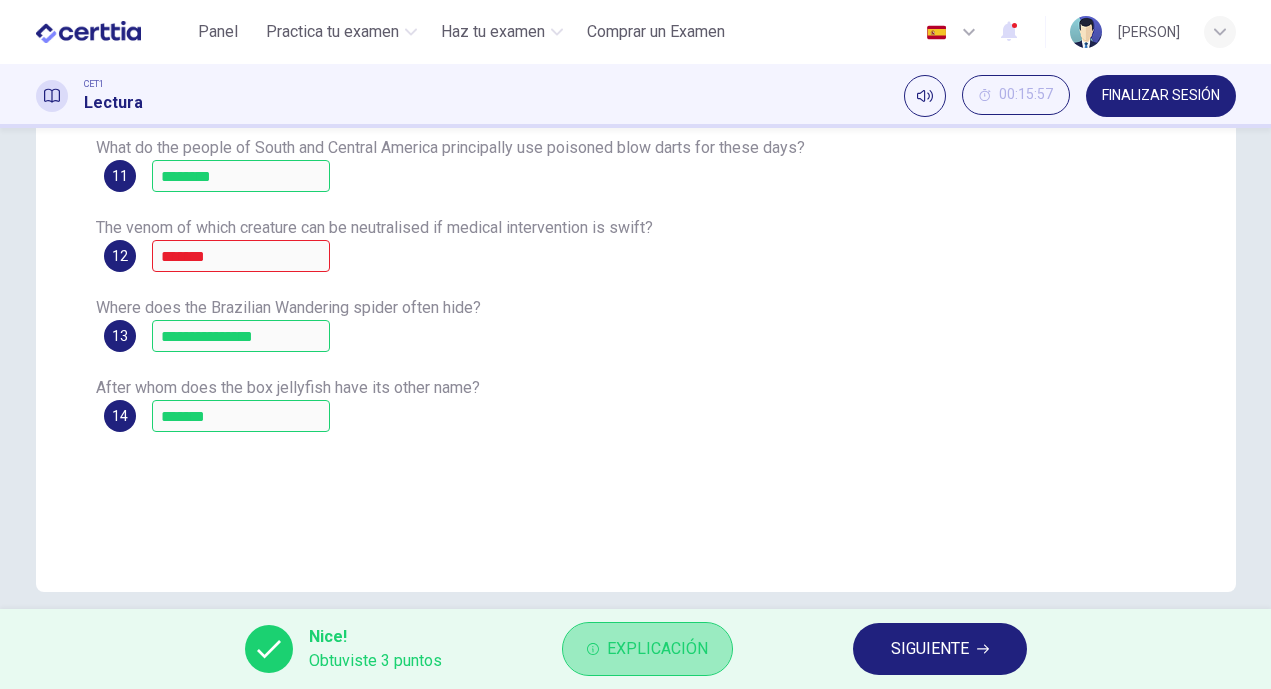 click on "Explicación" at bounding box center [657, 649] 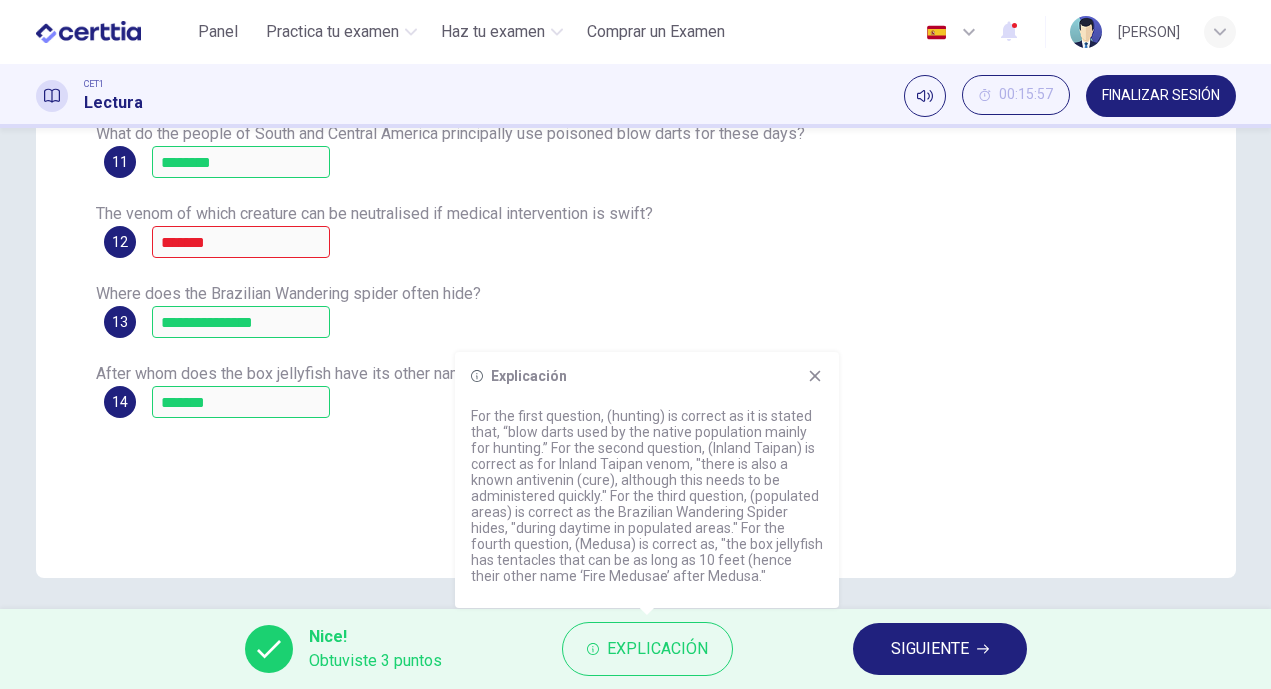 scroll, scrollTop: 403, scrollLeft: 0, axis: vertical 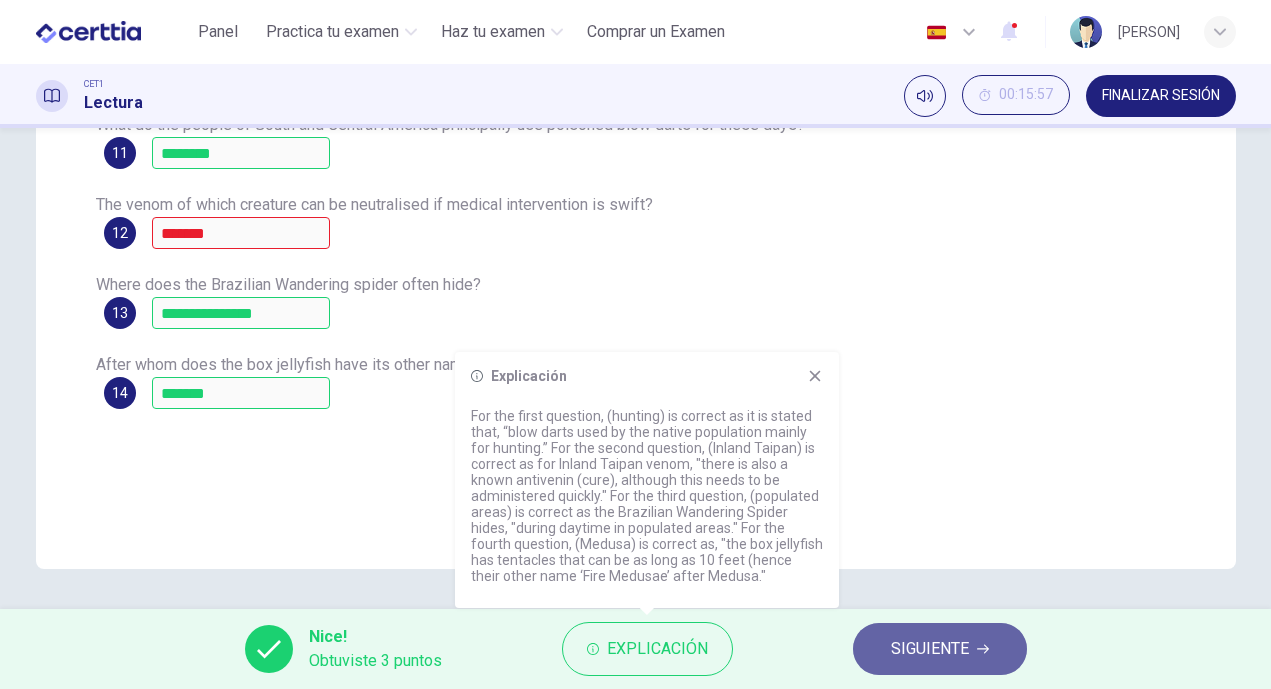 click on "SIGUIENTE" at bounding box center (930, 649) 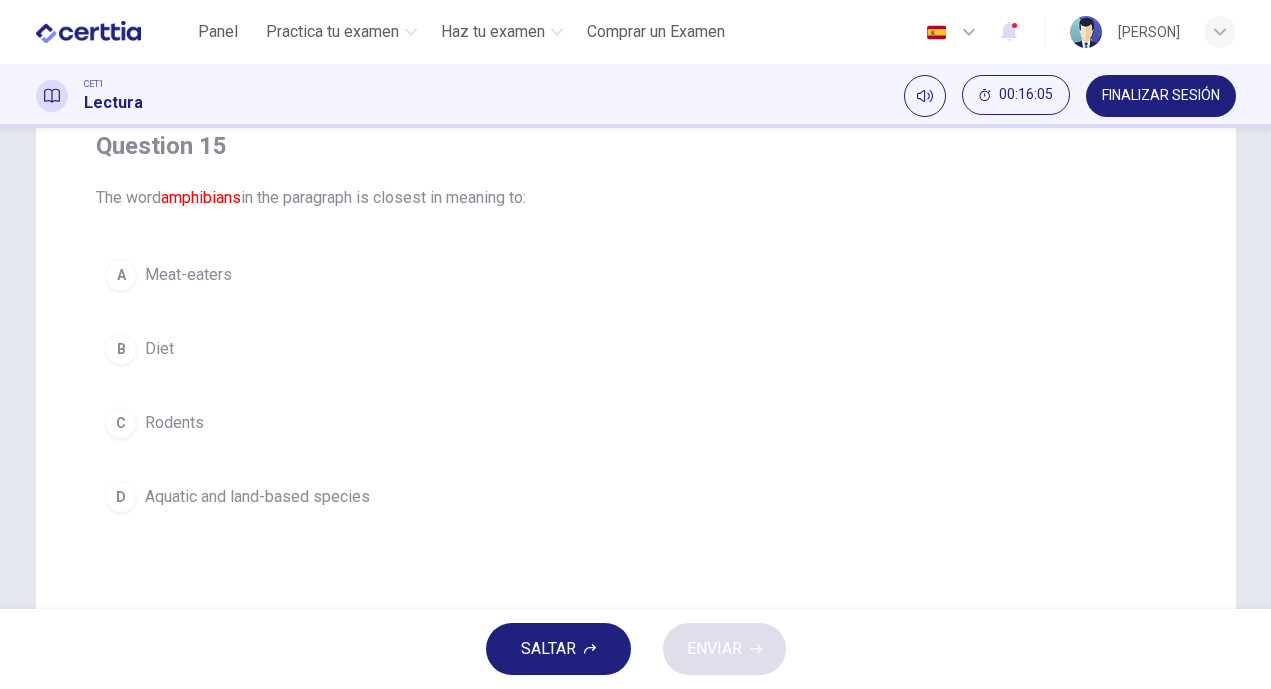 scroll, scrollTop: 177, scrollLeft: 0, axis: vertical 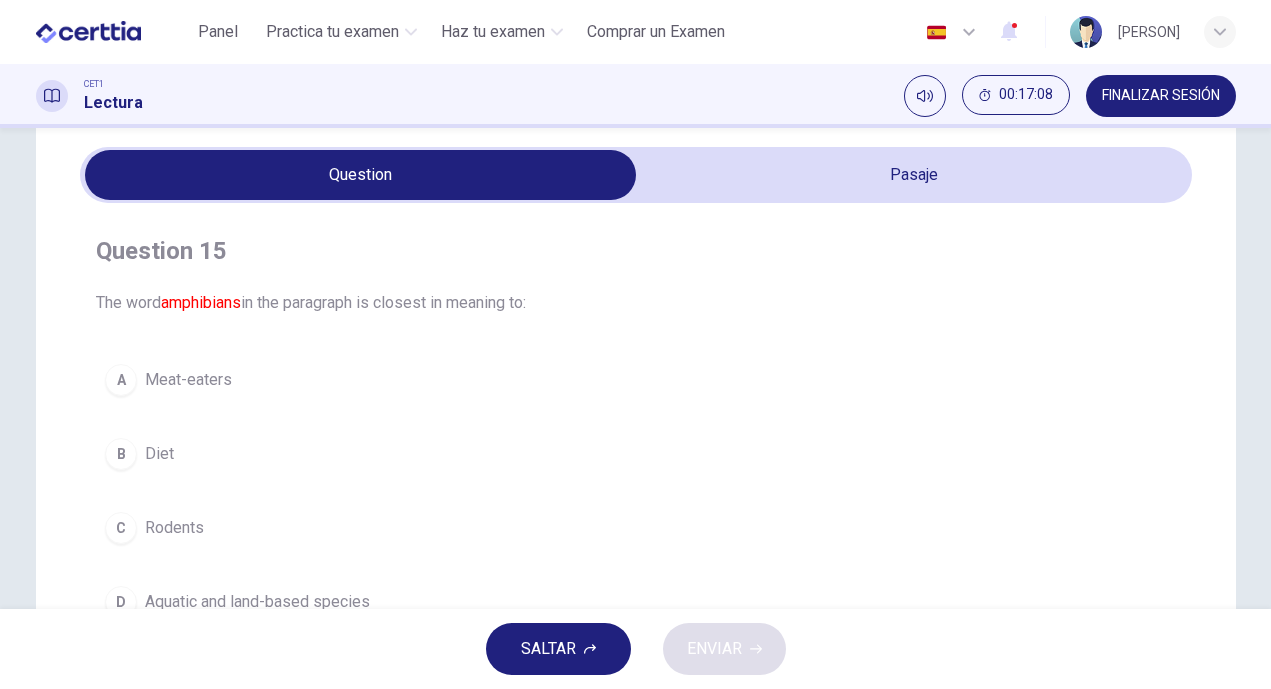 click on "A Meat-eaters" at bounding box center [636, 380] 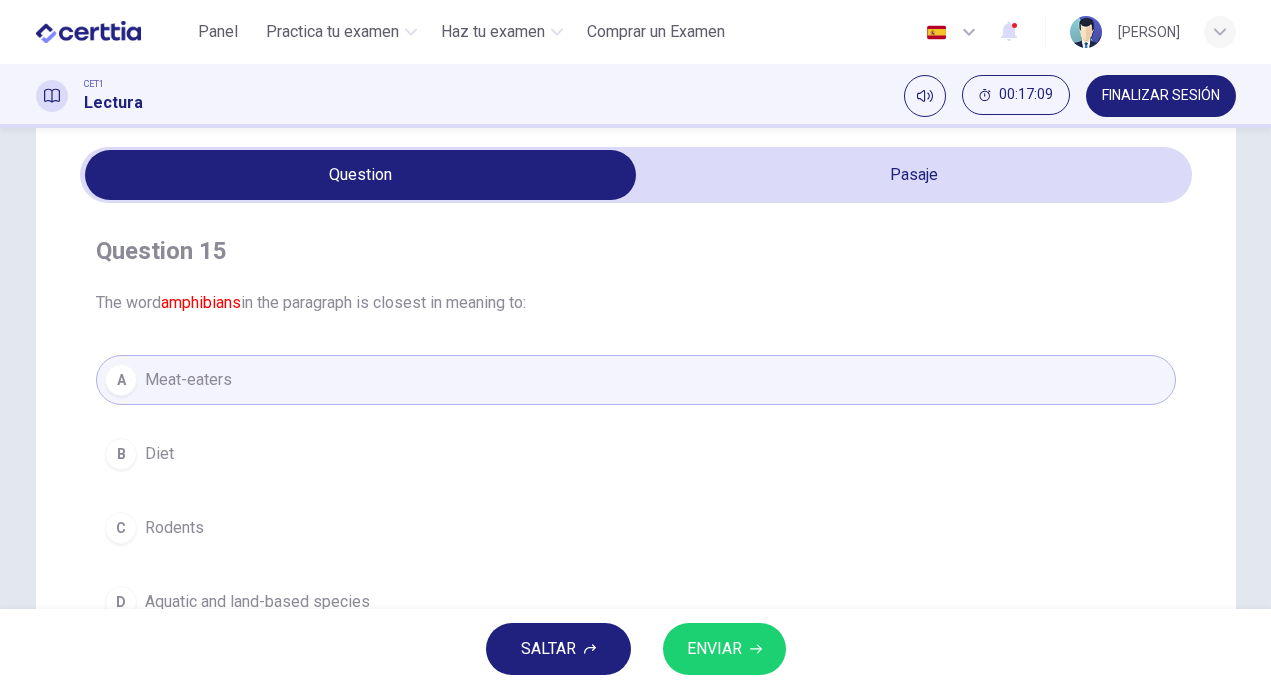 click on "ENVIAR" at bounding box center (714, 649) 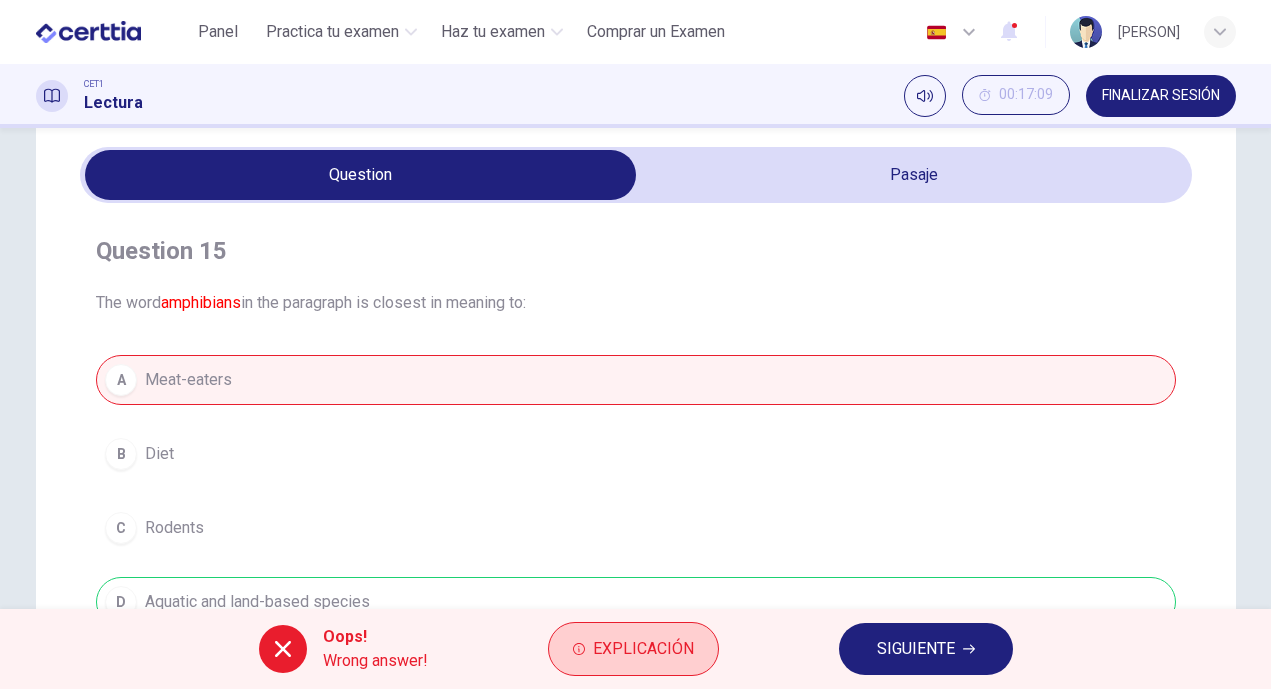 click on "Explicación" at bounding box center (643, 649) 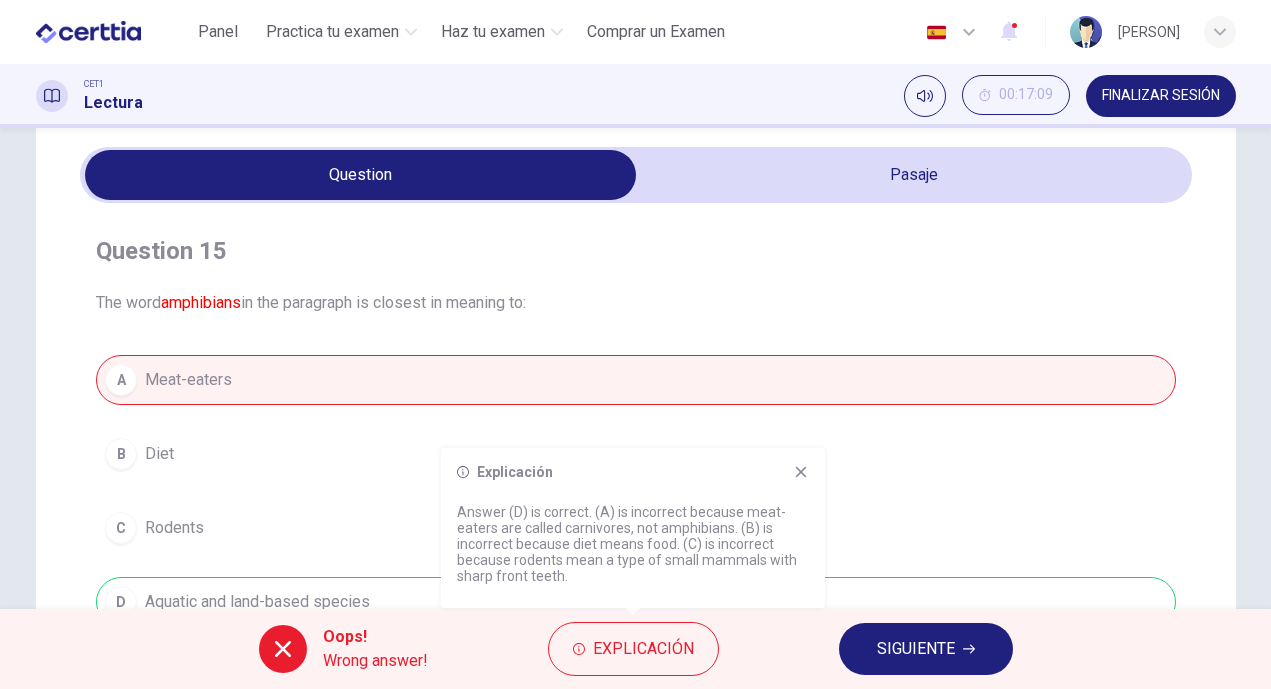 drag, startPoint x: 619, startPoint y: 581, endPoint x: 609, endPoint y: 536, distance: 46.09772 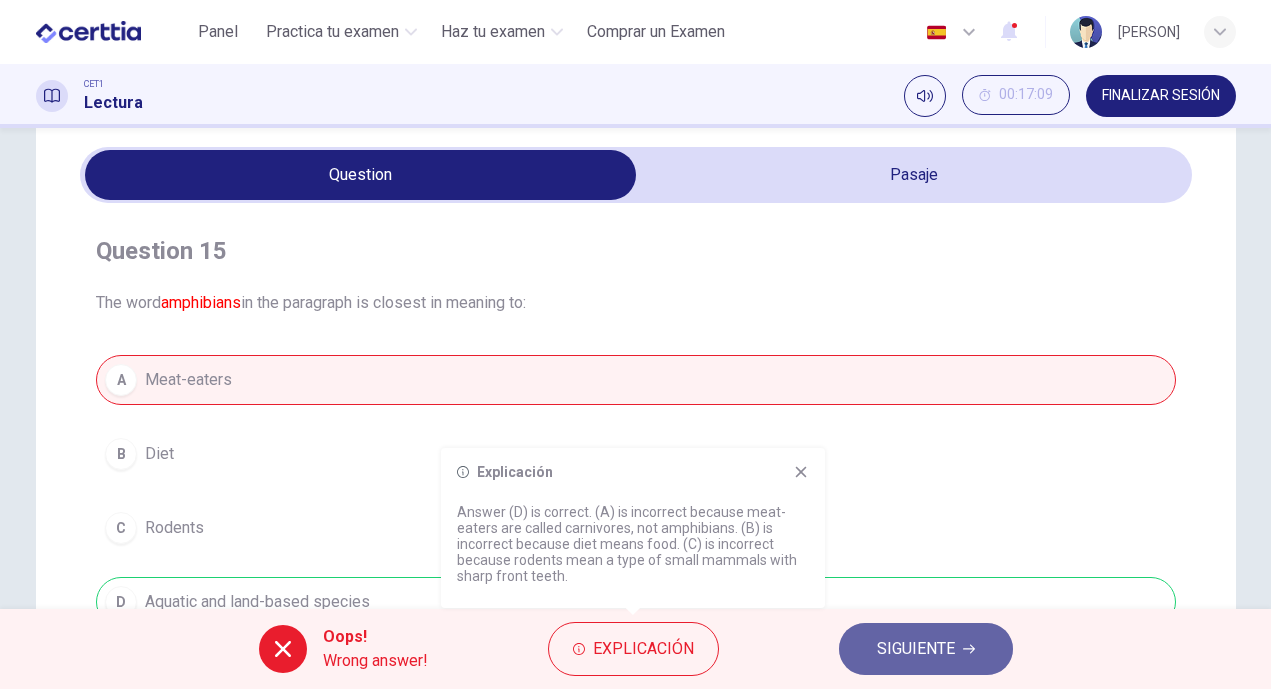 click on "SIGUIENTE" at bounding box center [916, 649] 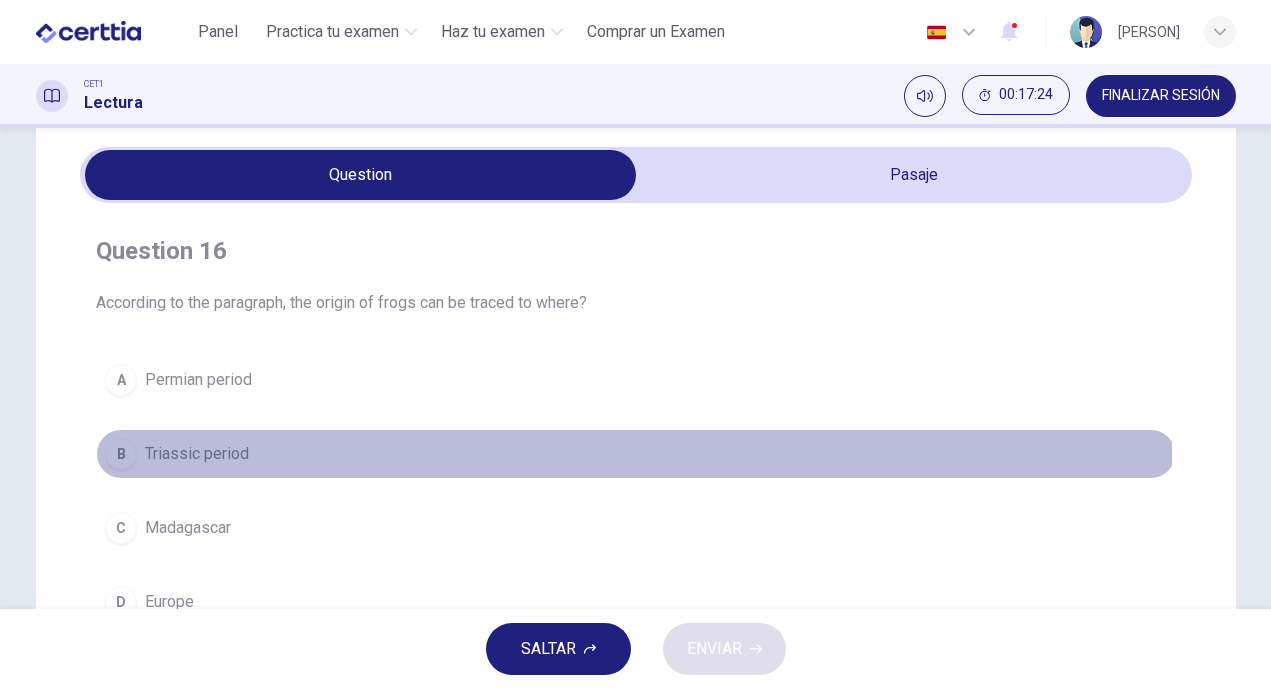 click on "Triassic period" at bounding box center [197, 454] 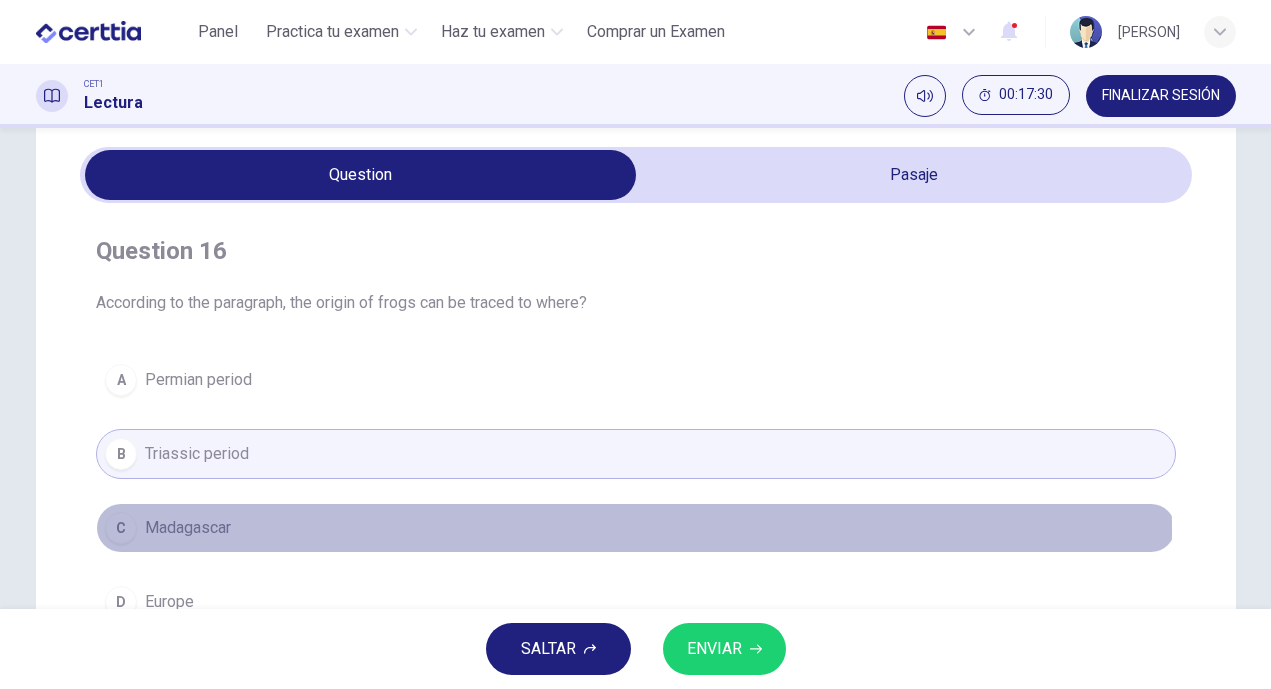 click on "Madagascar" at bounding box center (188, 528) 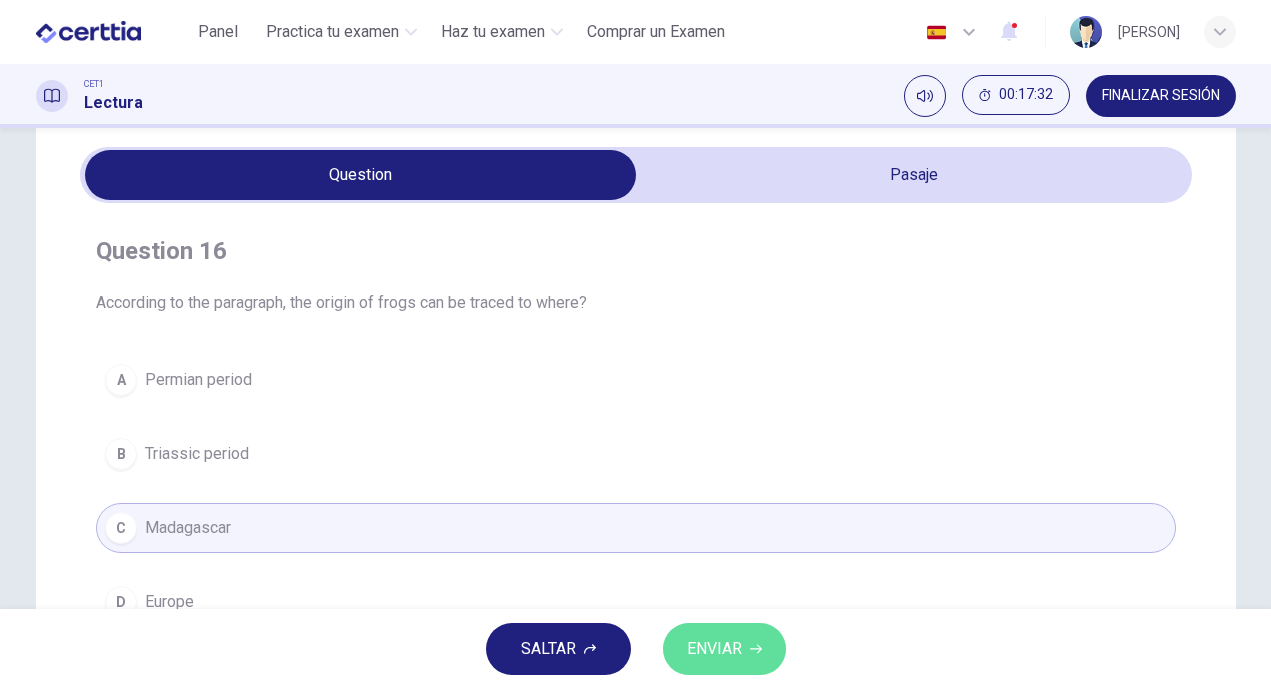 click on "ENVIAR" at bounding box center [714, 649] 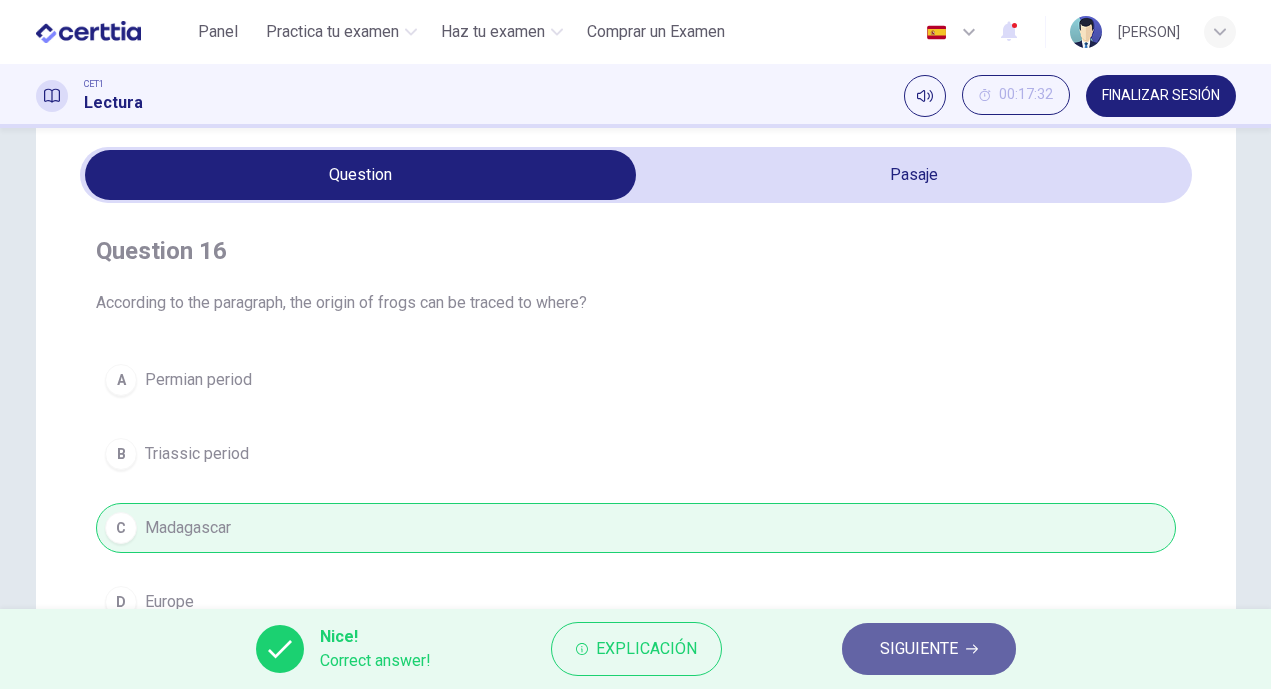 click on "SIGUIENTE" at bounding box center [919, 649] 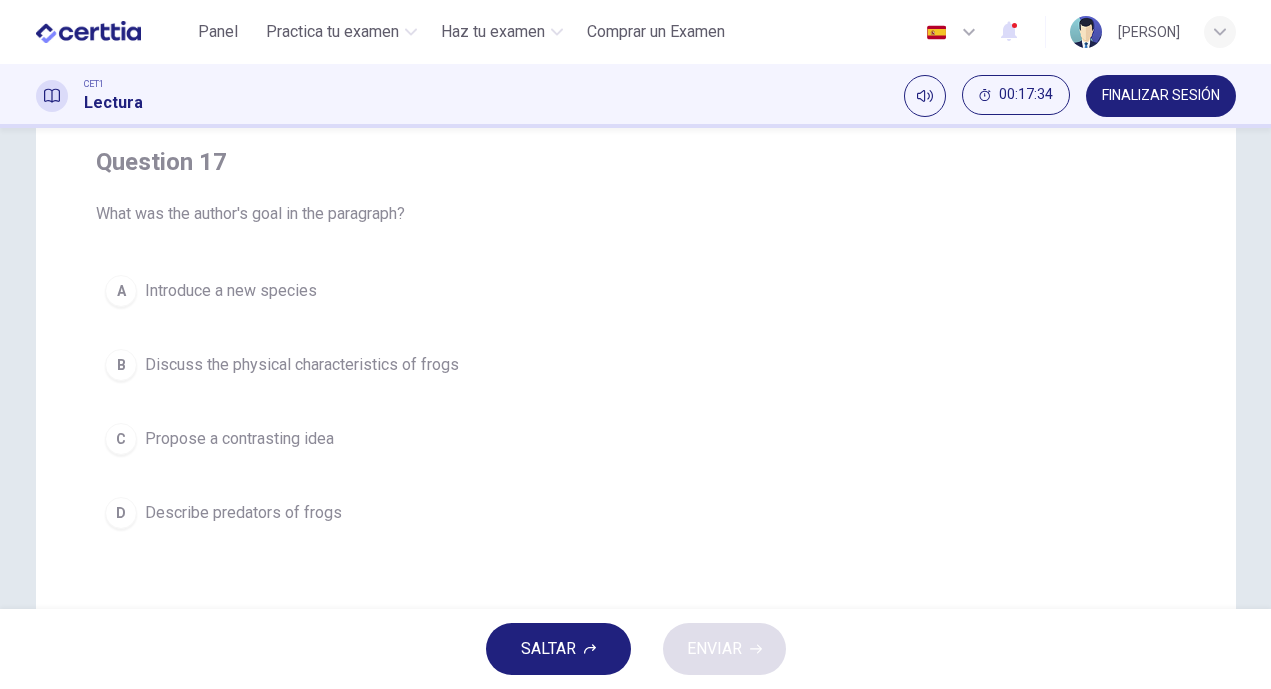 scroll, scrollTop: 151, scrollLeft: 0, axis: vertical 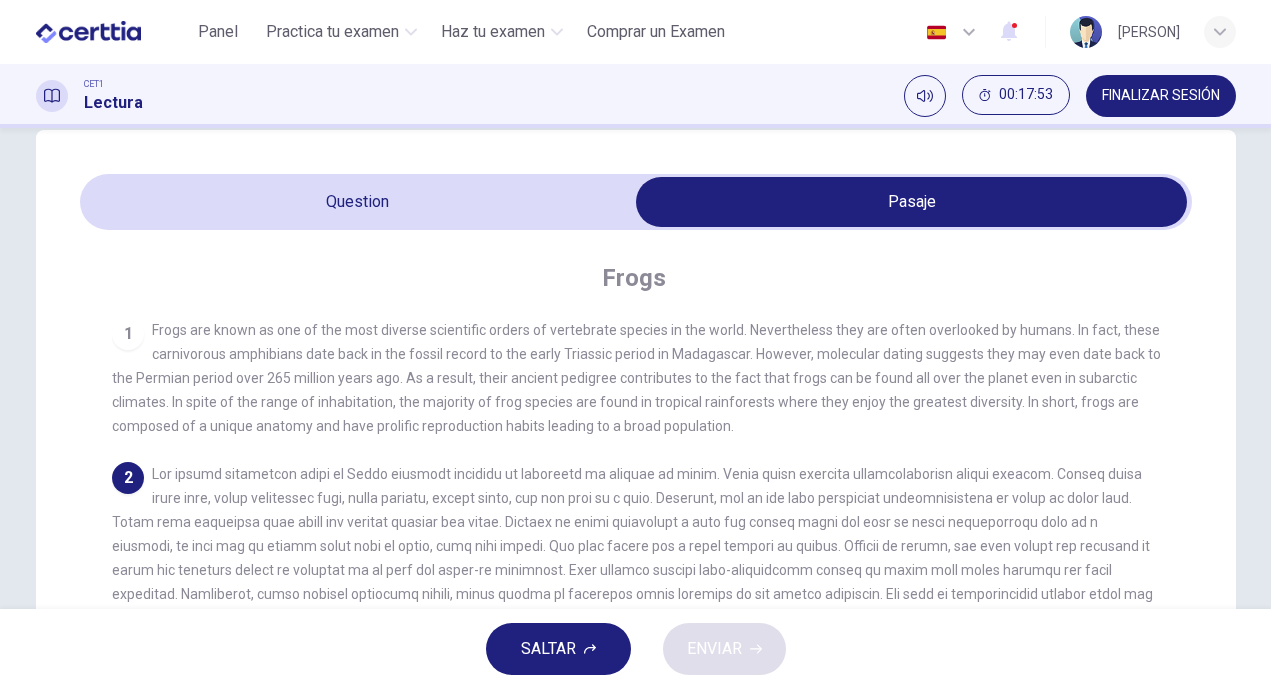 drag, startPoint x: 1259, startPoint y: 253, endPoint x: 1265, endPoint y: 313, distance: 60.299255 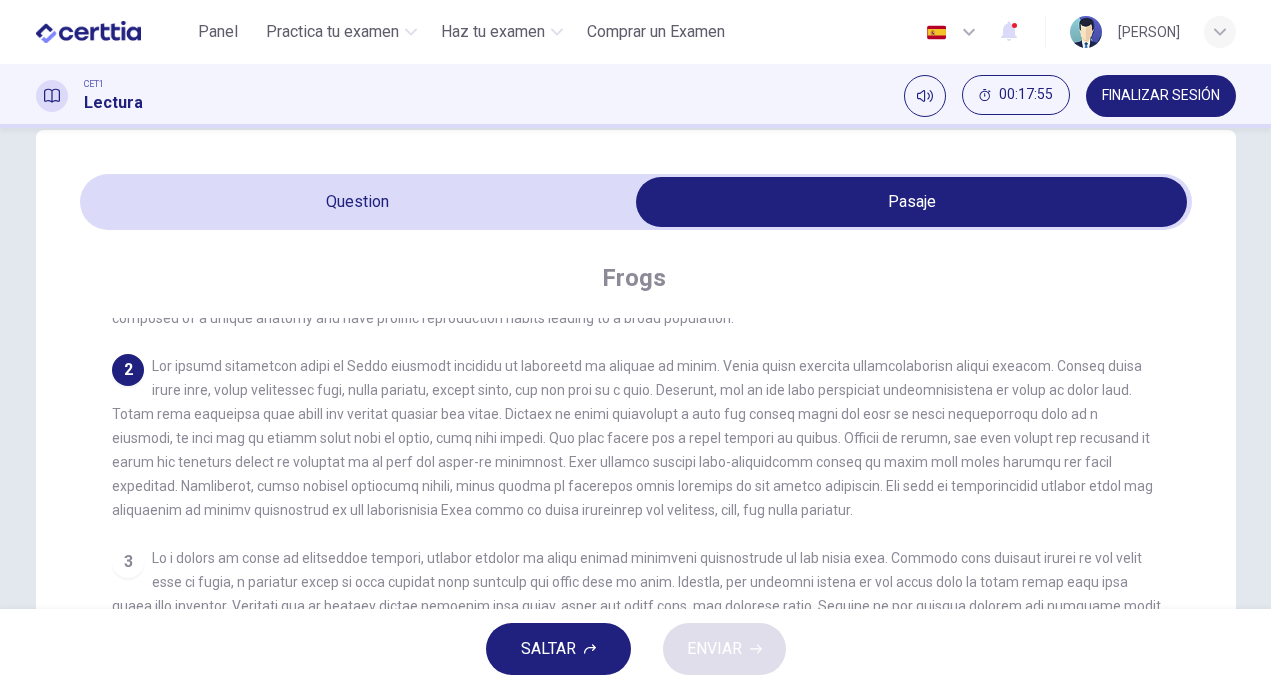 scroll, scrollTop: 113, scrollLeft: 0, axis: vertical 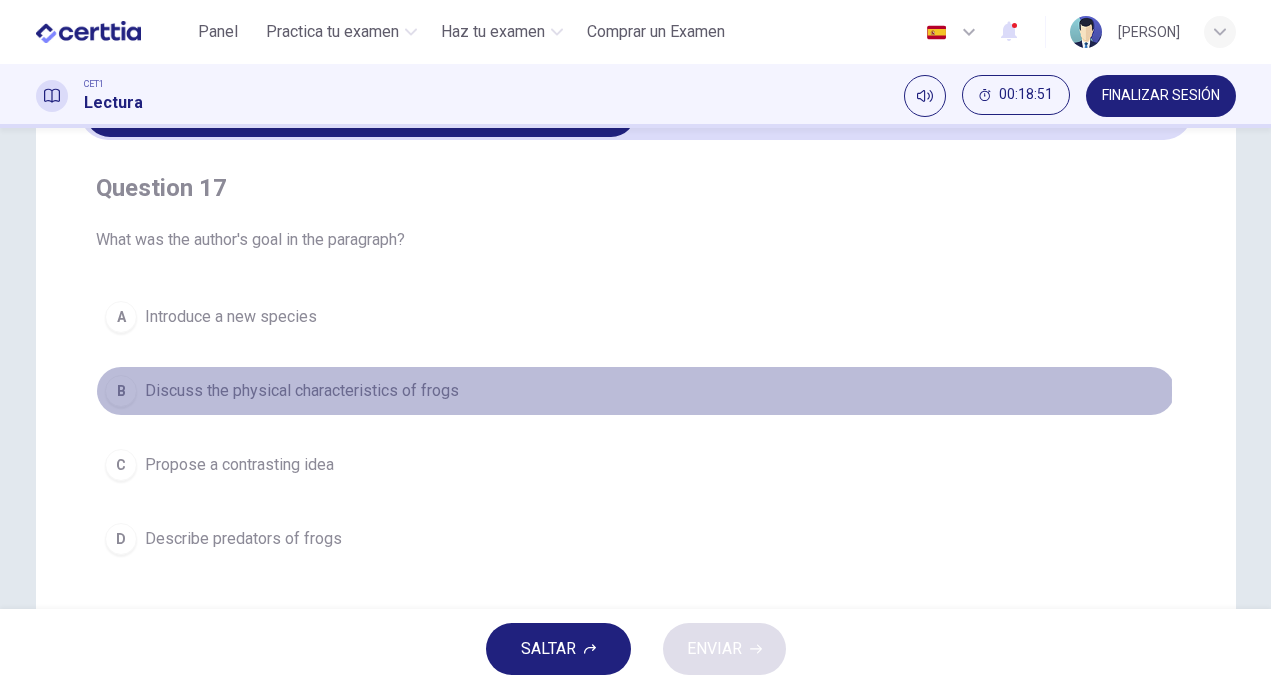 click on "Discuss the physical characteristics of frogs" at bounding box center (302, 391) 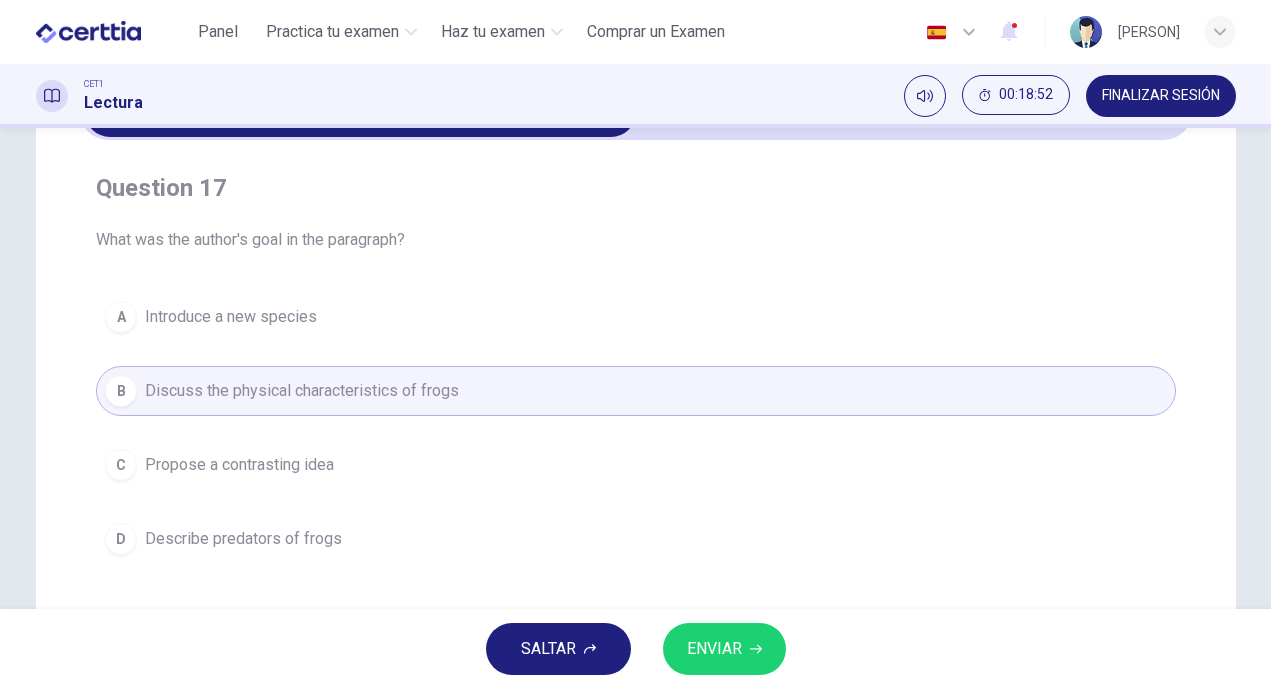 click on "ENVIAR" at bounding box center [724, 649] 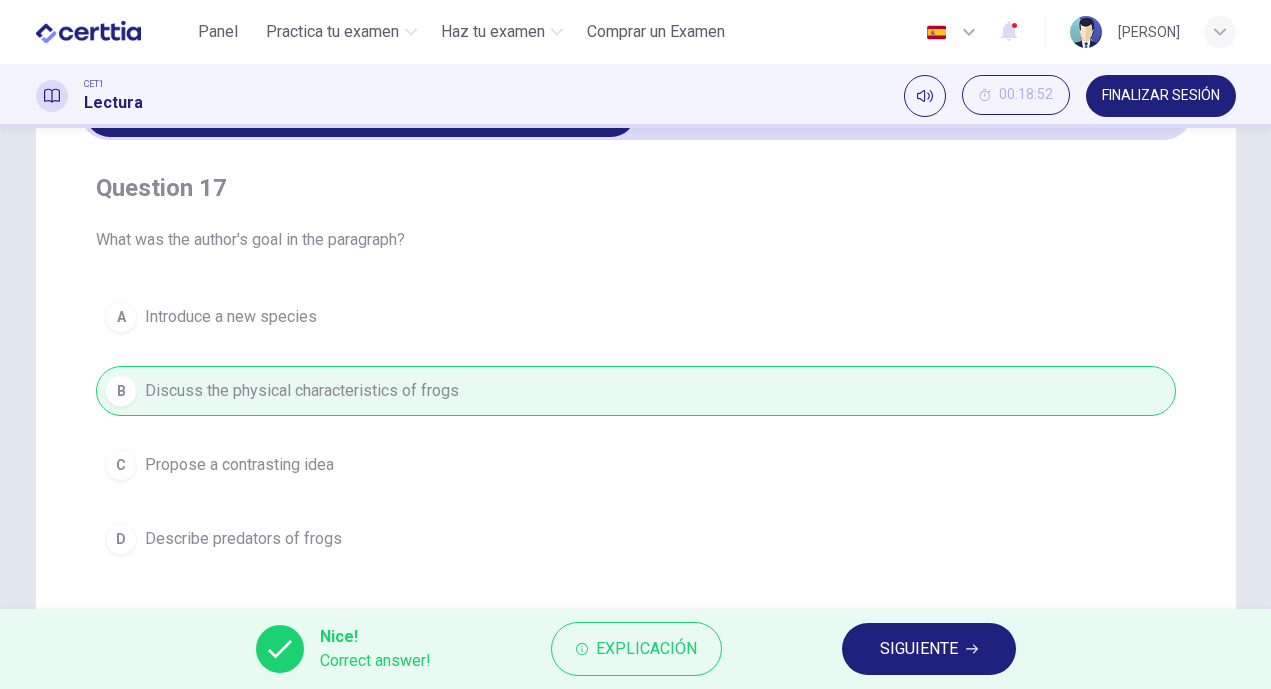 click on "SIGUIENTE" at bounding box center (919, 649) 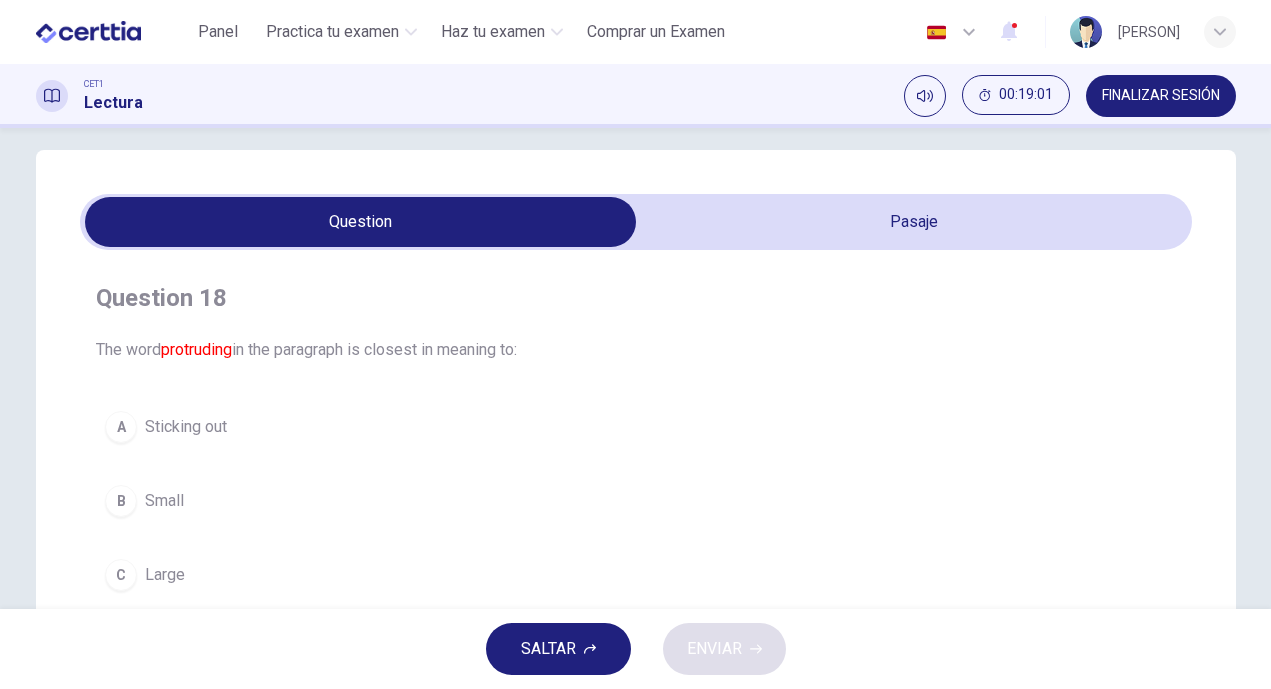 scroll, scrollTop: 21, scrollLeft: 0, axis: vertical 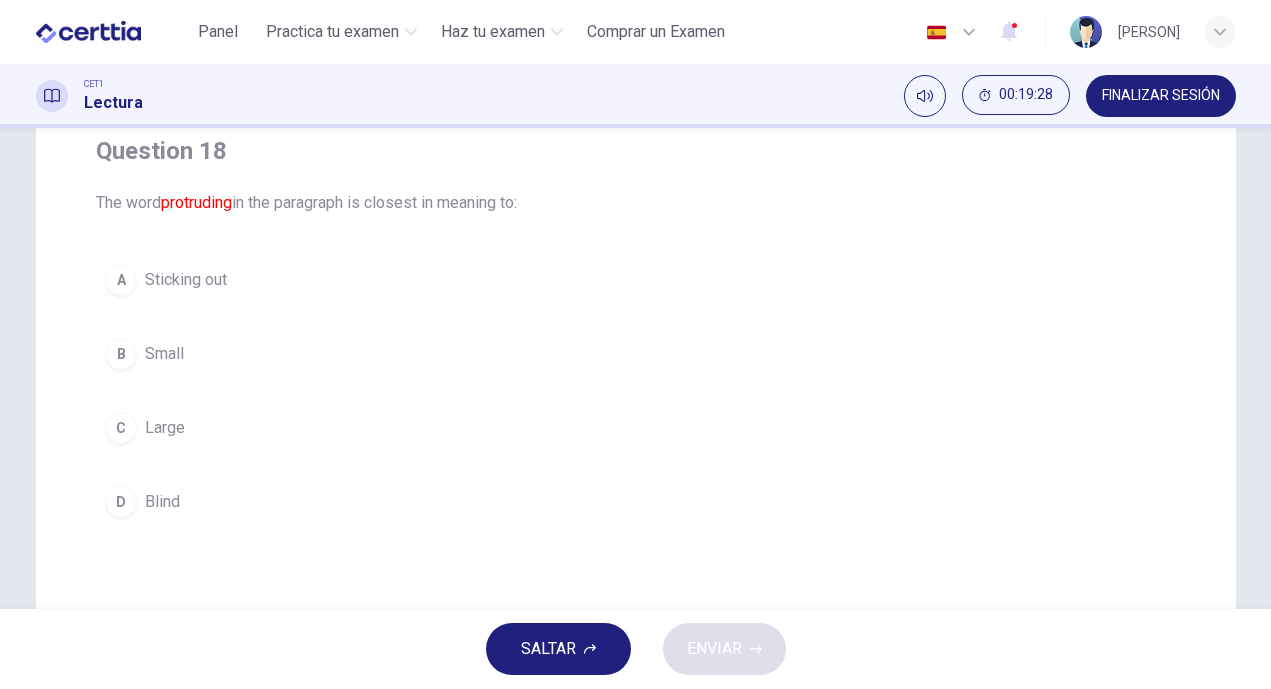 click on "Sticking out" at bounding box center [186, 280] 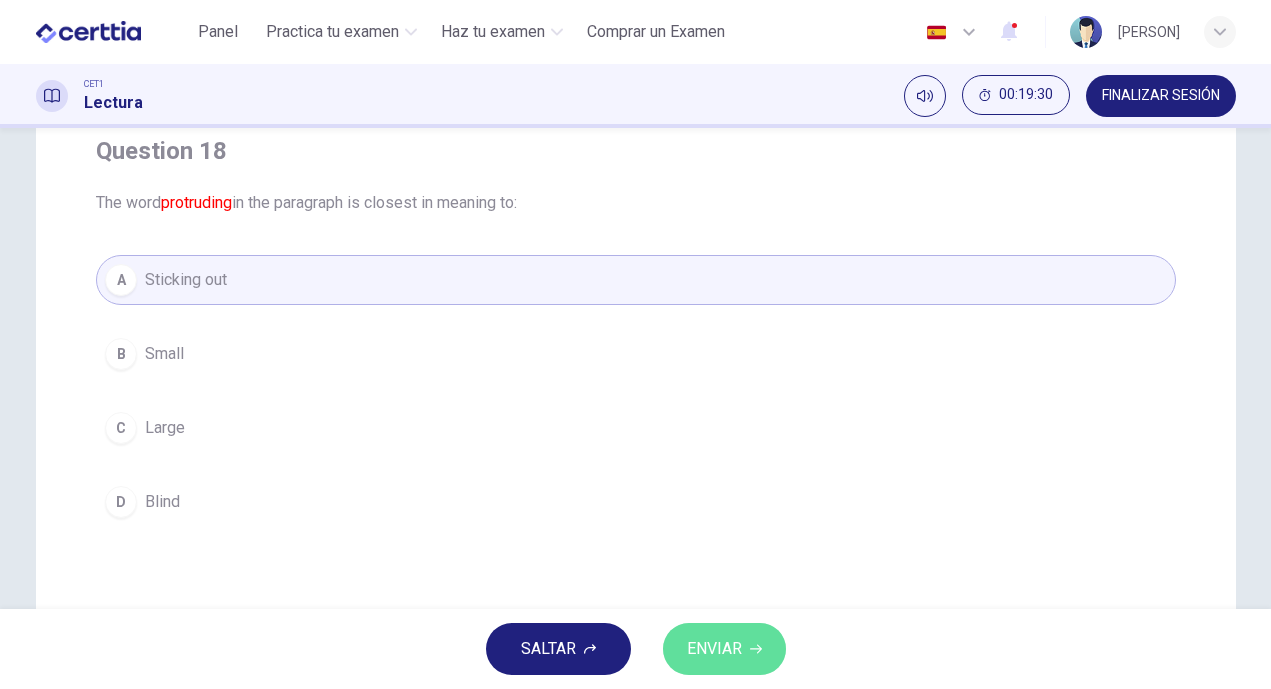 click on "ENVIAR" at bounding box center [714, 649] 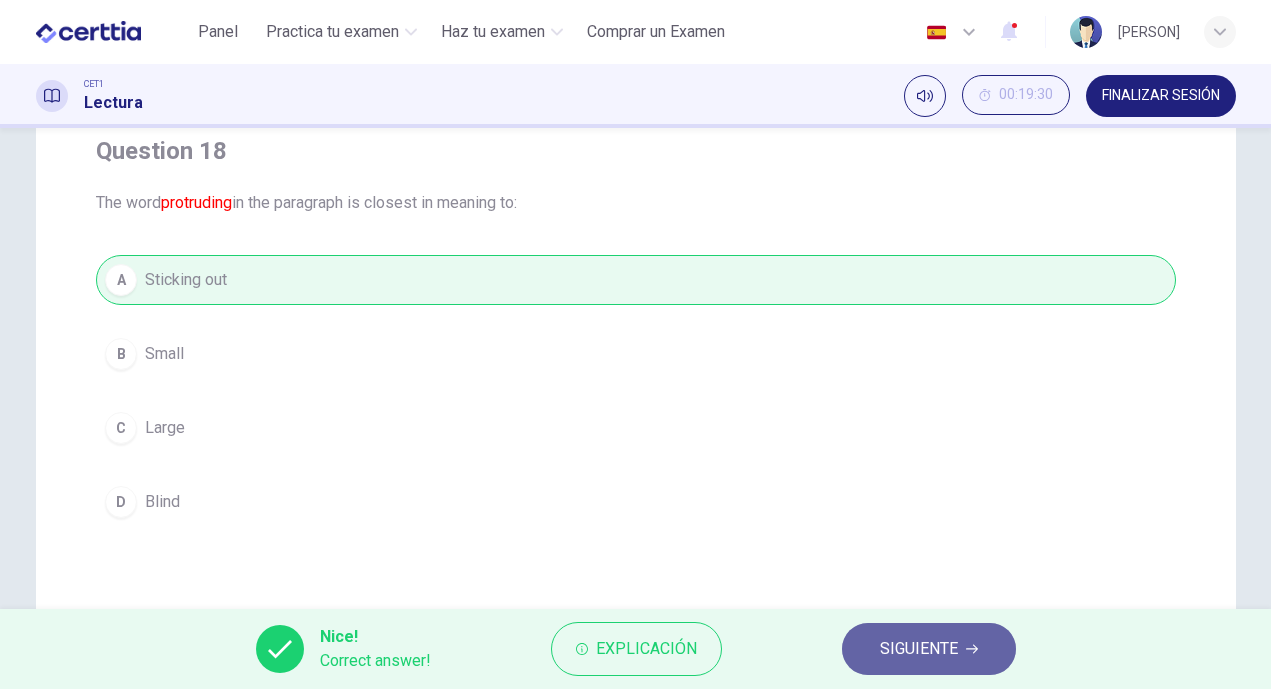 click 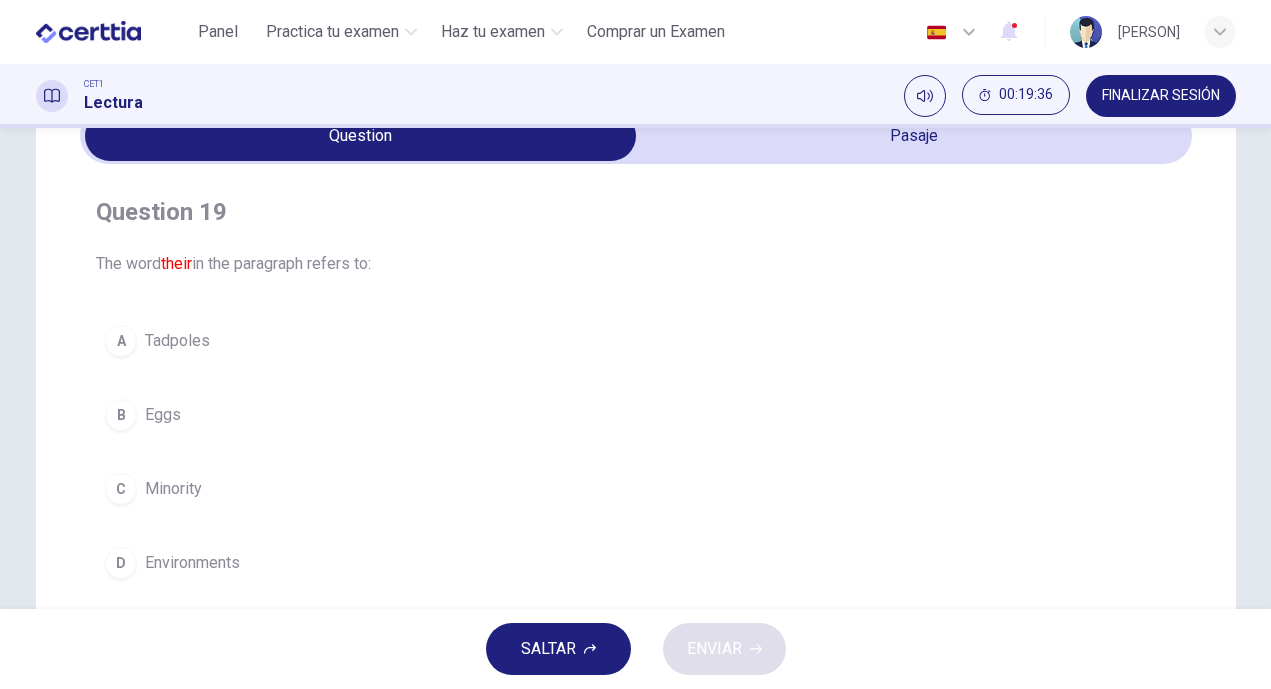 scroll, scrollTop: 96, scrollLeft: 0, axis: vertical 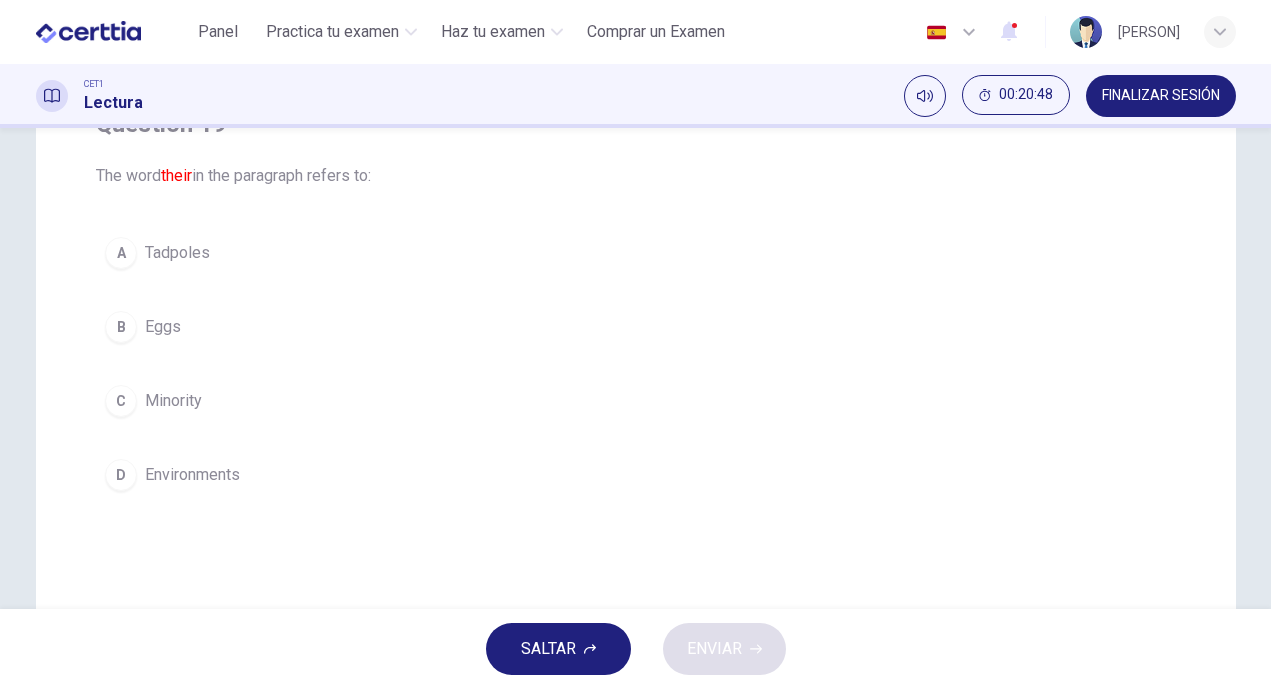 click on "Tadpoles" at bounding box center (177, 253) 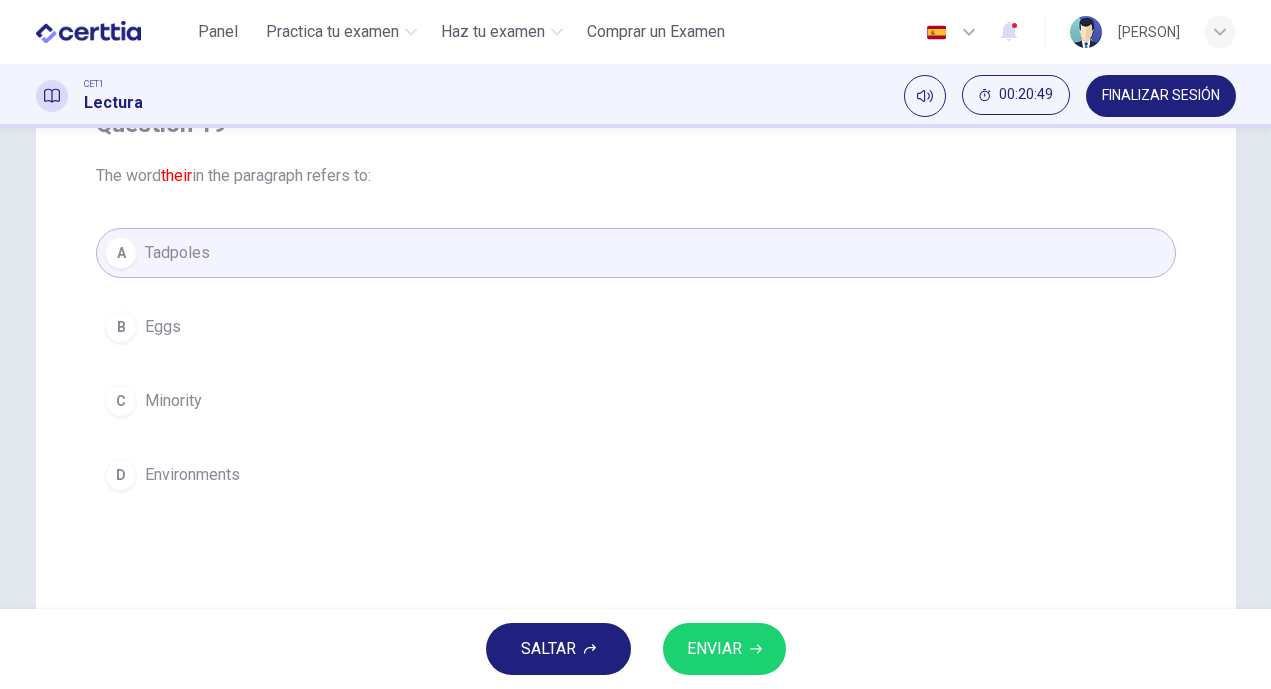 click on "ENVIAR" at bounding box center [714, 649] 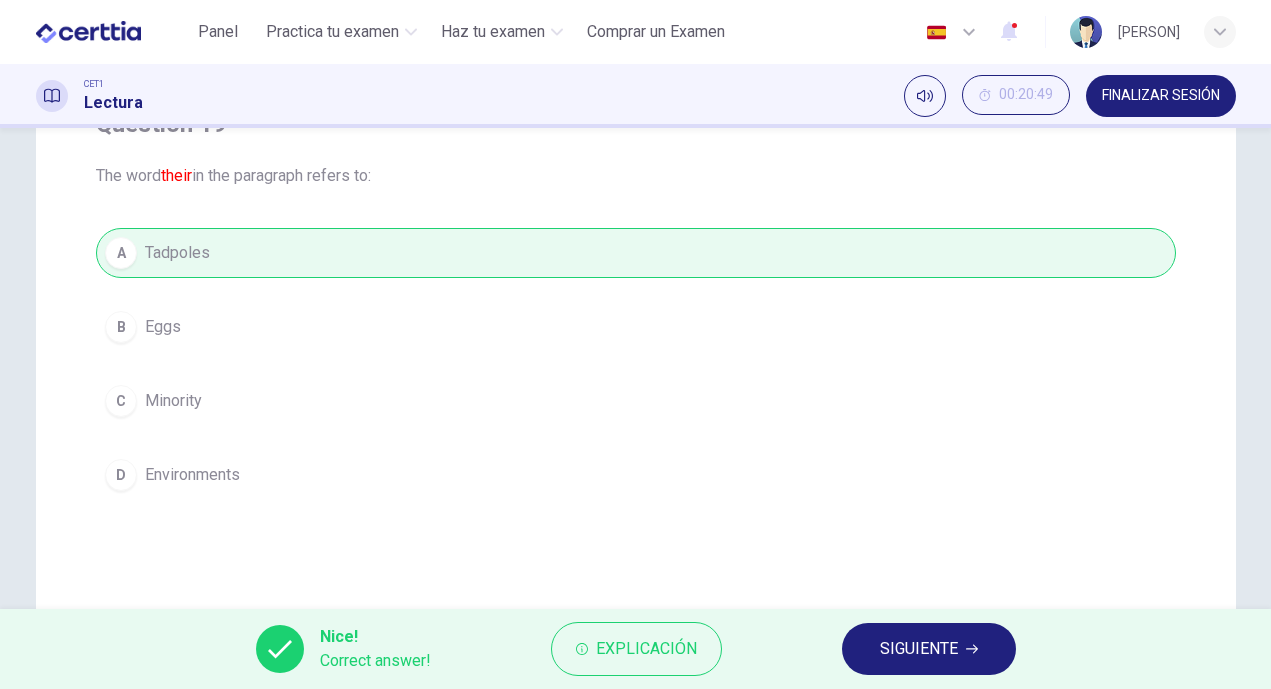 click on "SIGUIENTE" at bounding box center (919, 649) 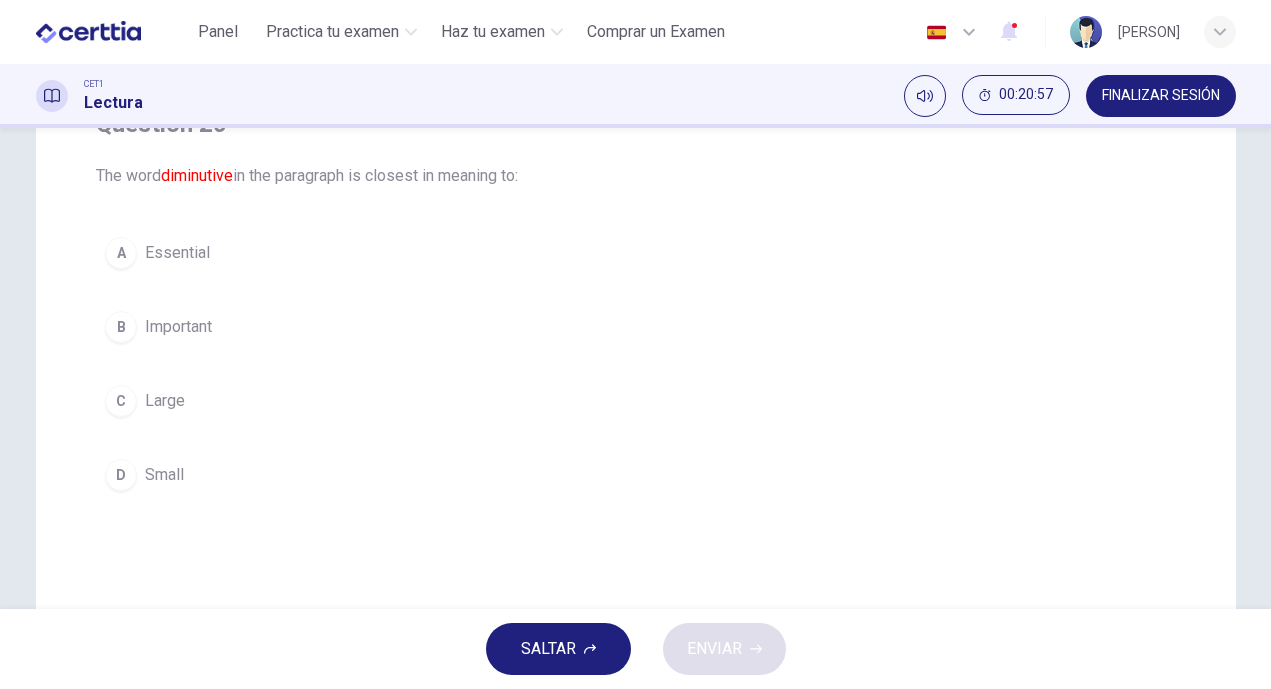 scroll, scrollTop: 0, scrollLeft: 0, axis: both 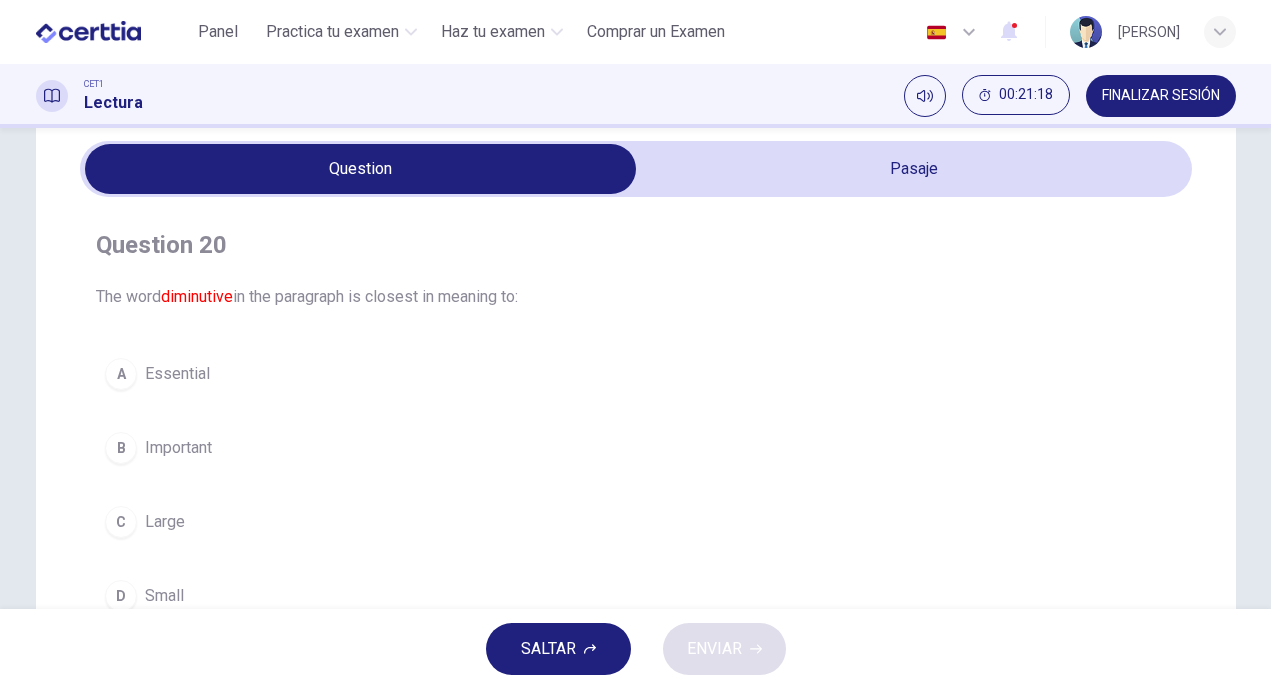 click on "Small" at bounding box center (164, 596) 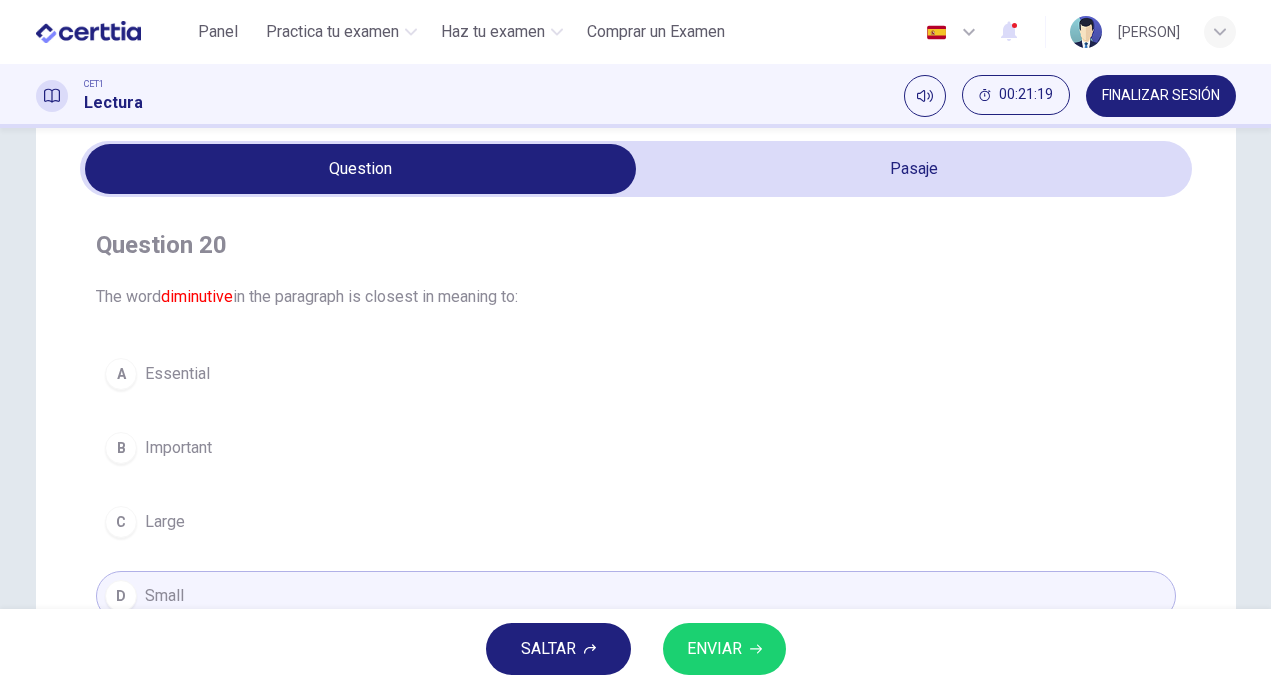 click on "ENVIAR" at bounding box center (714, 649) 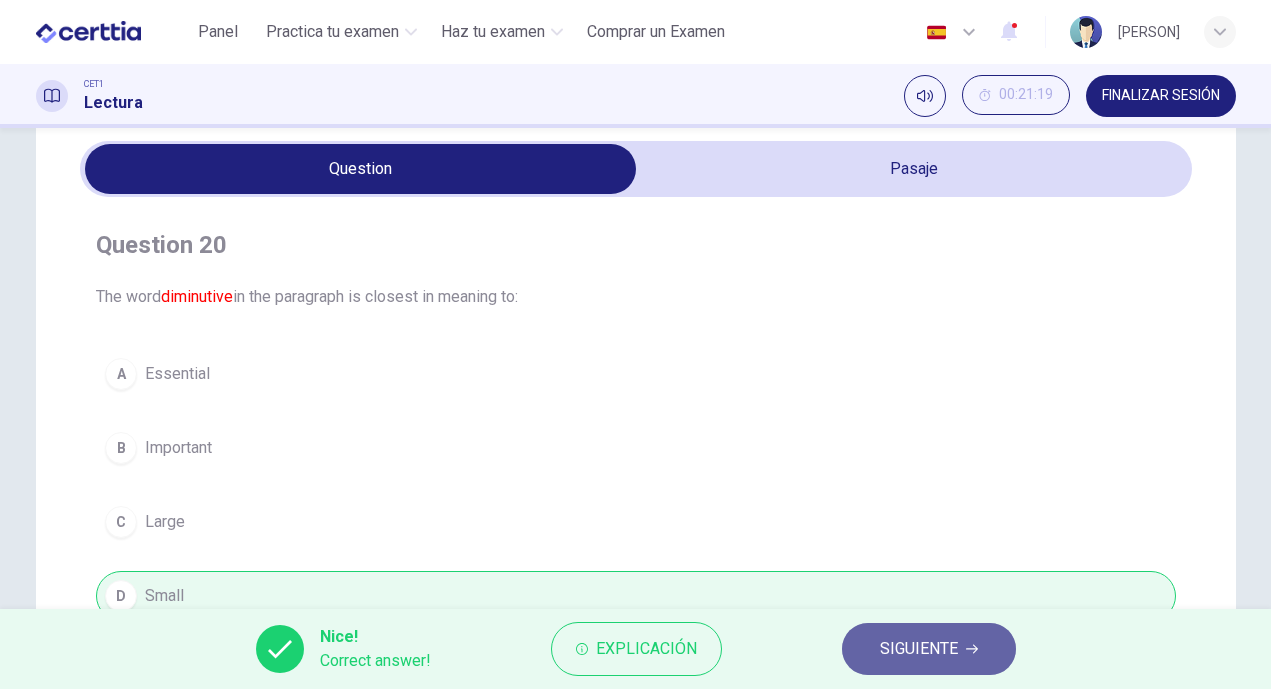 click on "SIGUIENTE" at bounding box center (919, 649) 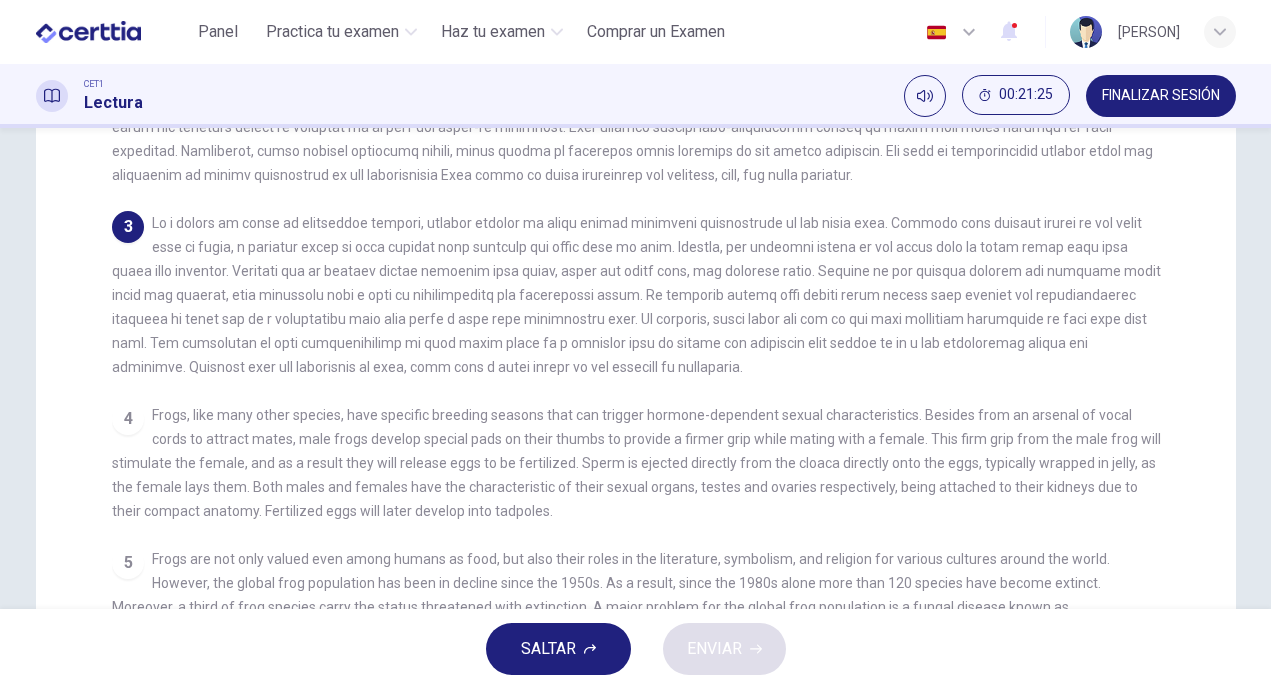 scroll, scrollTop: 359, scrollLeft: 0, axis: vertical 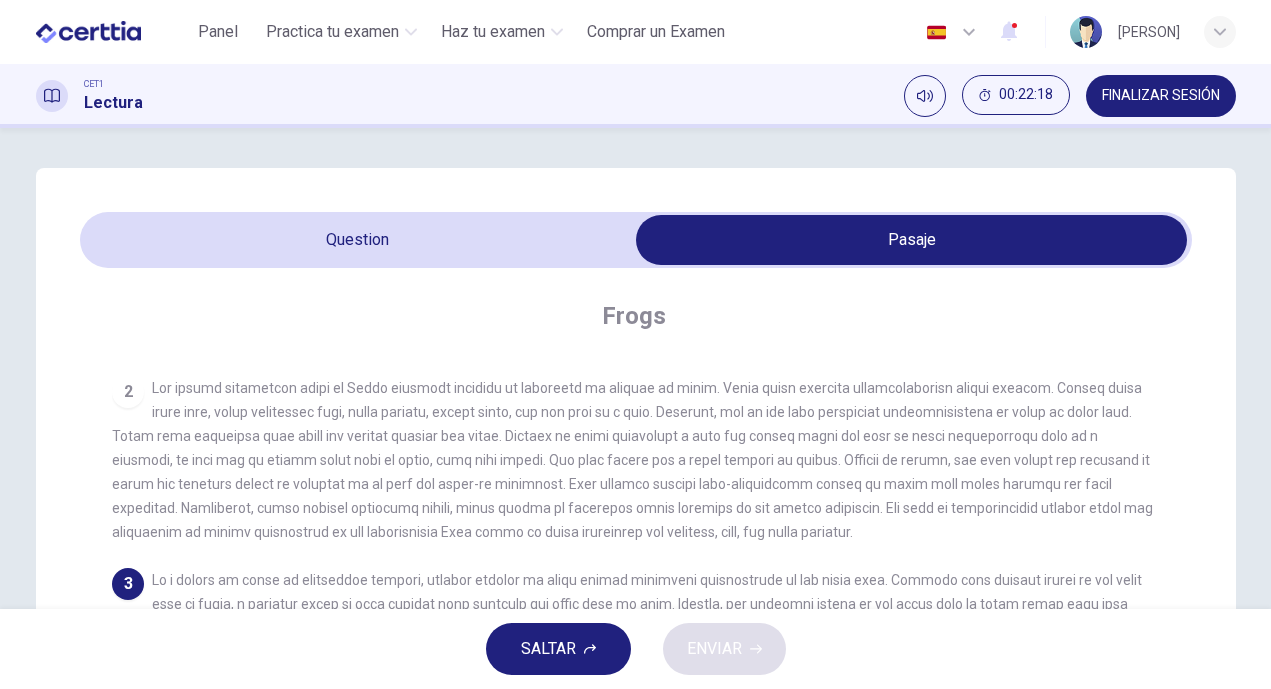 click on "Question 21 According to the paragraph, where are the majority of tadpoles born? A Nets B Water C Land D Lily pads Frogs 1 Frogs are known as one of the most diverse scientific orders of vertebrate species in the world. Nevertheless they are often overlooked by humans. In fact, these carnivorous amphibians date back in the fossil record to the early Triassic period in Madagascar. However, molecular dating suggests they may even date back to the Permian period over 265 million years ago. As a result, their ancient pedigree contributes to the fact that frogs can be found all over the planet even in subarctic climates. In spite of the range of inhabitation, the majority of frog species are found in tropical rainforests where they enjoy the greatest diversity. In short, frogs are composed of a unique anatomy and have prolific reproduction habits leading to a broad population. 2 3 4 5" at bounding box center [636, 642] 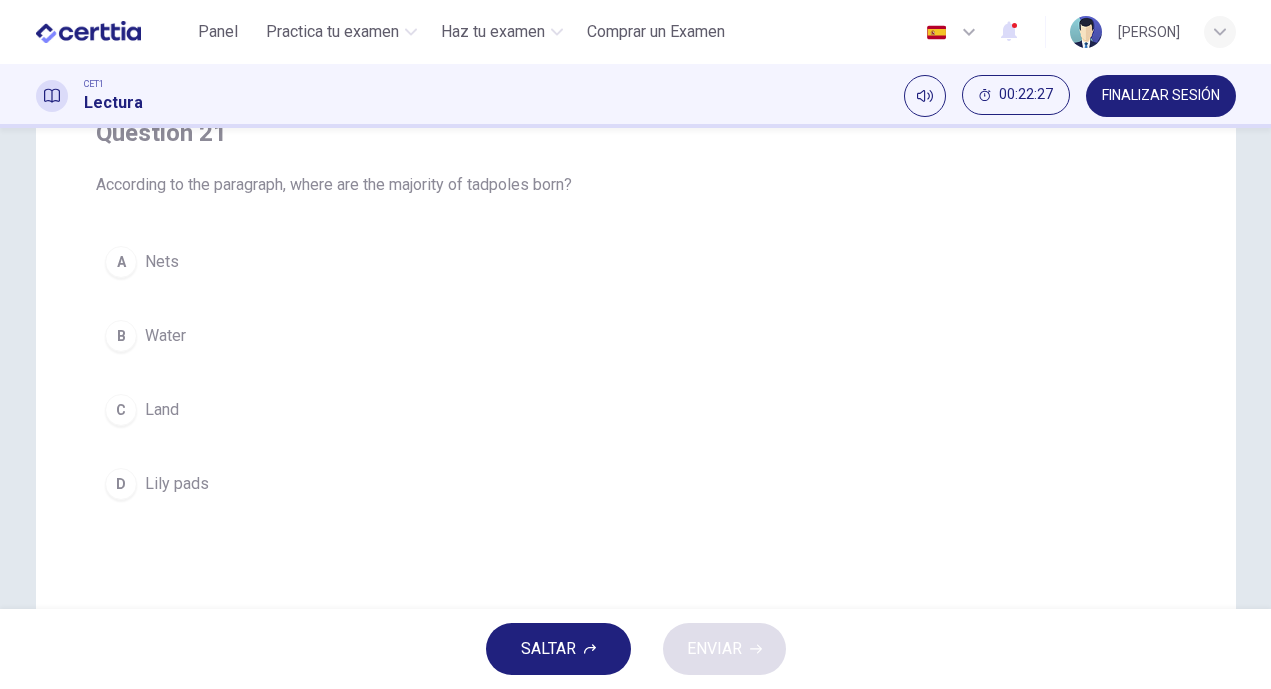 scroll, scrollTop: 185, scrollLeft: 0, axis: vertical 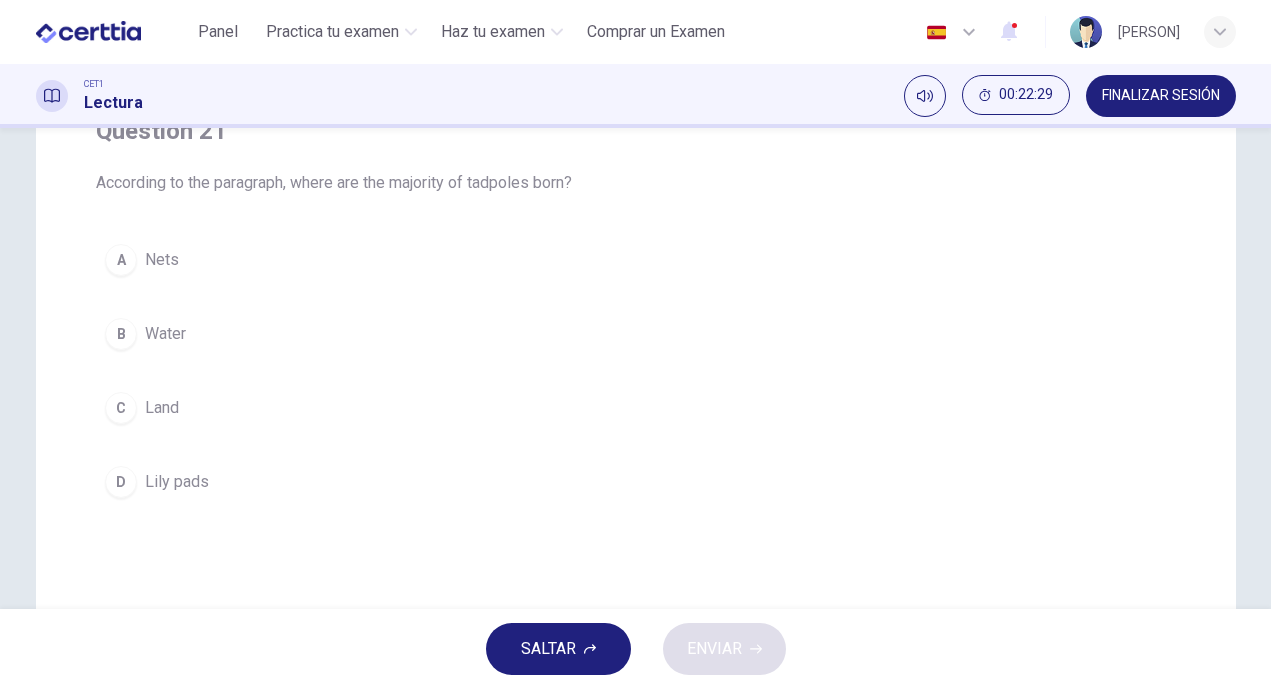 click on "B Water" at bounding box center (636, 334) 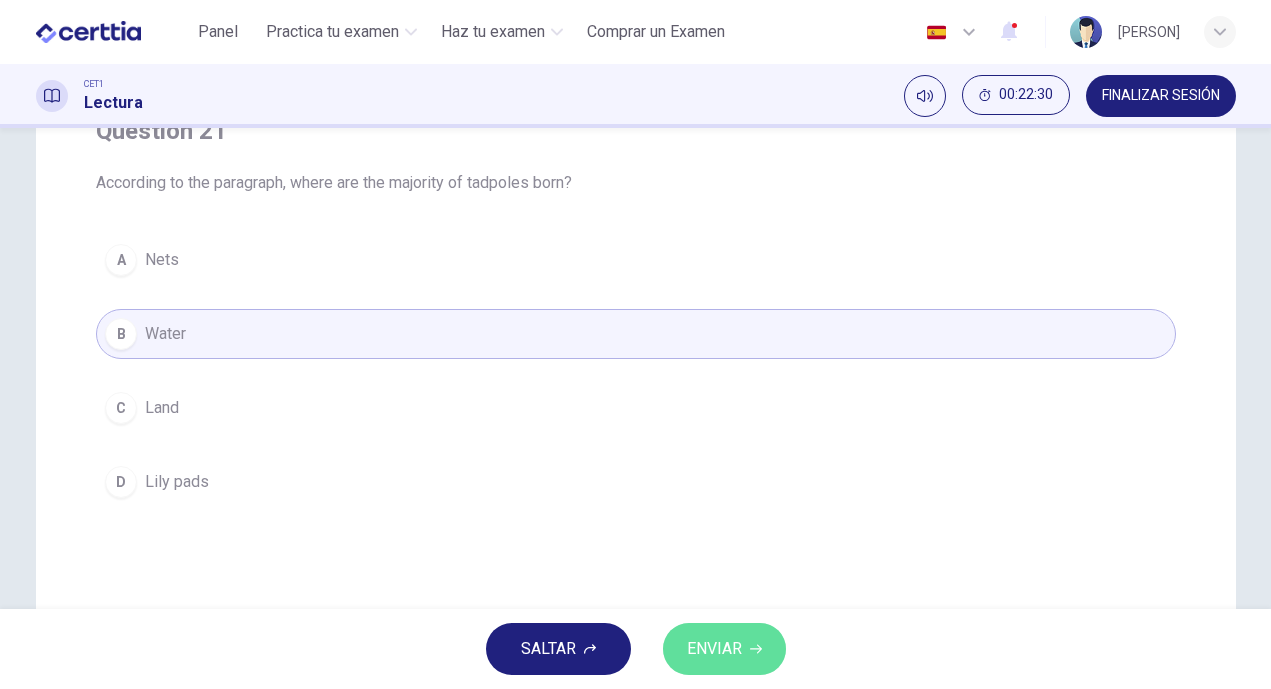 click on "ENVIAR" at bounding box center (724, 649) 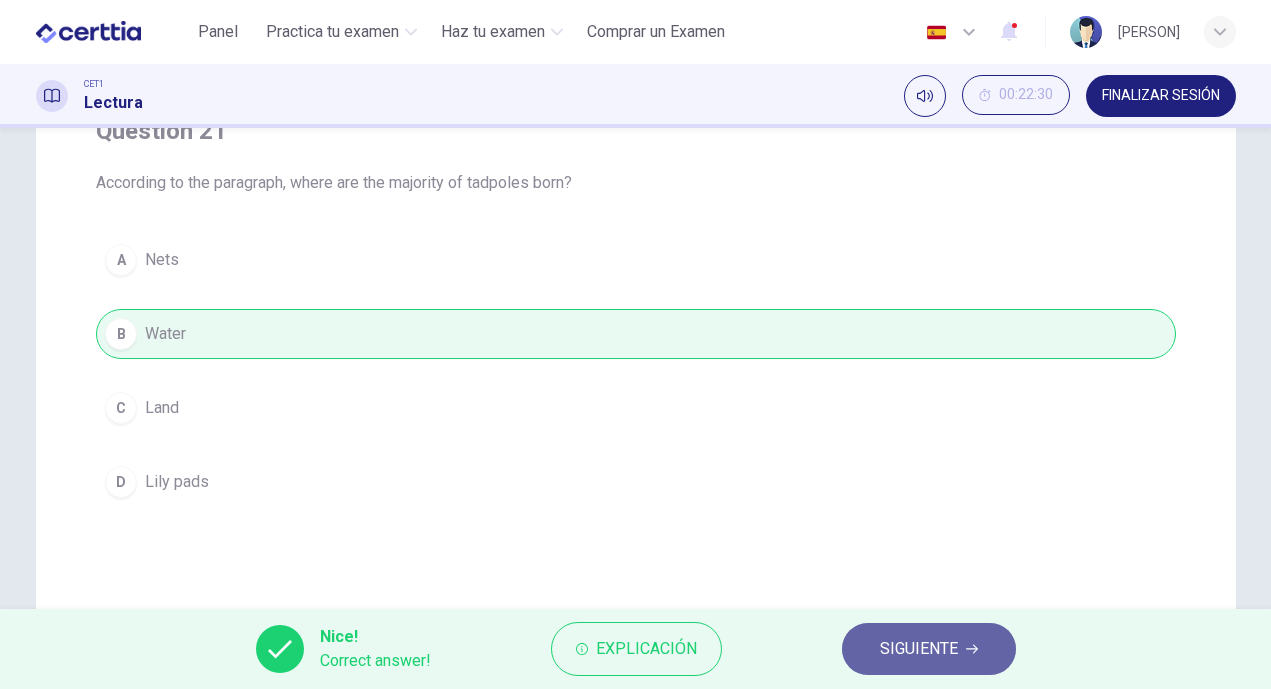 click 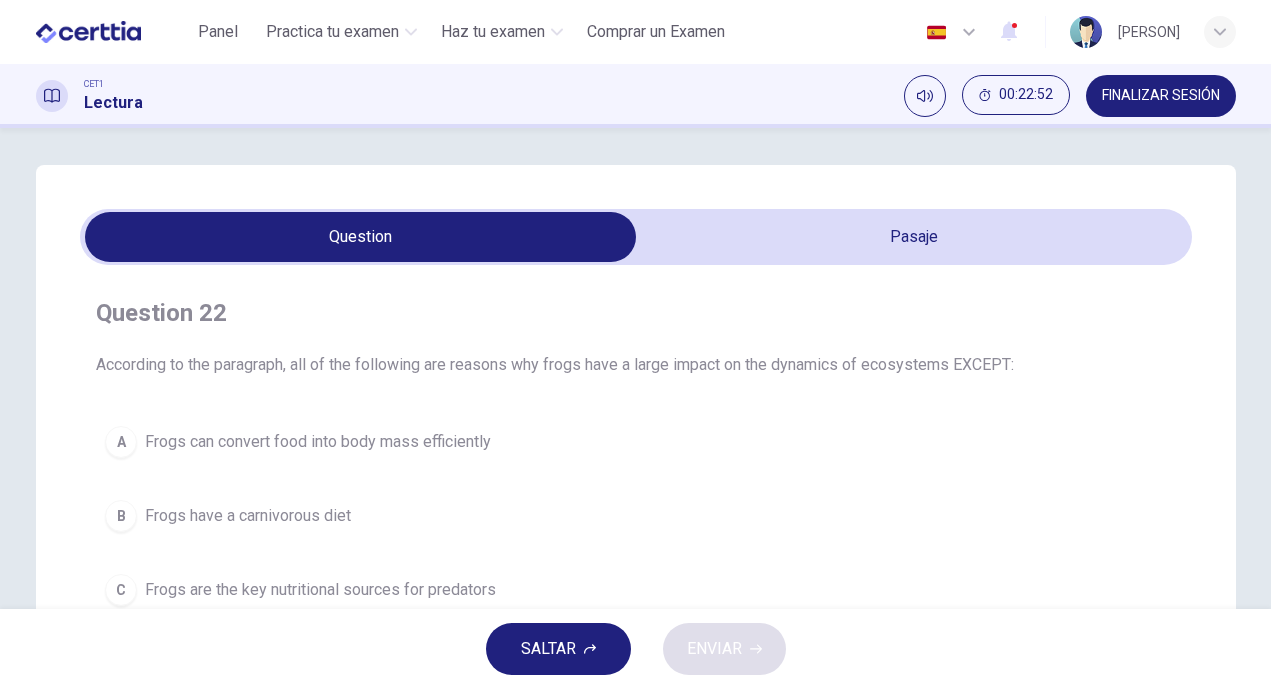scroll, scrollTop: 0, scrollLeft: 0, axis: both 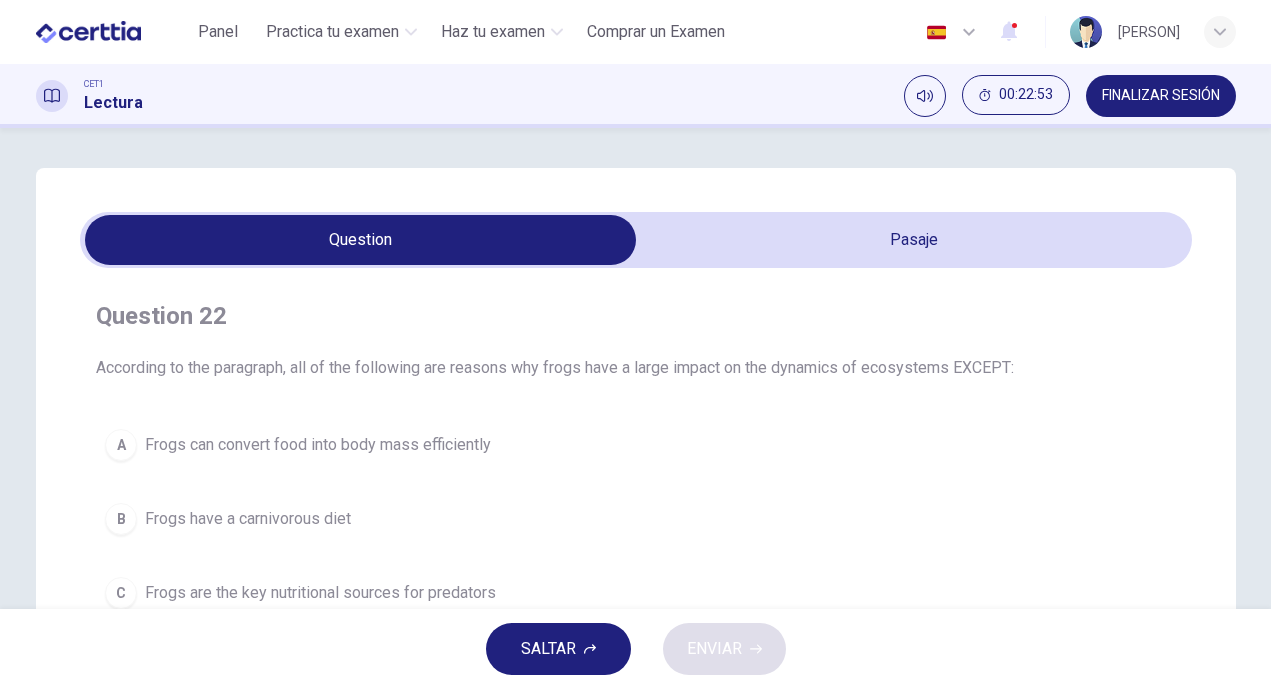 click on "Question 22 According to the paragraph, all of the following are reasons why frogs have a large impact on the dynamics of ecosystems EXCEPT: A Frogs can convert food into body mass efficiently B Frogs have a carnivorous diet C Frogs are the key nutritional sources for predators D Frogs prefer to lay their eggs in water Frogs 1 2 3 4 5" at bounding box center [636, 570] 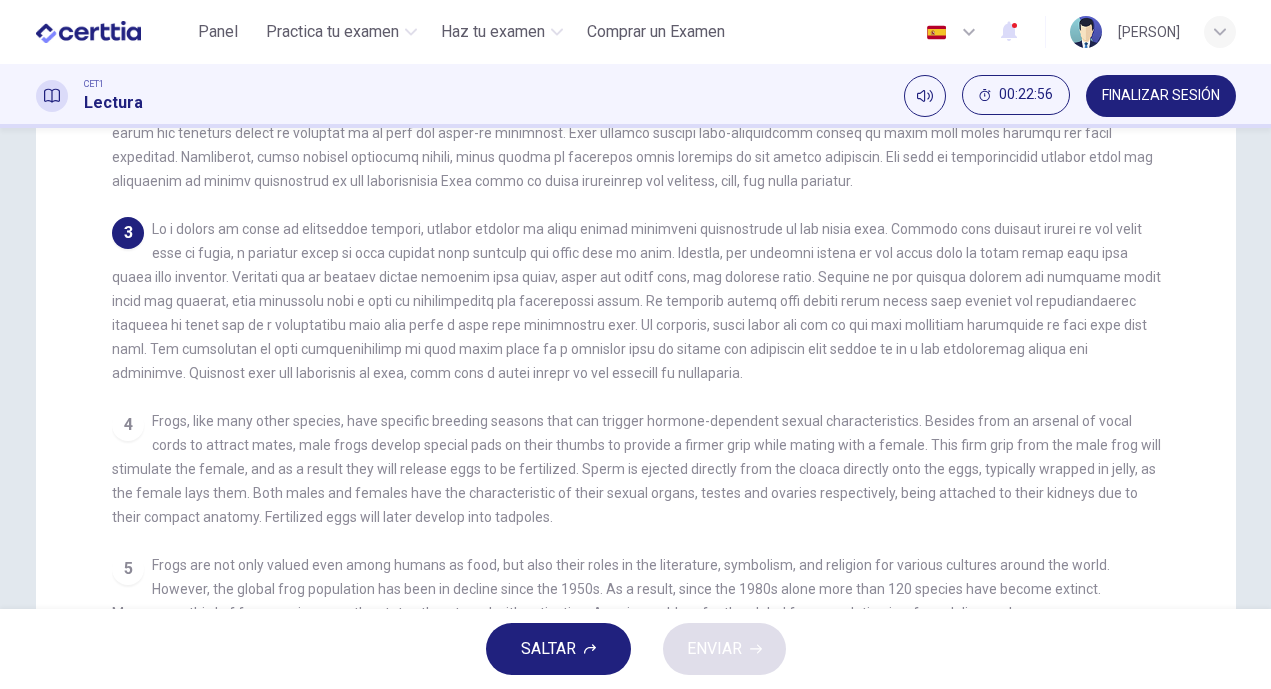 scroll, scrollTop: 353, scrollLeft: 0, axis: vertical 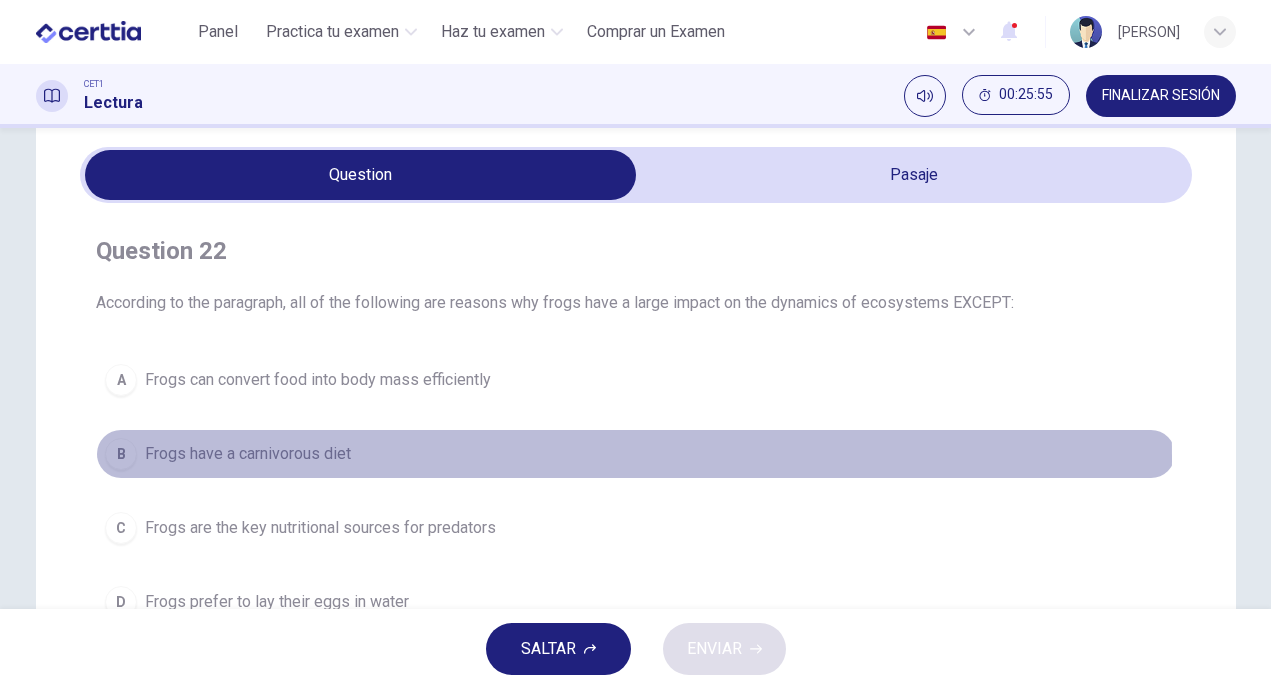 click on "Frogs have a carnivorous diet" at bounding box center [248, 454] 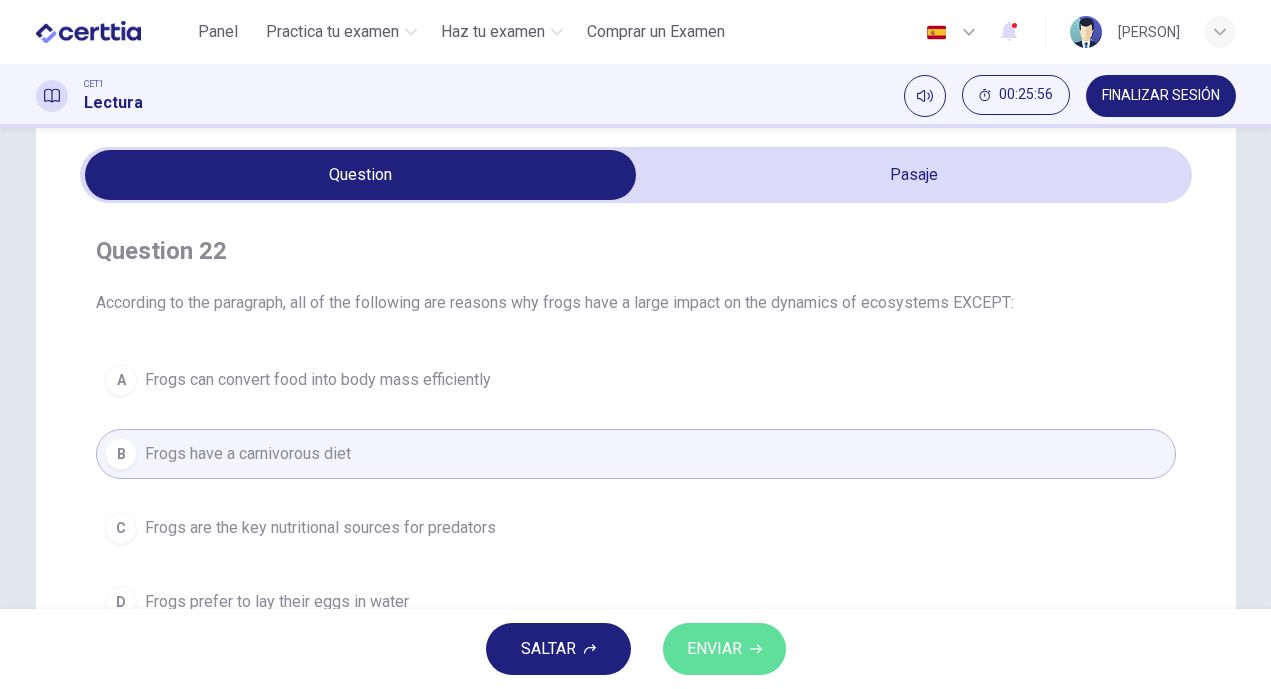 click on "ENVIAR" at bounding box center [714, 649] 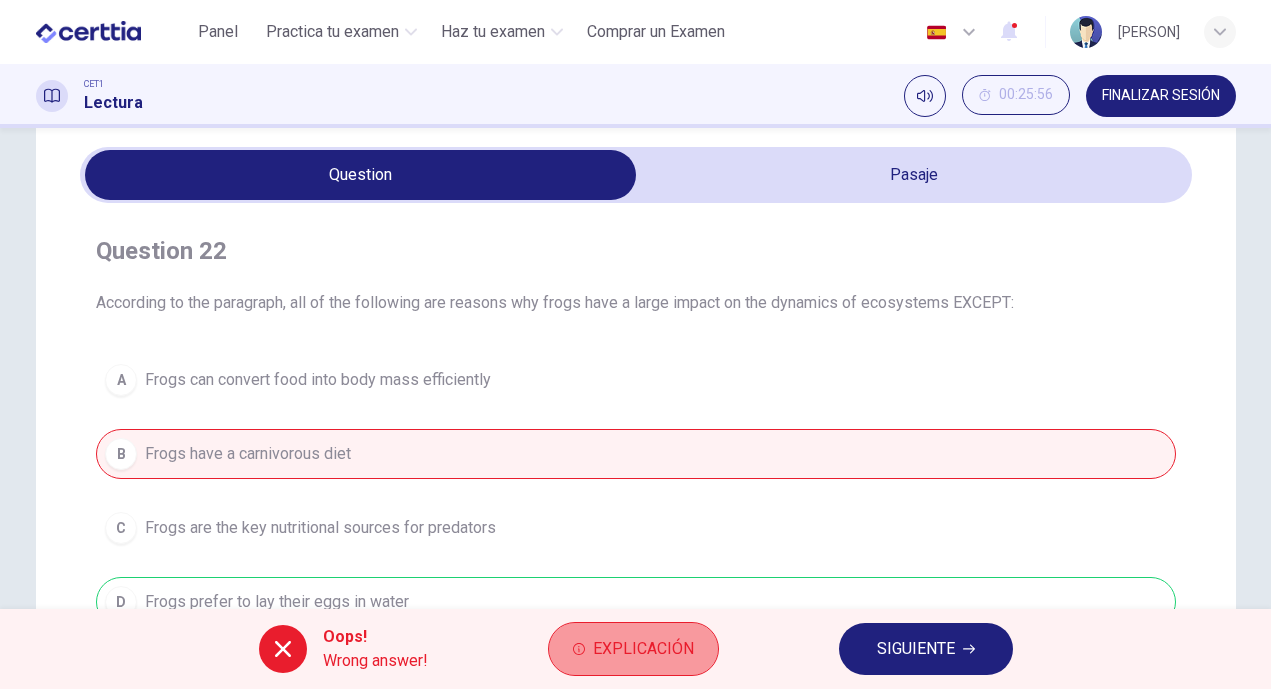 click on "Explicación" at bounding box center (643, 649) 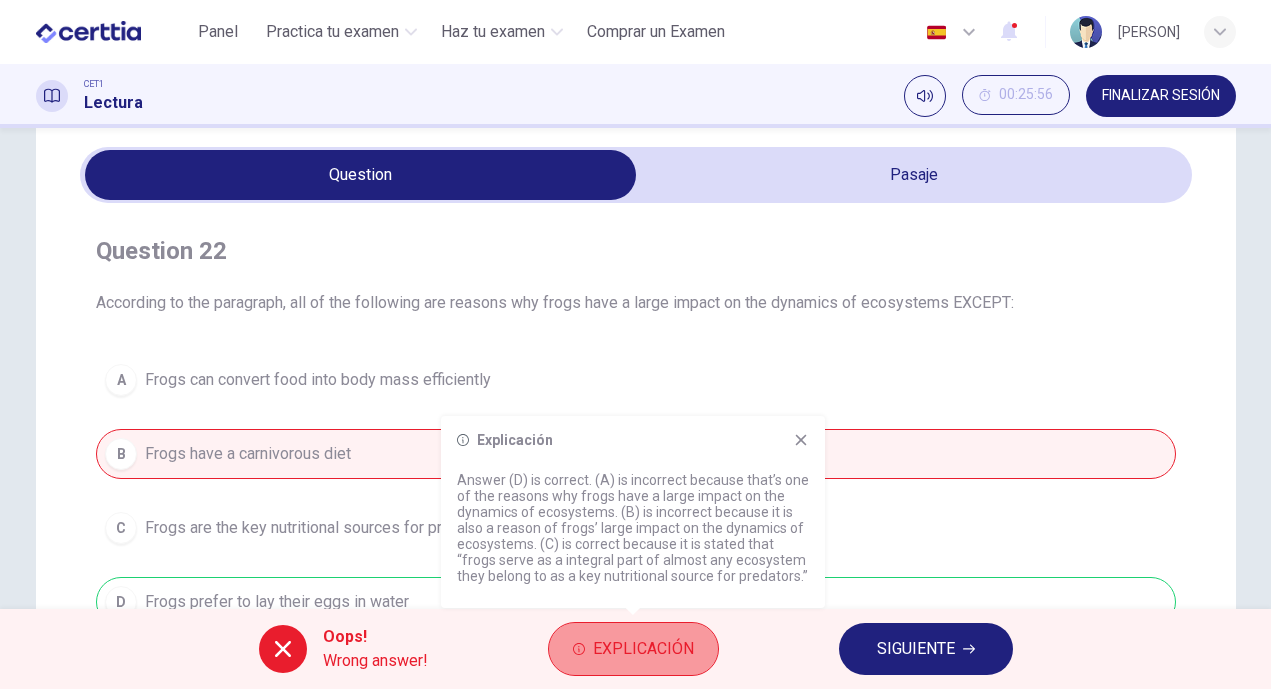 click on "Explicación" at bounding box center [643, 649] 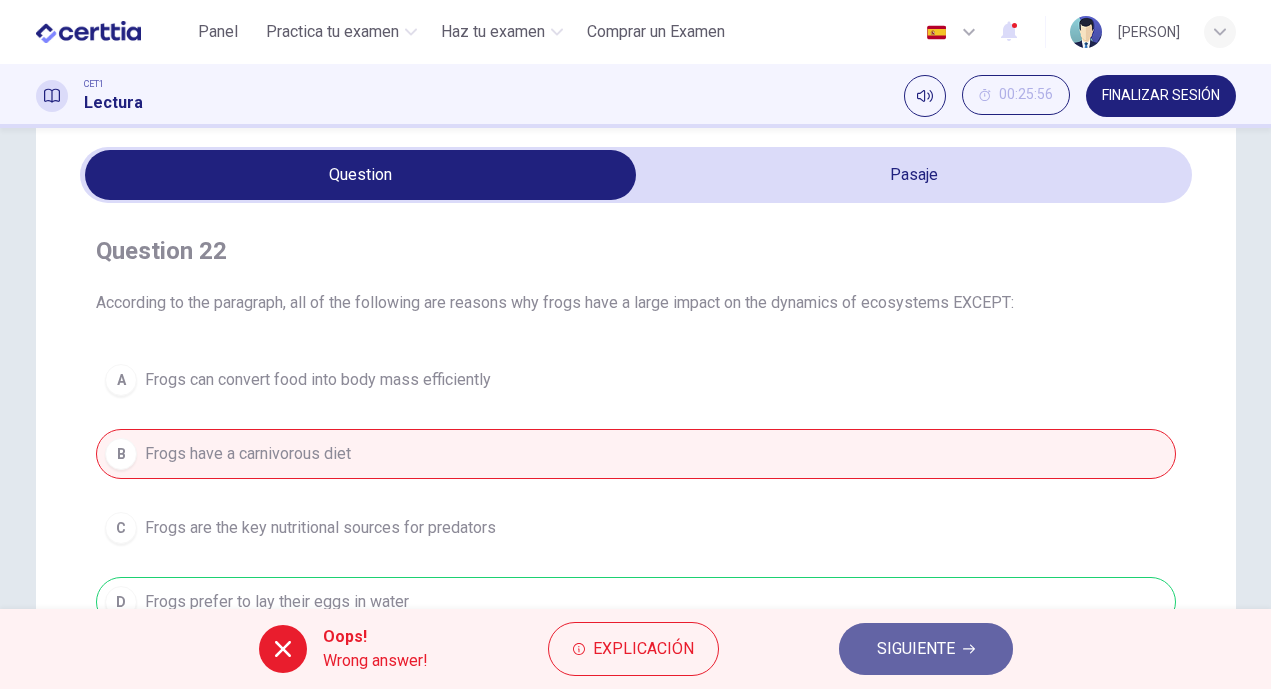 click on "SIGUIENTE" at bounding box center [916, 649] 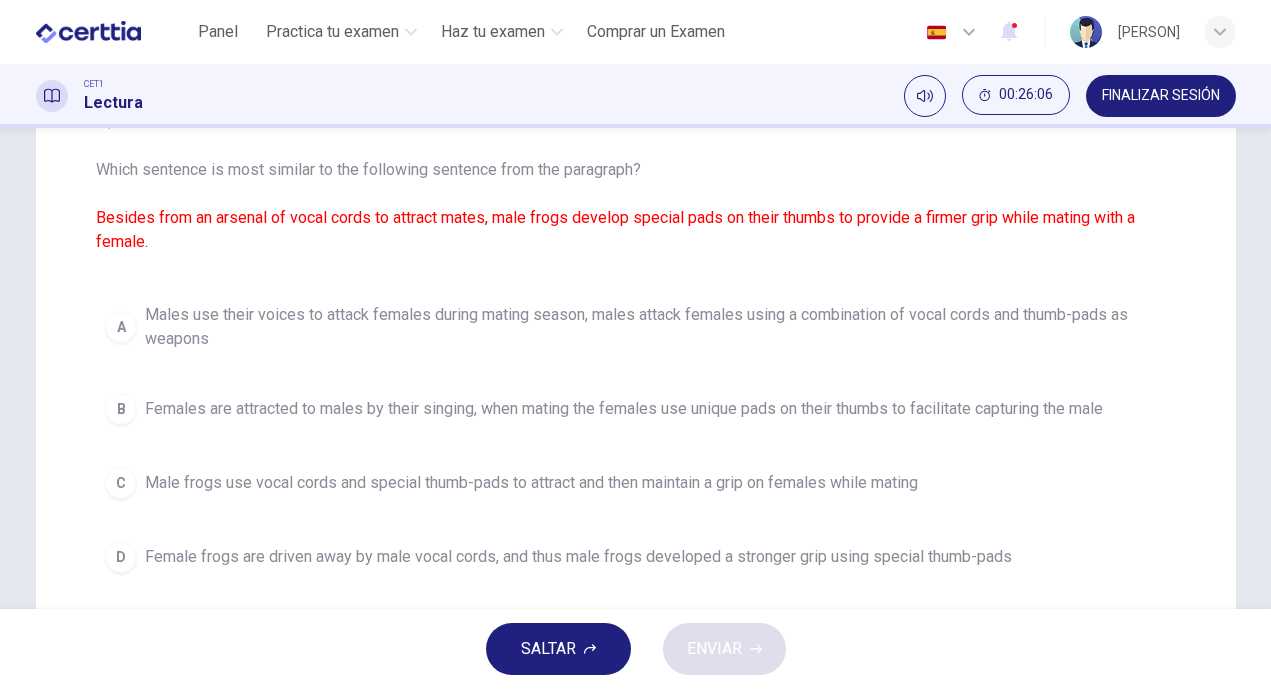 scroll, scrollTop: 200, scrollLeft: 0, axis: vertical 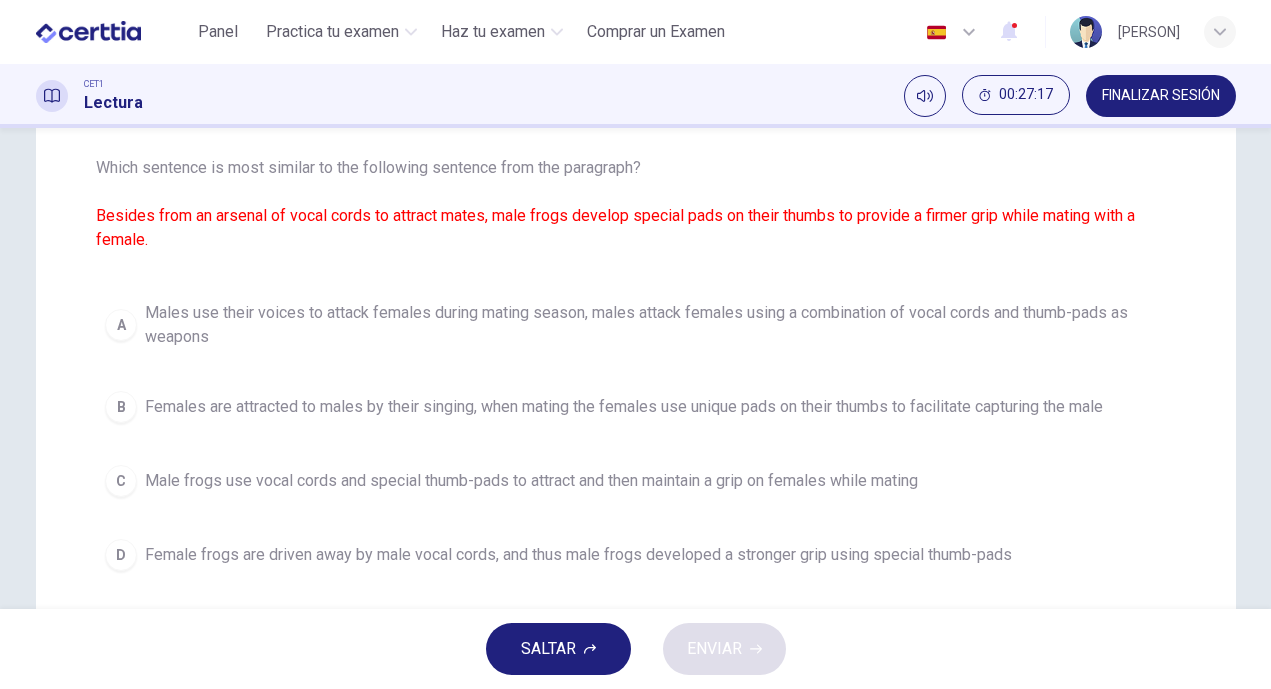 click on "C" at bounding box center (121, 481) 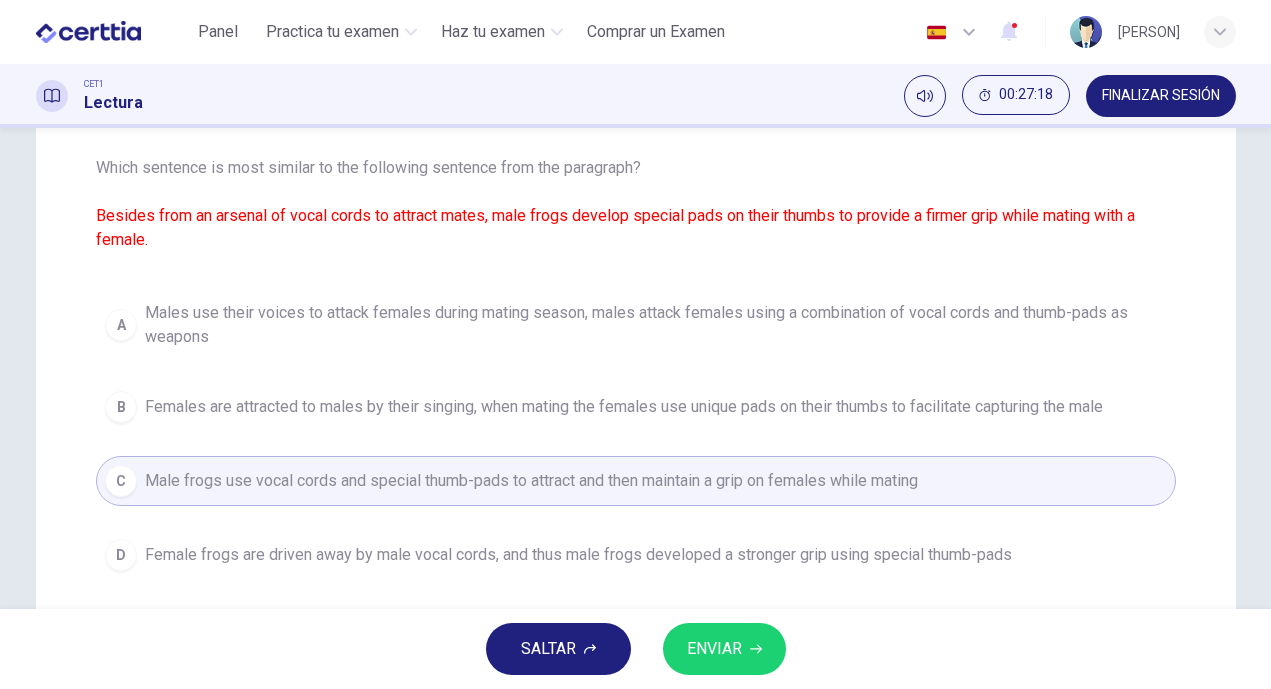 click on "ENVIAR" at bounding box center (714, 649) 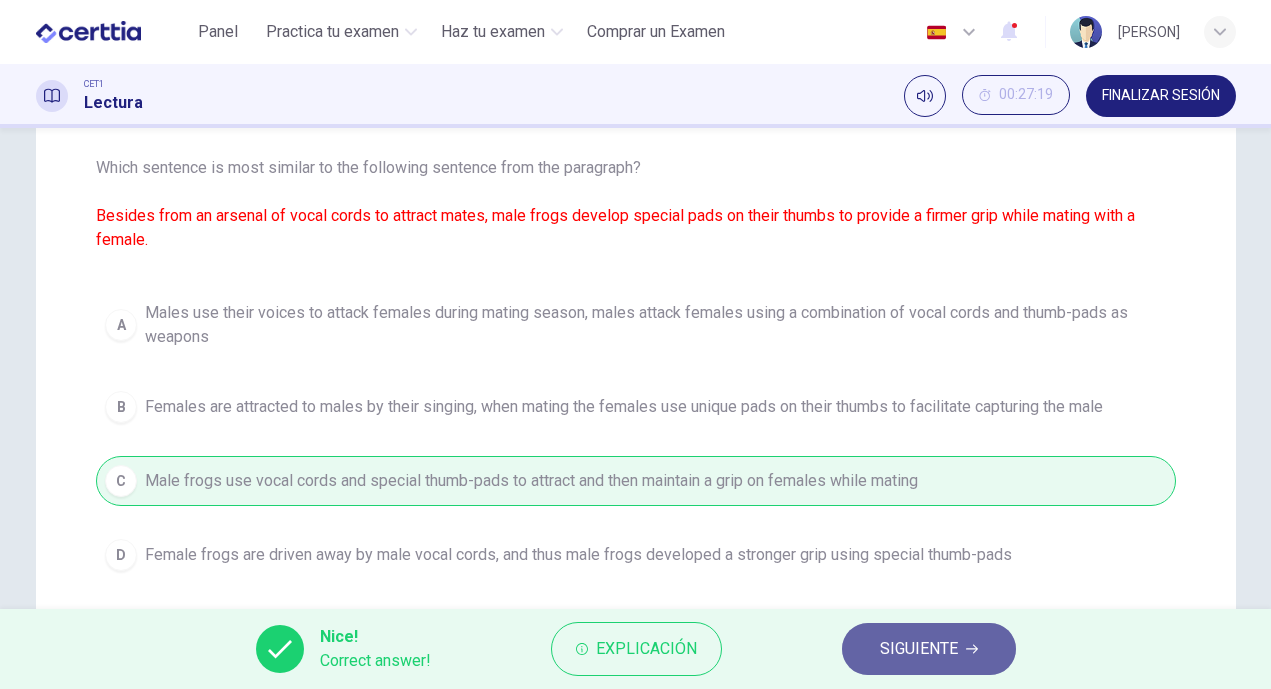 click on "SIGUIENTE" at bounding box center (919, 649) 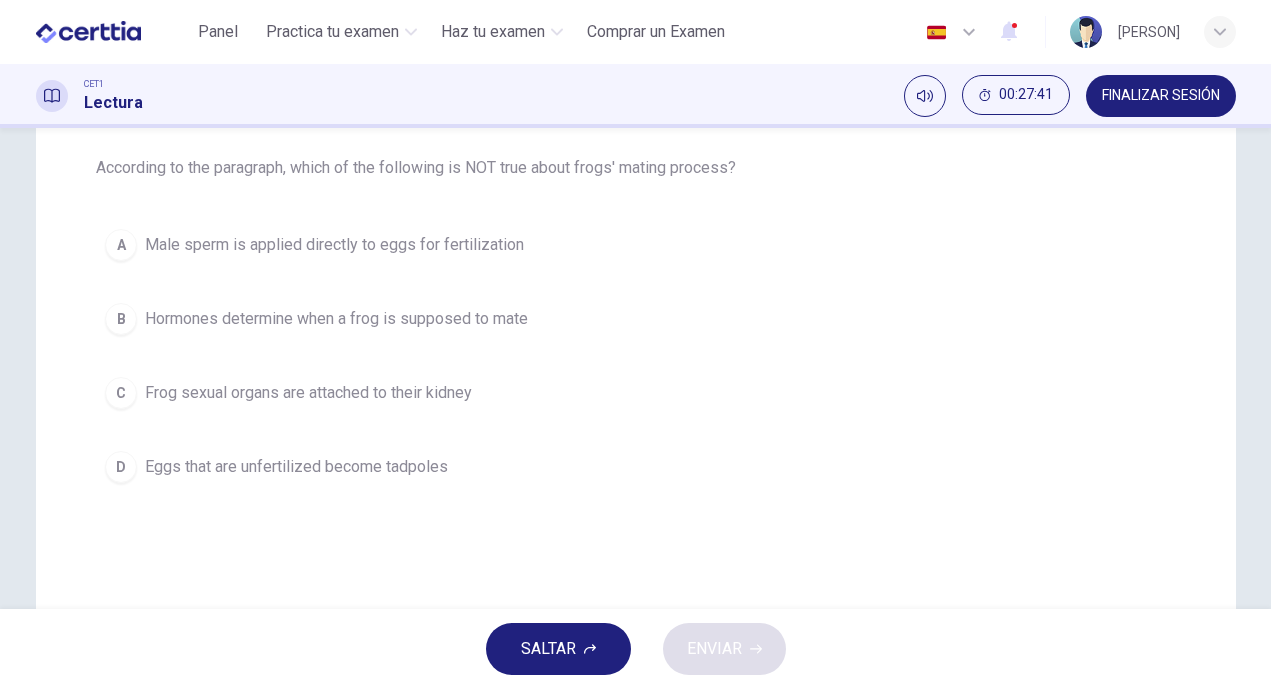 scroll, scrollTop: 0, scrollLeft: 0, axis: both 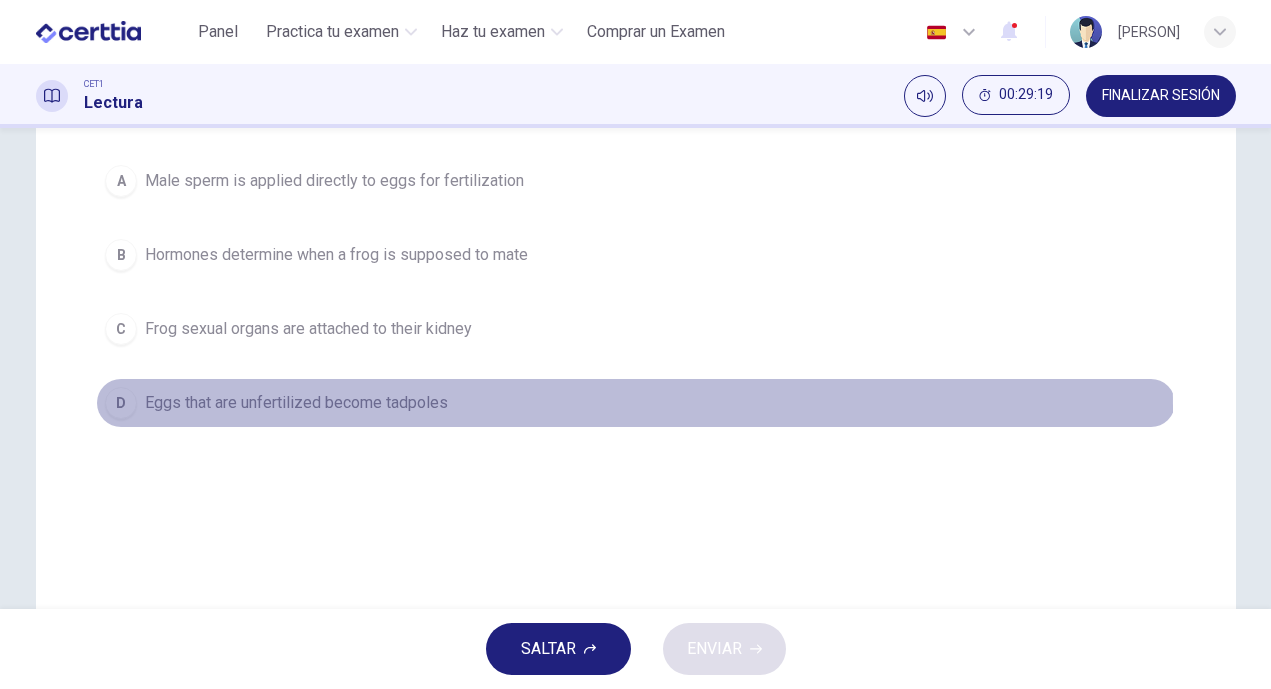 click on "Eggs that are unfertilized become tadpoles" at bounding box center (296, 403) 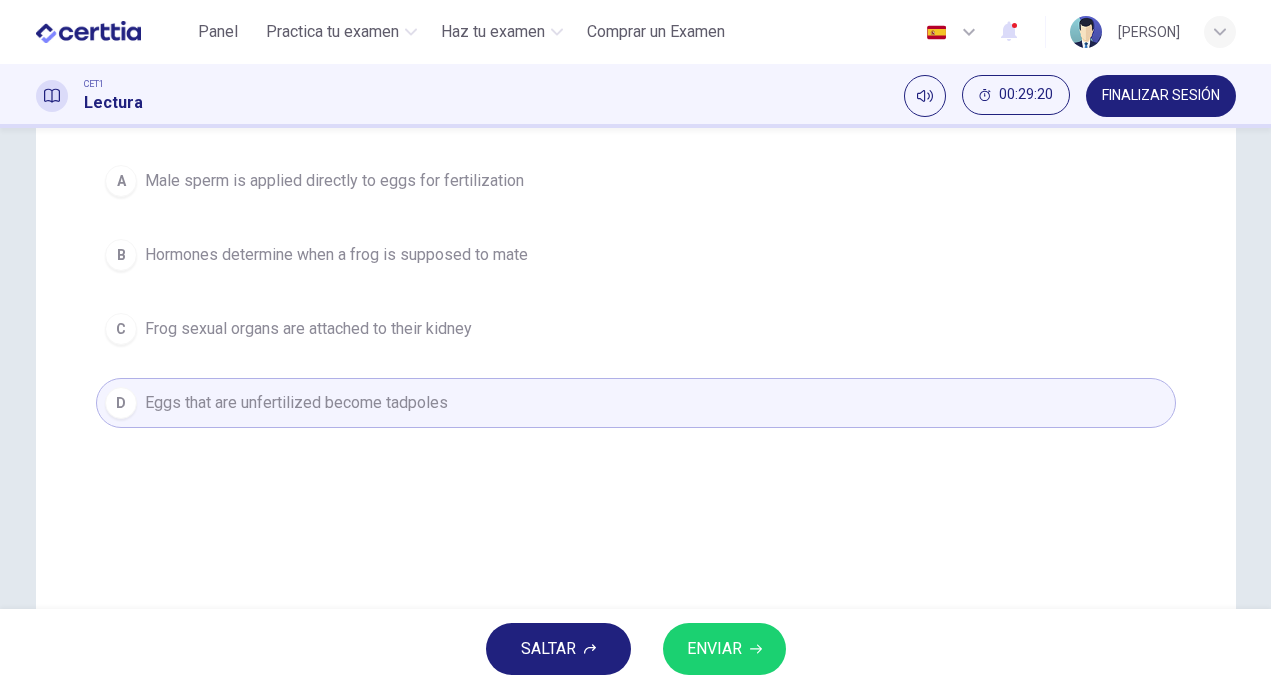click on "ENVIAR" at bounding box center (714, 649) 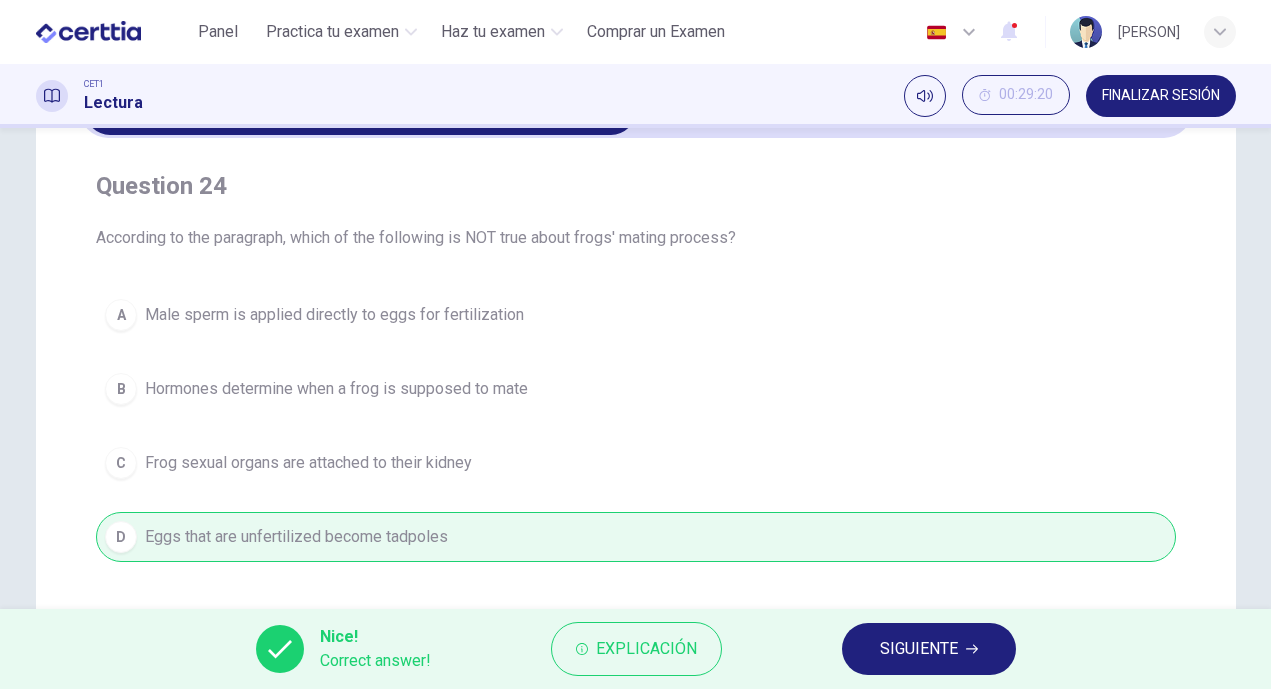 scroll, scrollTop: 138, scrollLeft: 0, axis: vertical 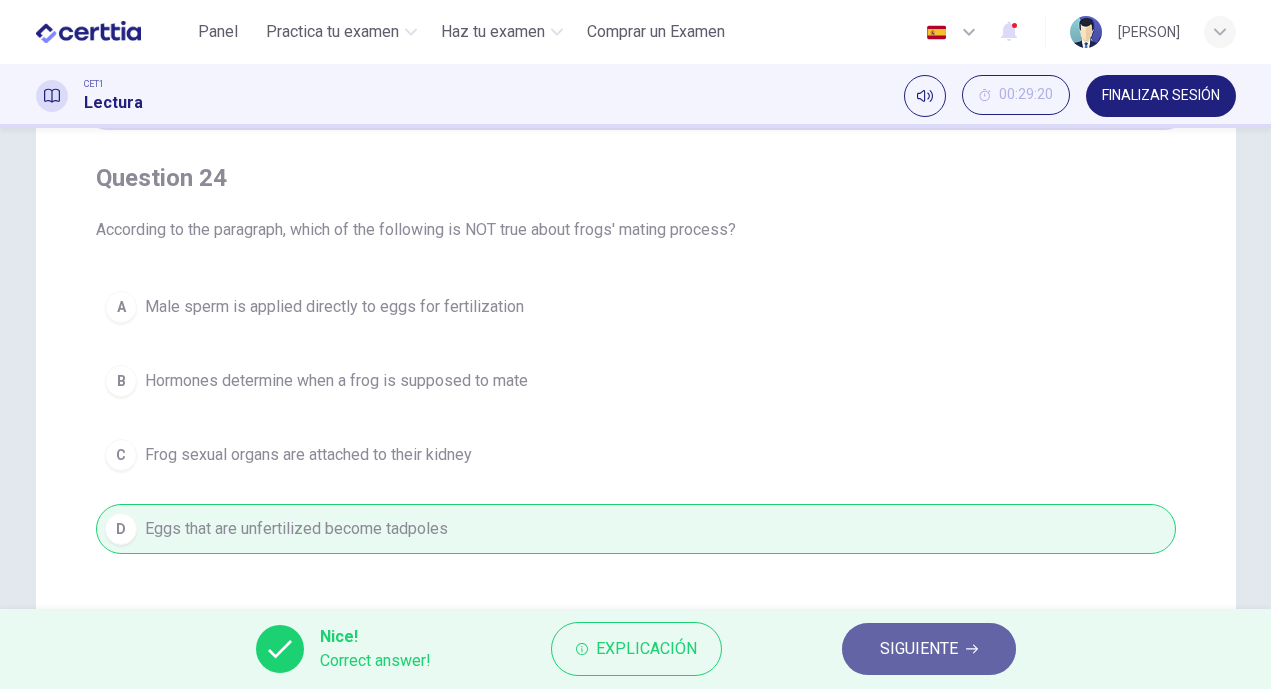 click on "SIGUIENTE" at bounding box center [919, 649] 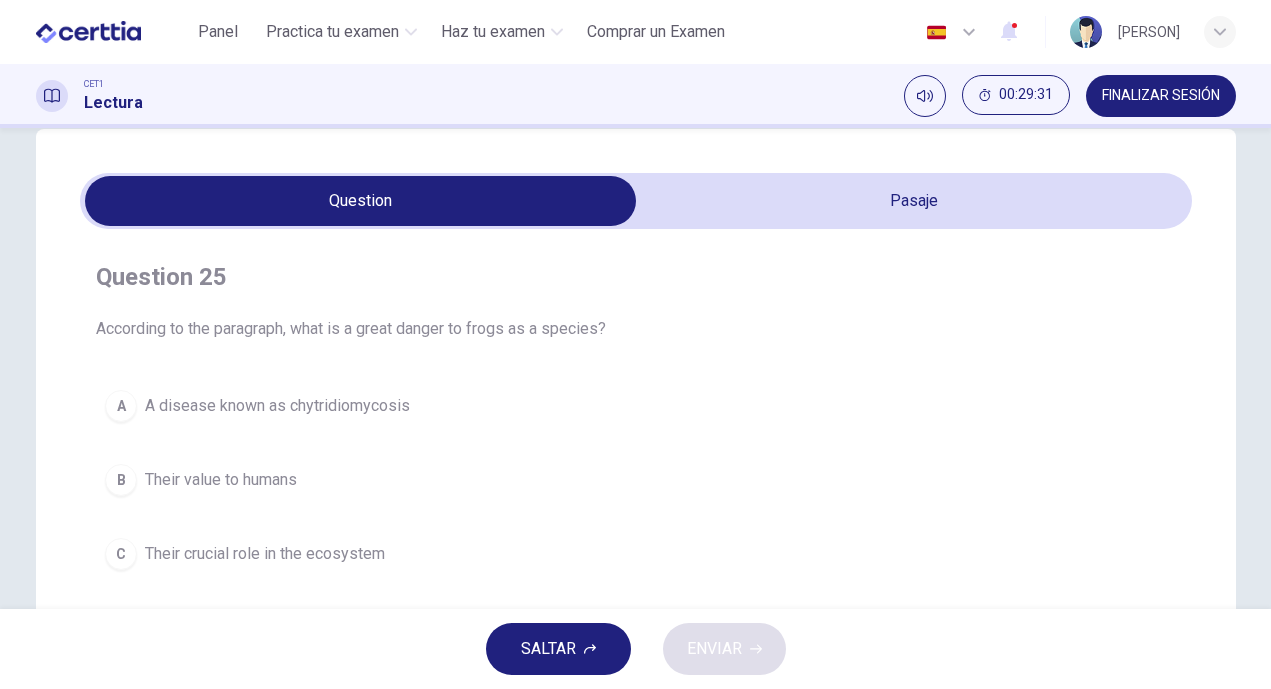 scroll, scrollTop: 0, scrollLeft: 0, axis: both 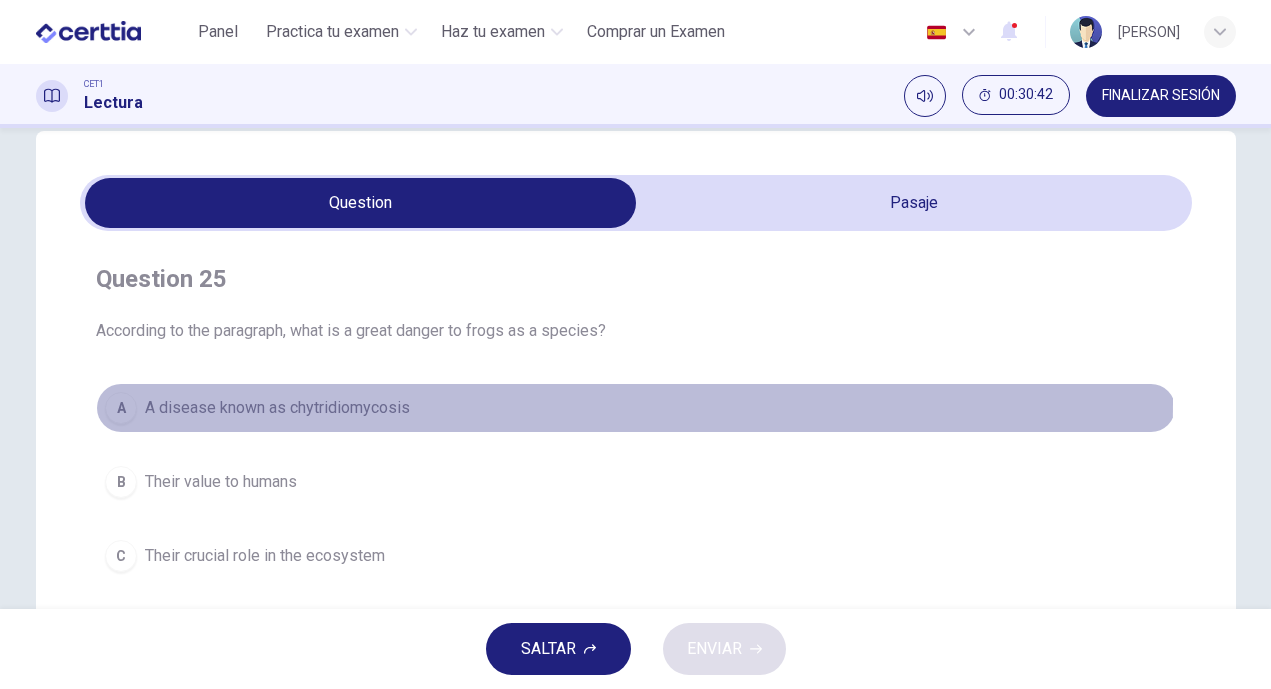 click on "A disease known as chytridiomycosis" at bounding box center [277, 408] 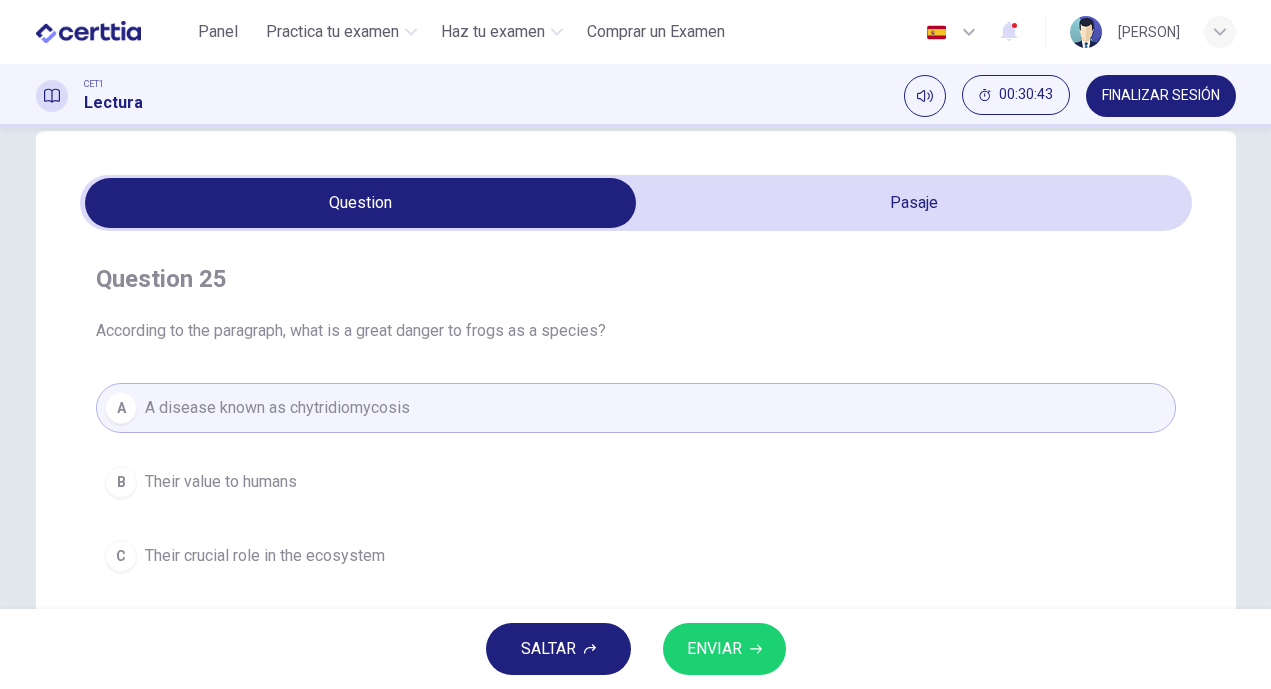 click on "ENVIAR" at bounding box center (714, 649) 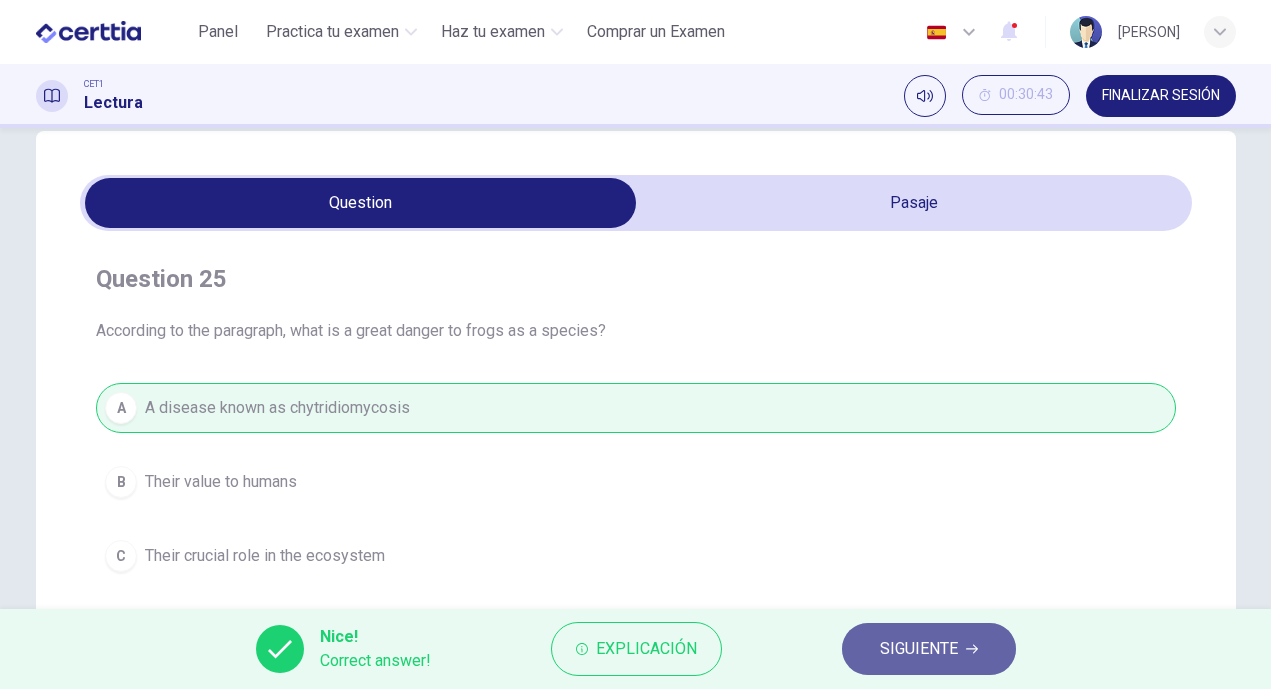 click on "SIGUIENTE" at bounding box center [919, 649] 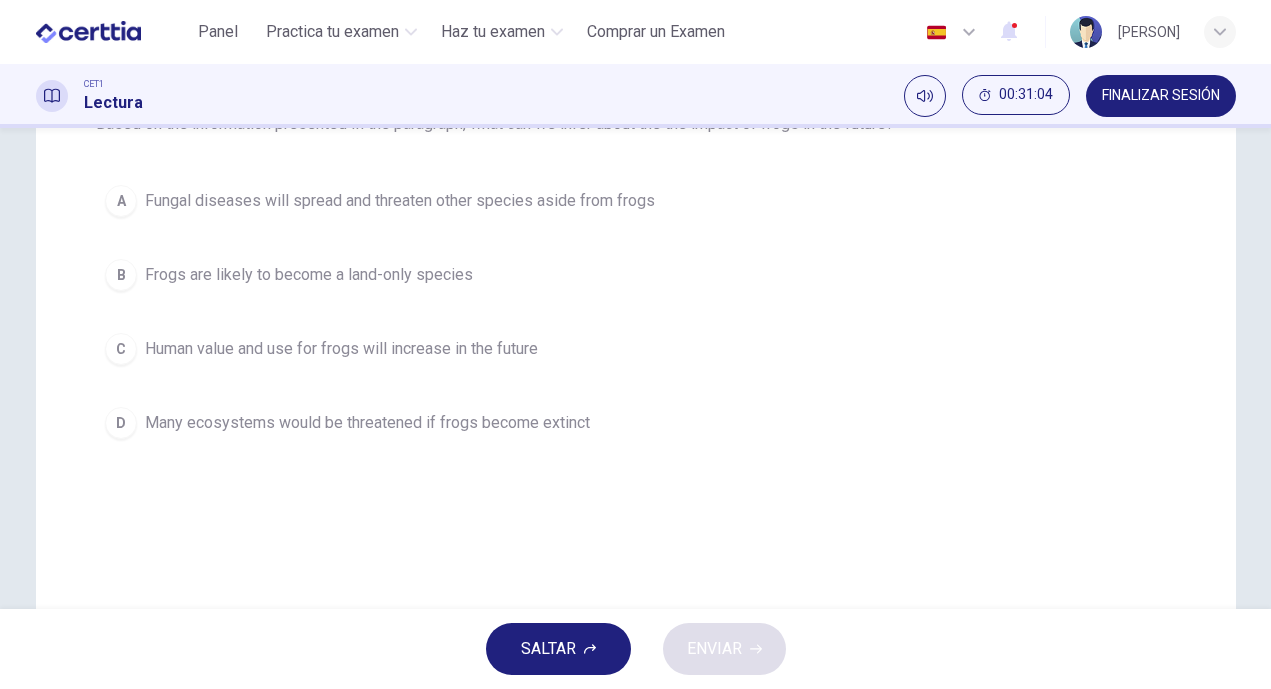 scroll, scrollTop: 246, scrollLeft: 0, axis: vertical 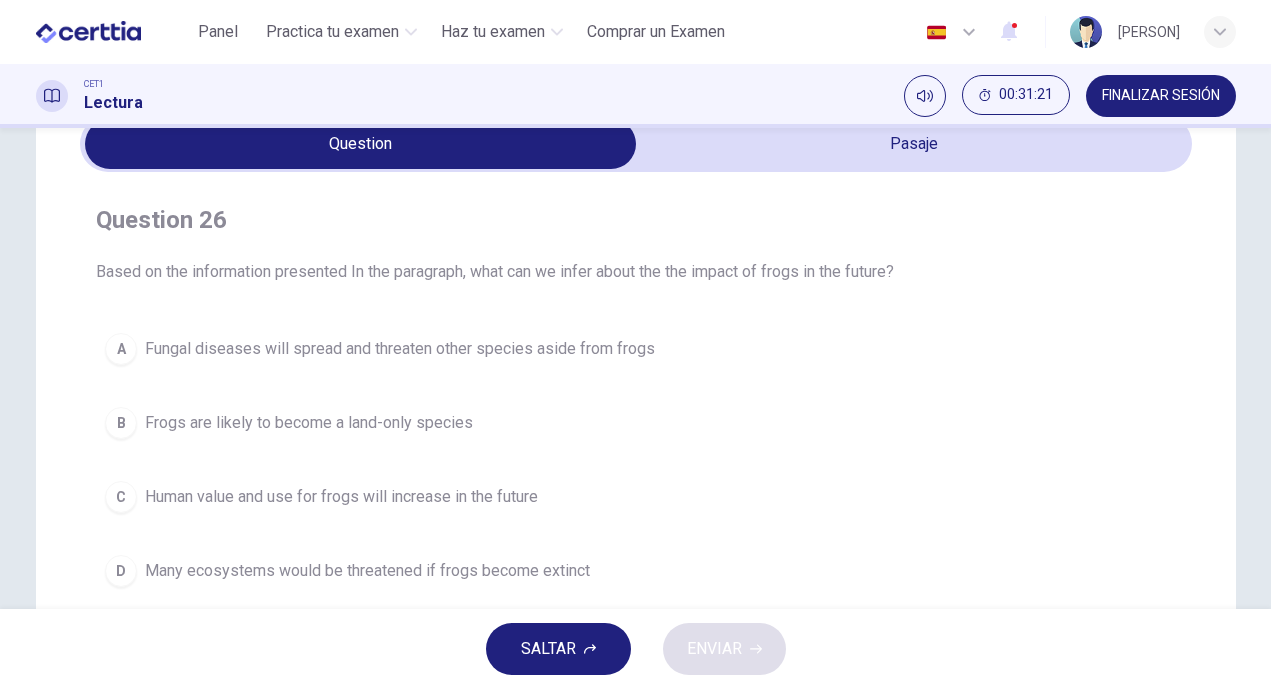 click on "Question 26 Based on the information presented In the paragraph, what can we infer about the the impact of frogs in the future? A Fungal diseases will spread and threaten other species aside from frogs B Frogs are likely to become a land-only species C Human value and use for frogs will increase in the future D Many ecosystems would be threatened if frogs become extinct" at bounding box center (636, 400) 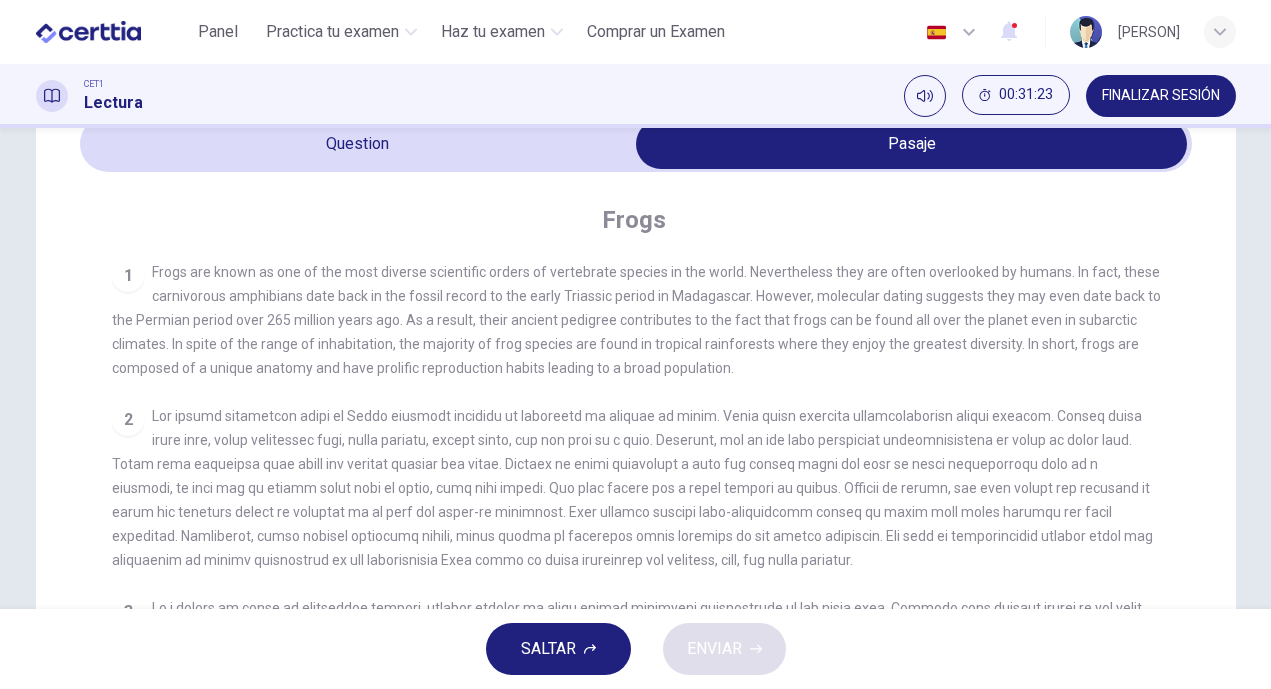 scroll, scrollTop: 547, scrollLeft: 0, axis: vertical 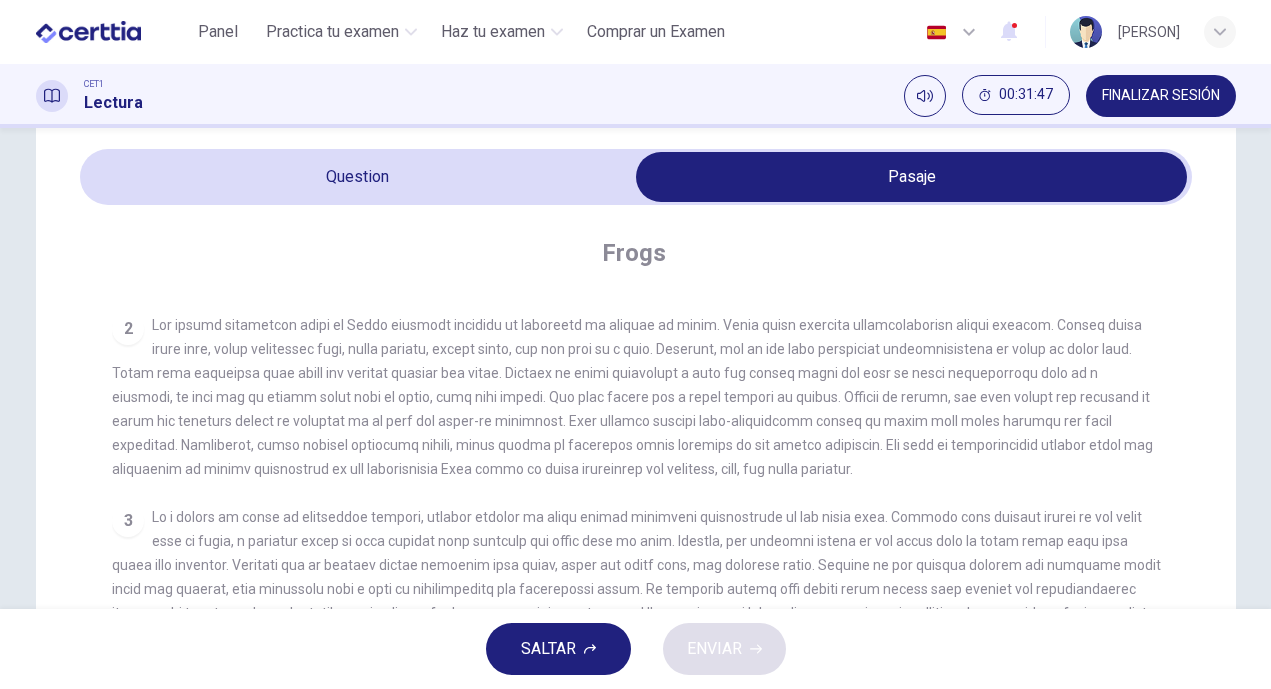 click on "Question 26 Based on the information presented In the paragraph, what can we infer about the the impact of frogs in the future? A Fungal diseases will spread and threaten other species aside from frogs B Frogs are likely to become a land-only species C Human value and use for frogs will increase in the future D Many ecosystems would be threatened if frogs become extinct Frogs 1 2 3 4 5" at bounding box center [636, 579] 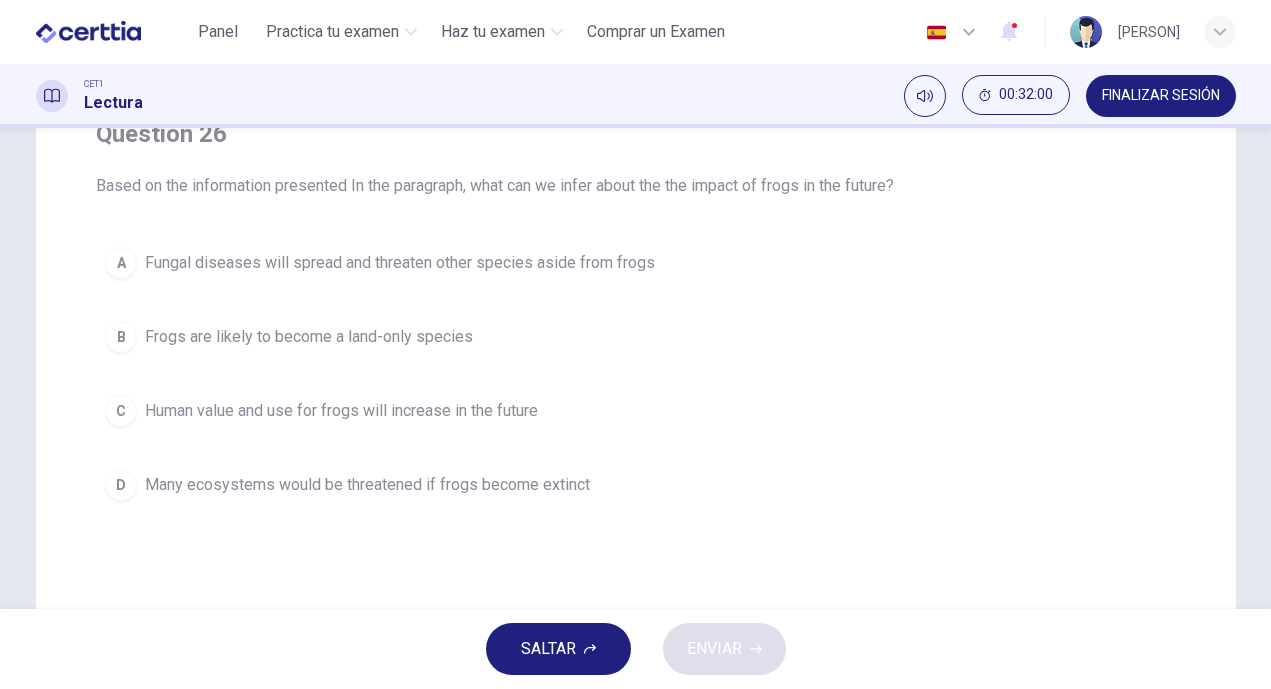 scroll, scrollTop: 184, scrollLeft: 0, axis: vertical 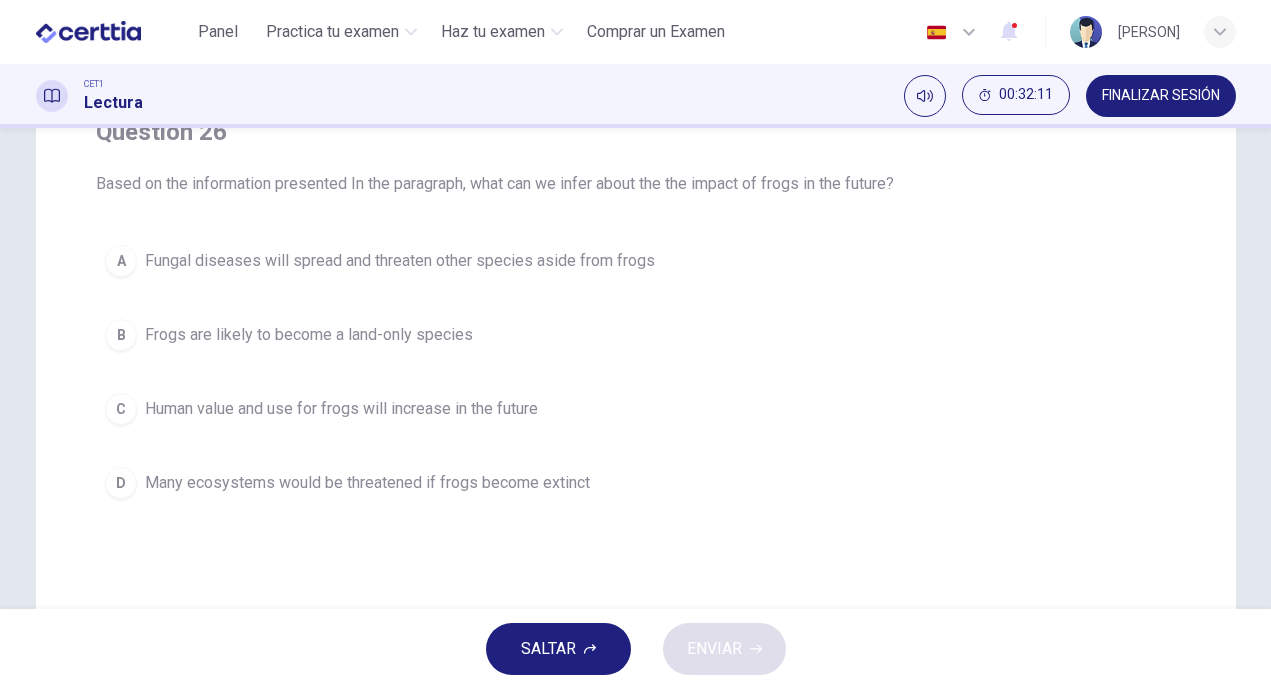click on "Fungal diseases will spread and threaten other species aside from frogs" at bounding box center [400, 261] 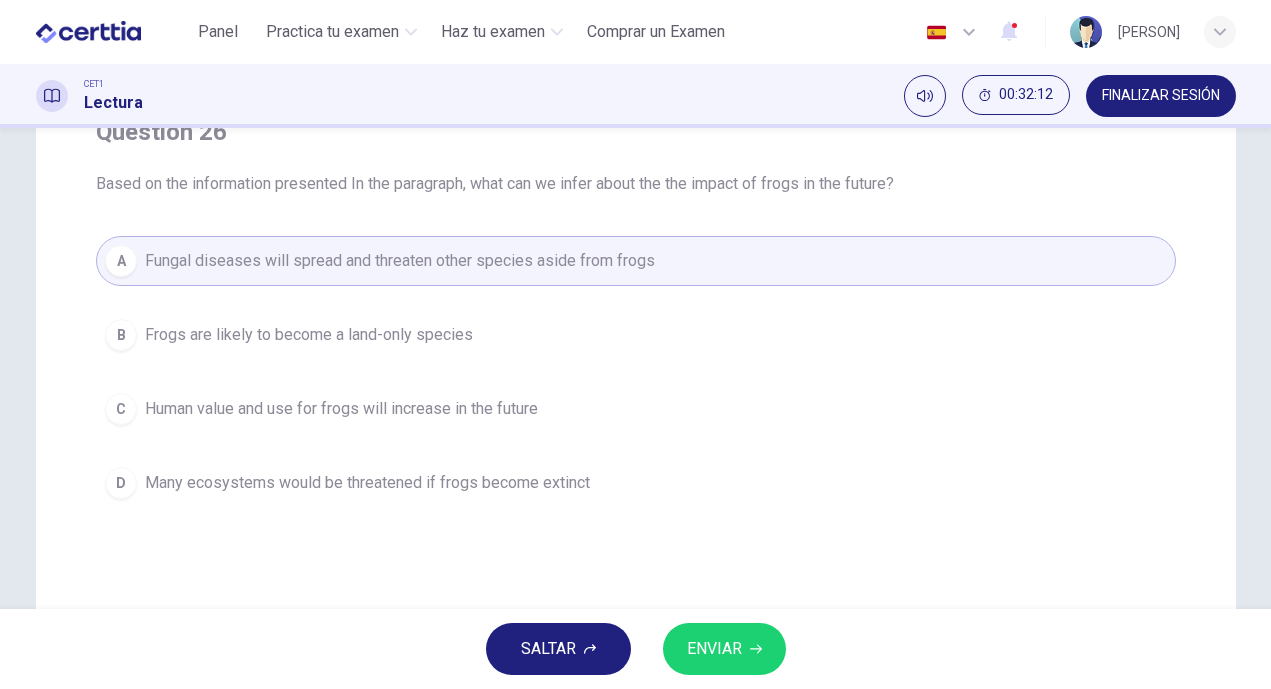 click on "ENVIAR" at bounding box center (724, 649) 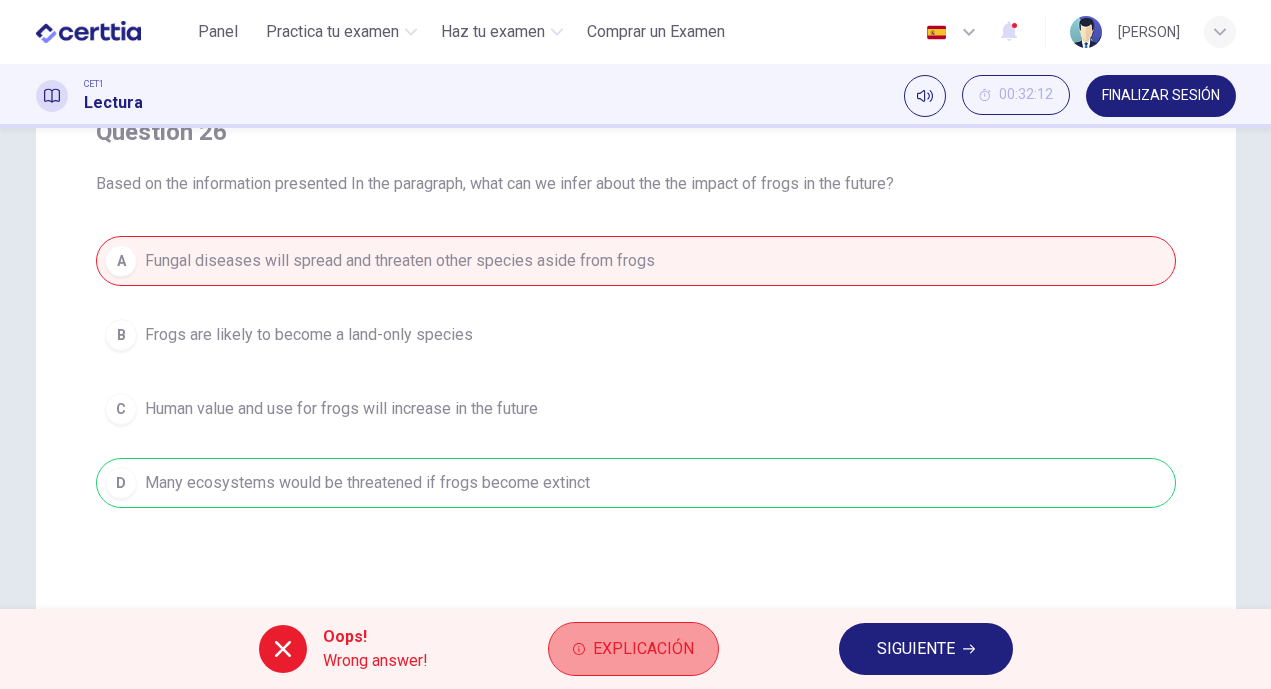 click on "Explicación" at bounding box center (633, 649) 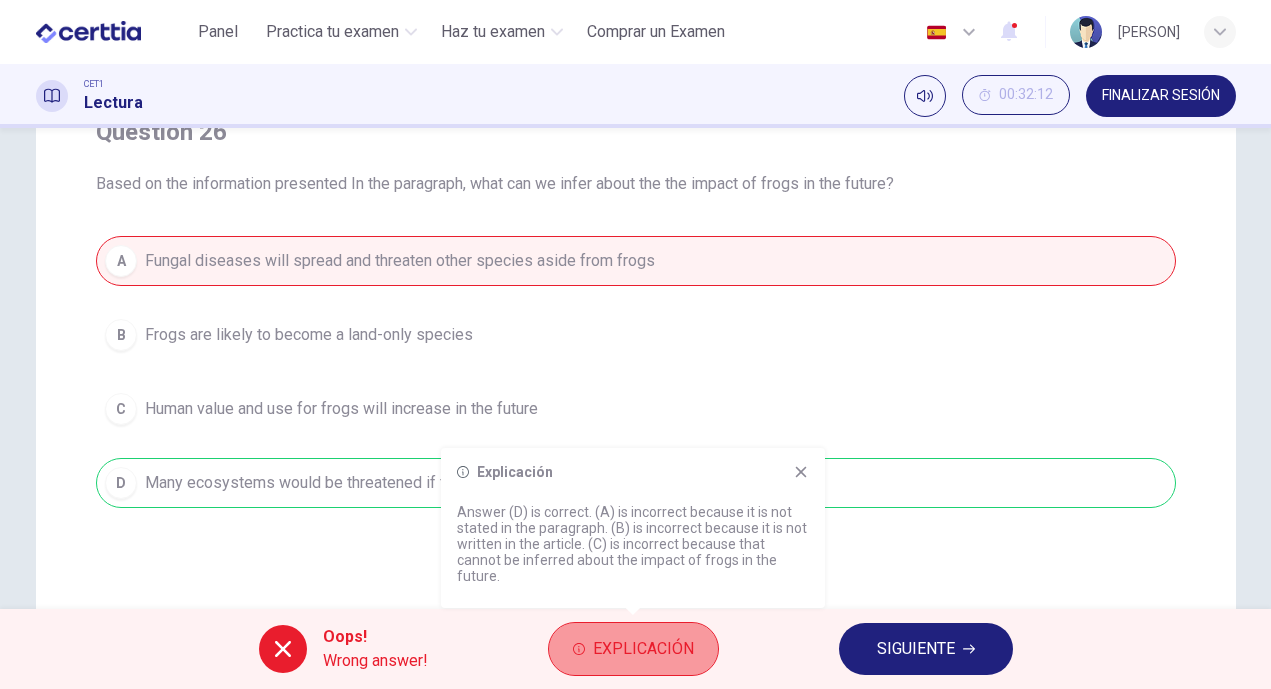 click on "Explicación" at bounding box center (633, 649) 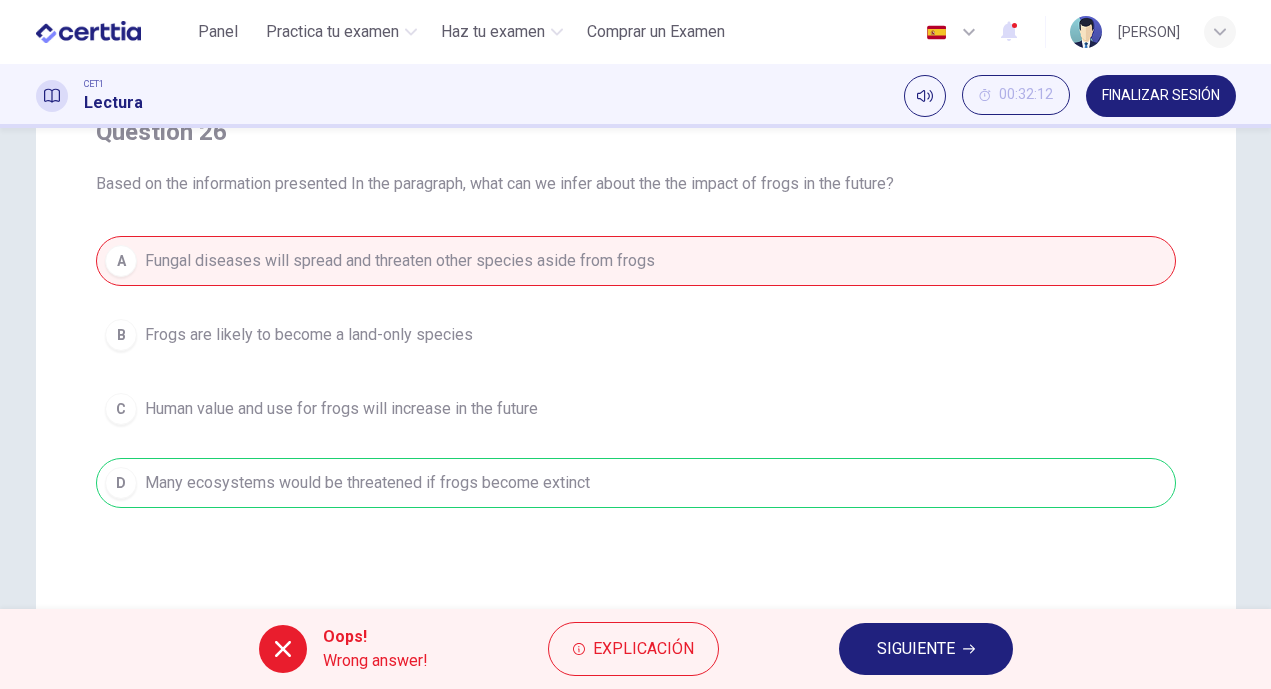 click on "SIGUIENTE" at bounding box center [916, 649] 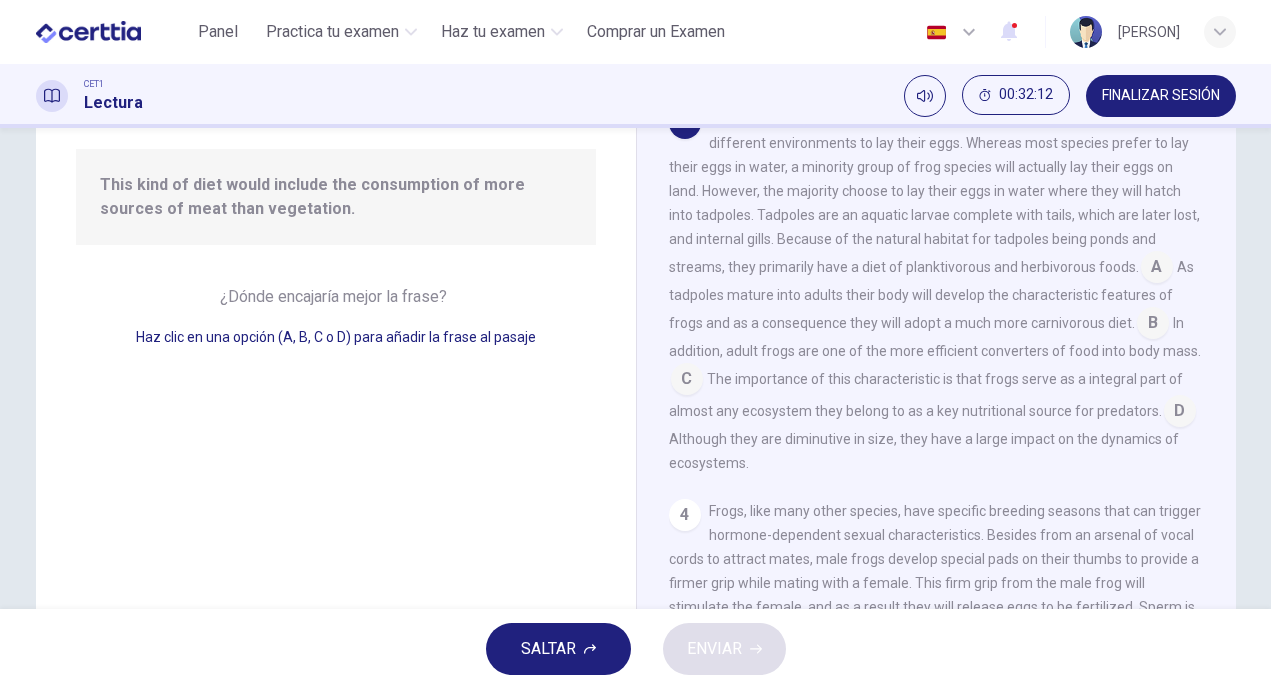 scroll, scrollTop: 593, scrollLeft: 0, axis: vertical 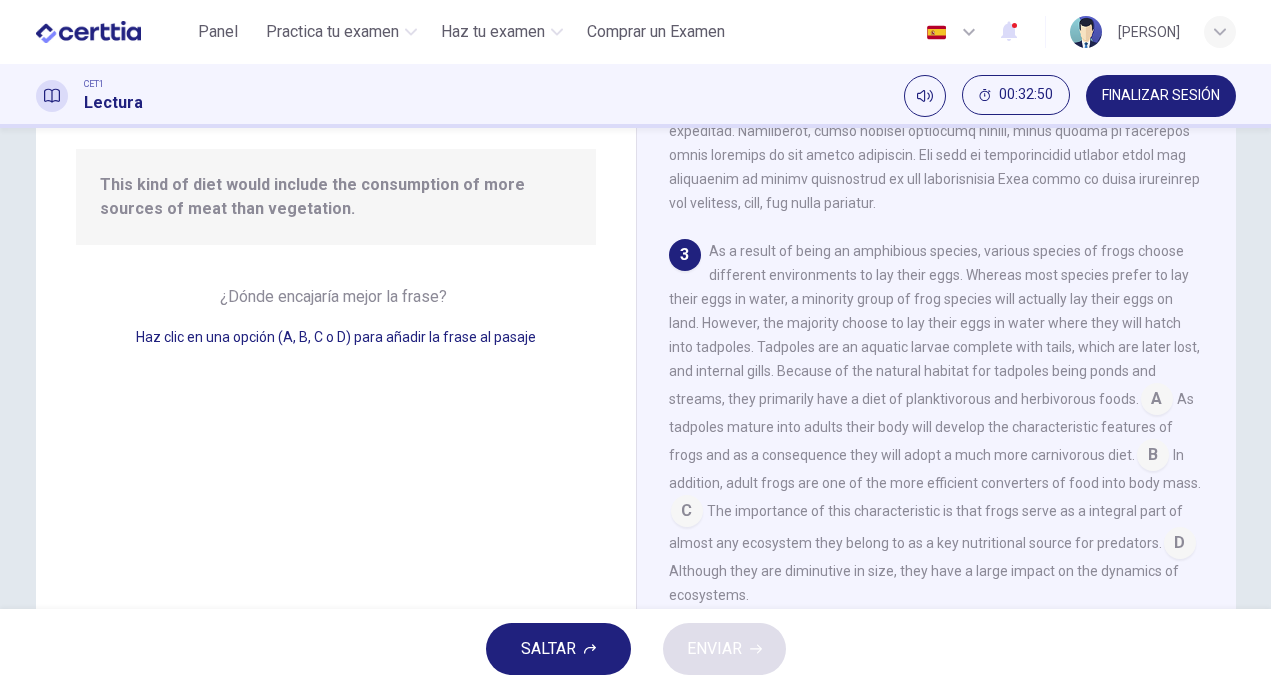 click at bounding box center (1157, 401) 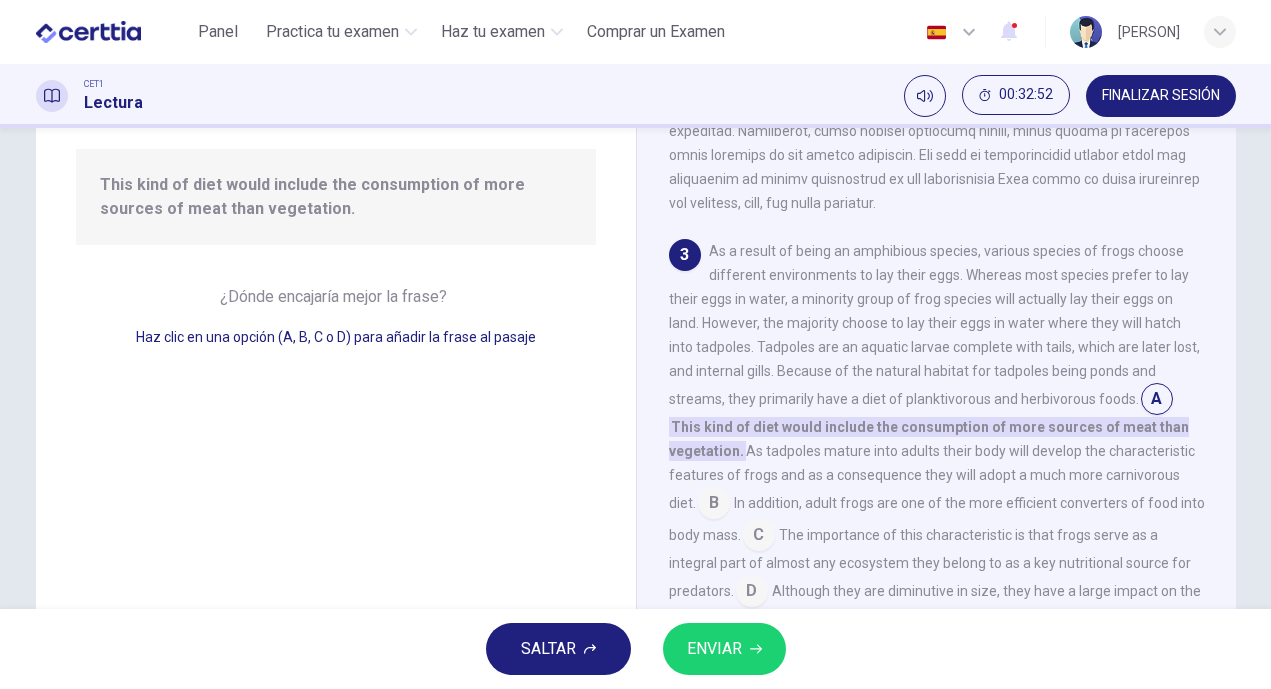 click at bounding box center (1157, 401) 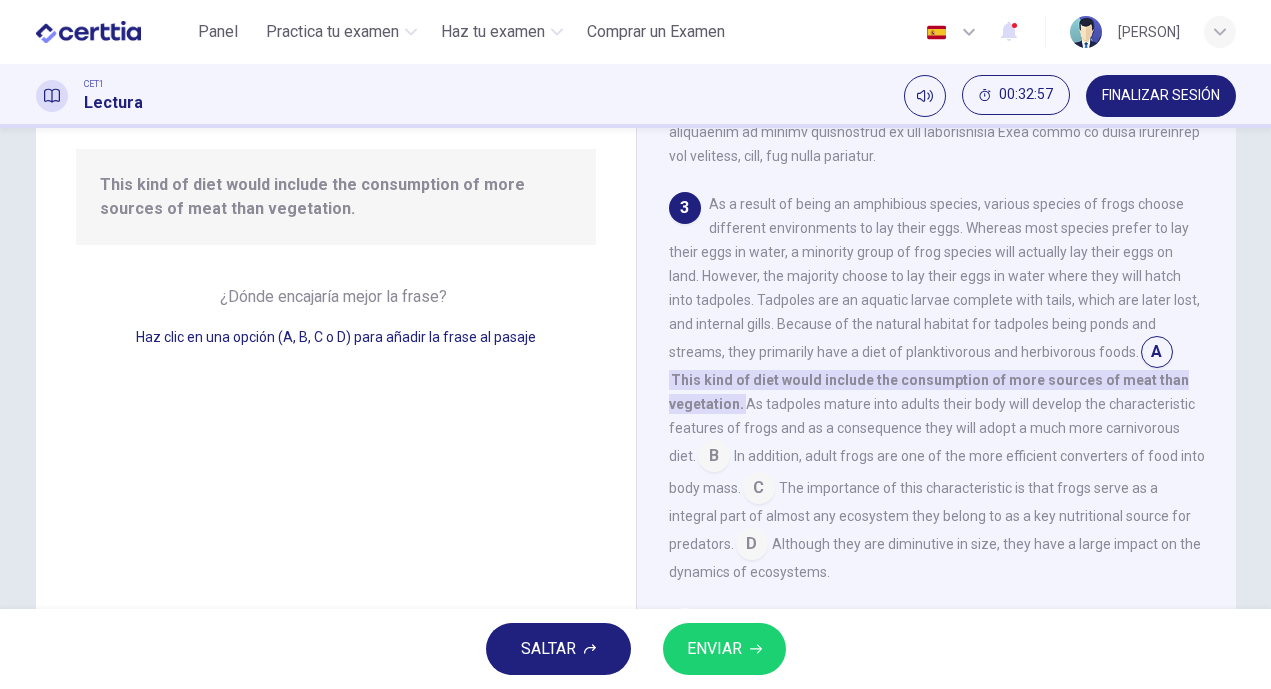 scroll, scrollTop: 507, scrollLeft: 0, axis: vertical 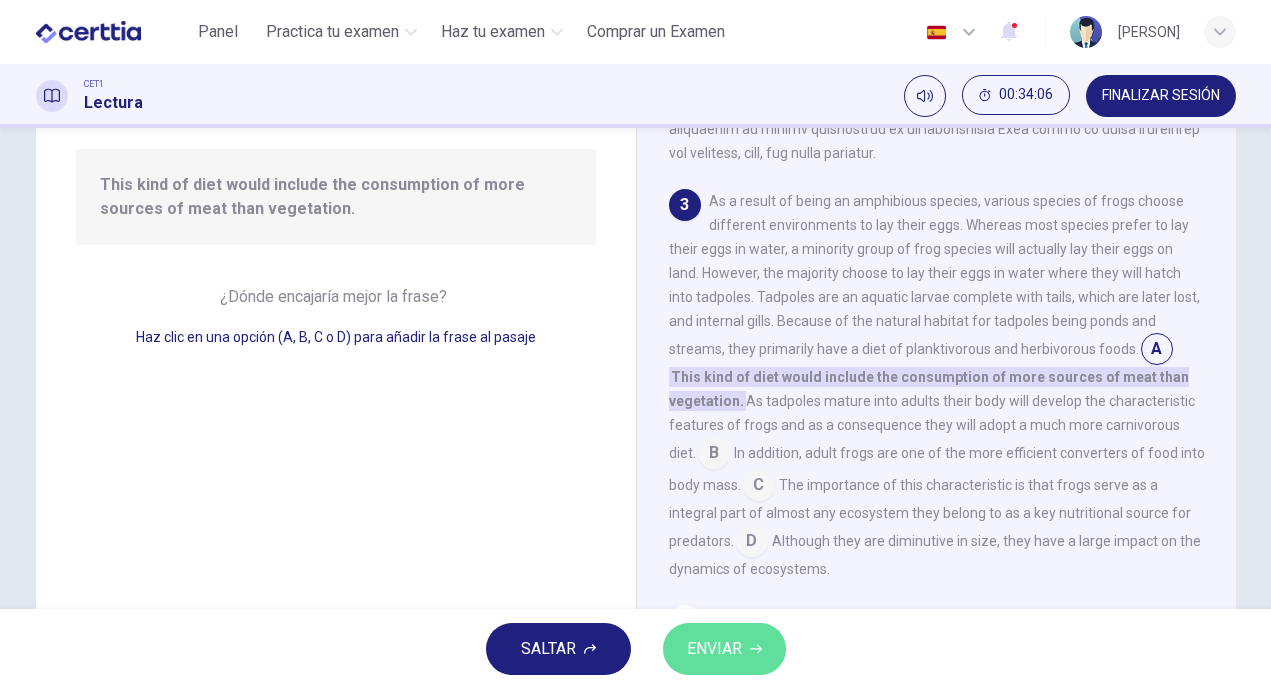 click on "ENVIAR" at bounding box center [714, 649] 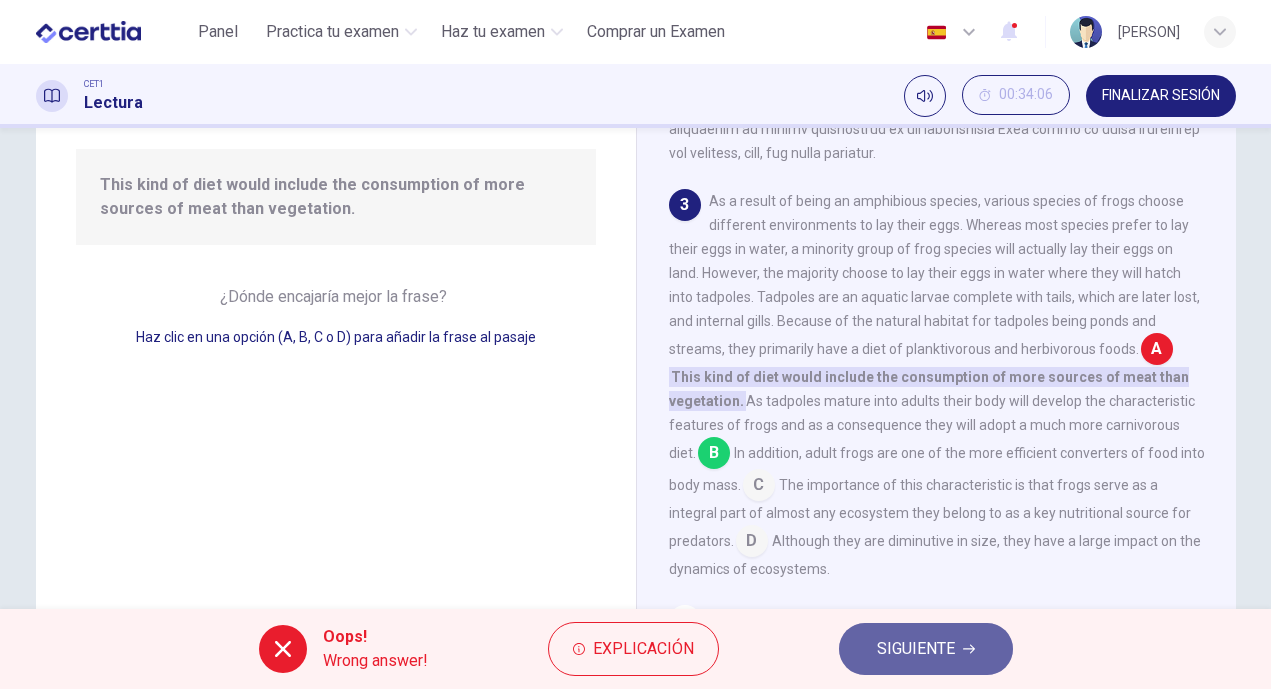 click on "SIGUIENTE" at bounding box center (926, 649) 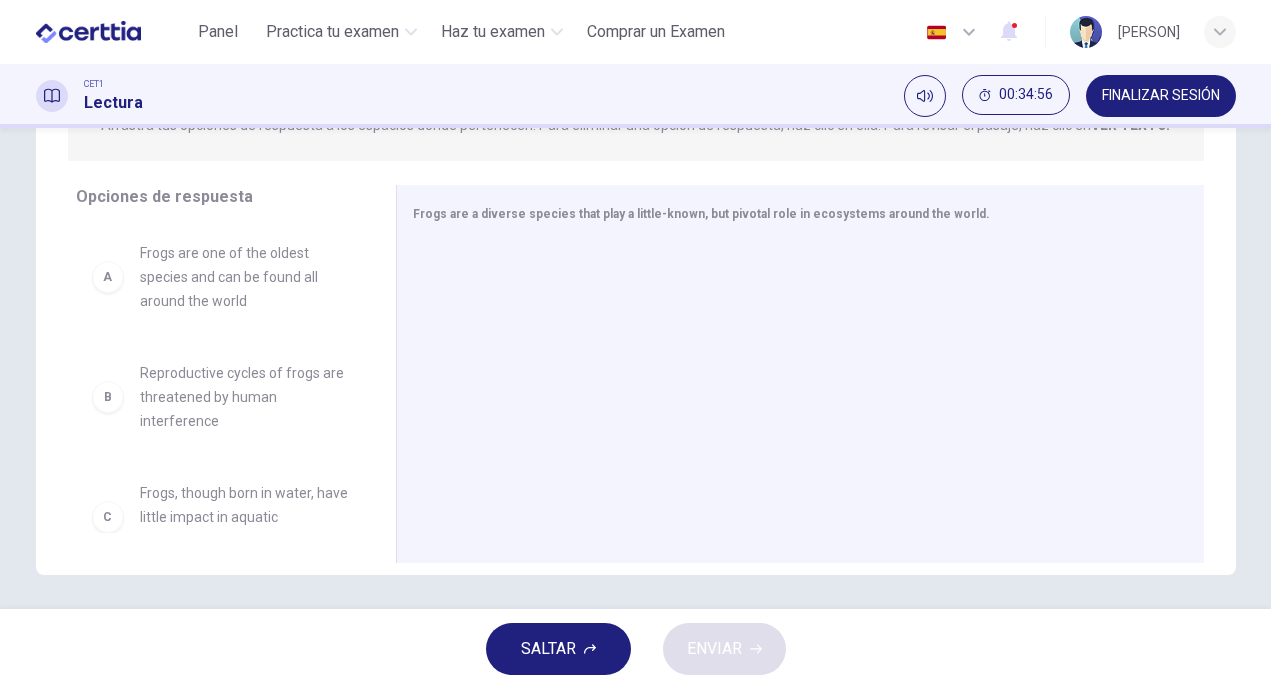 scroll, scrollTop: 294, scrollLeft: 0, axis: vertical 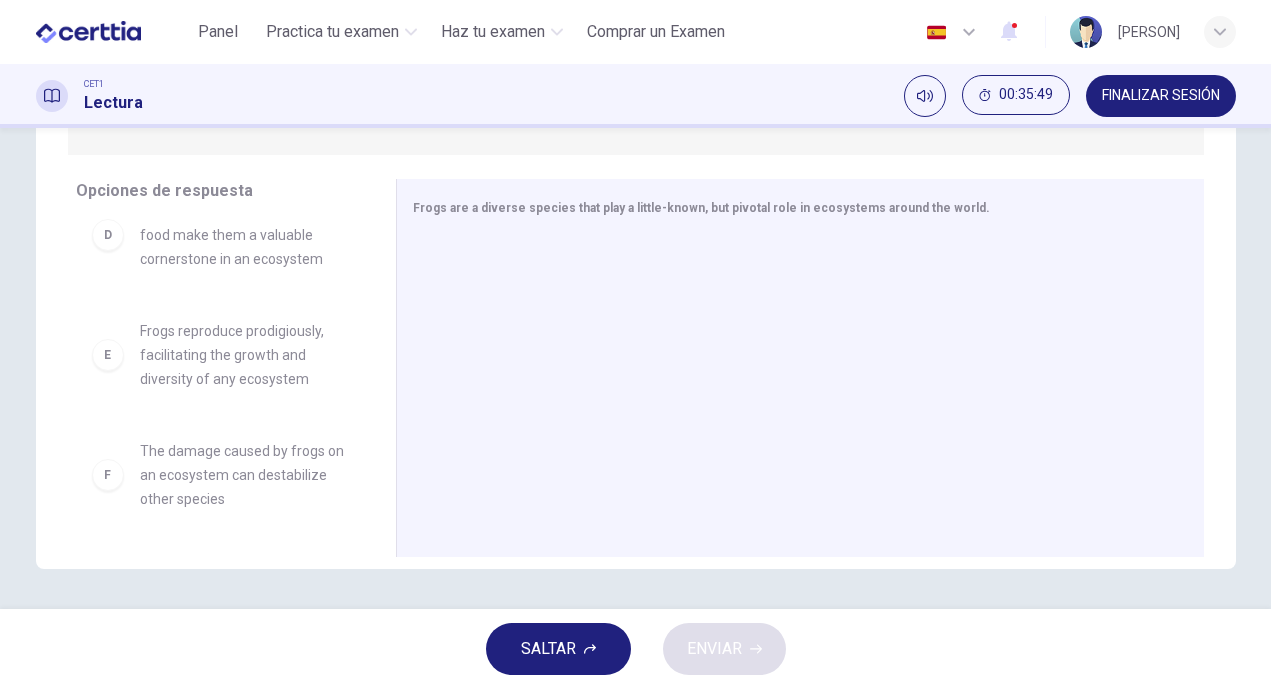 click on "A Frogs are one of the oldest species and can be found all around the world B Reproductive cycles of frogs are threatened by human interference C Frogs, though born in water, have little impact in aquatic ecosystems D The rate that frogs metabolize food make them a valuable cornerstone in an ecosystem E Frogs reproduce prodigiously, facilitating the growth and diversity of any ecosystem F The damage caused by frogs on an ecosystem can destabilize other species" at bounding box center (228, 373) 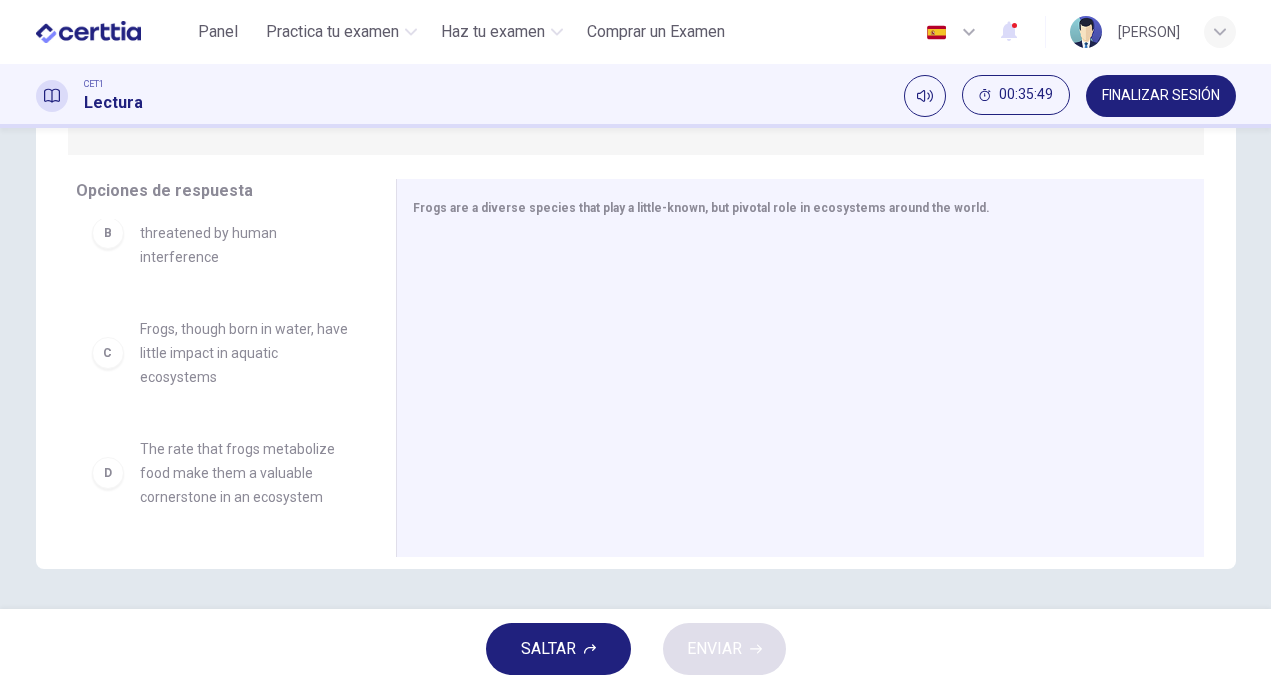 scroll, scrollTop: 0, scrollLeft: 0, axis: both 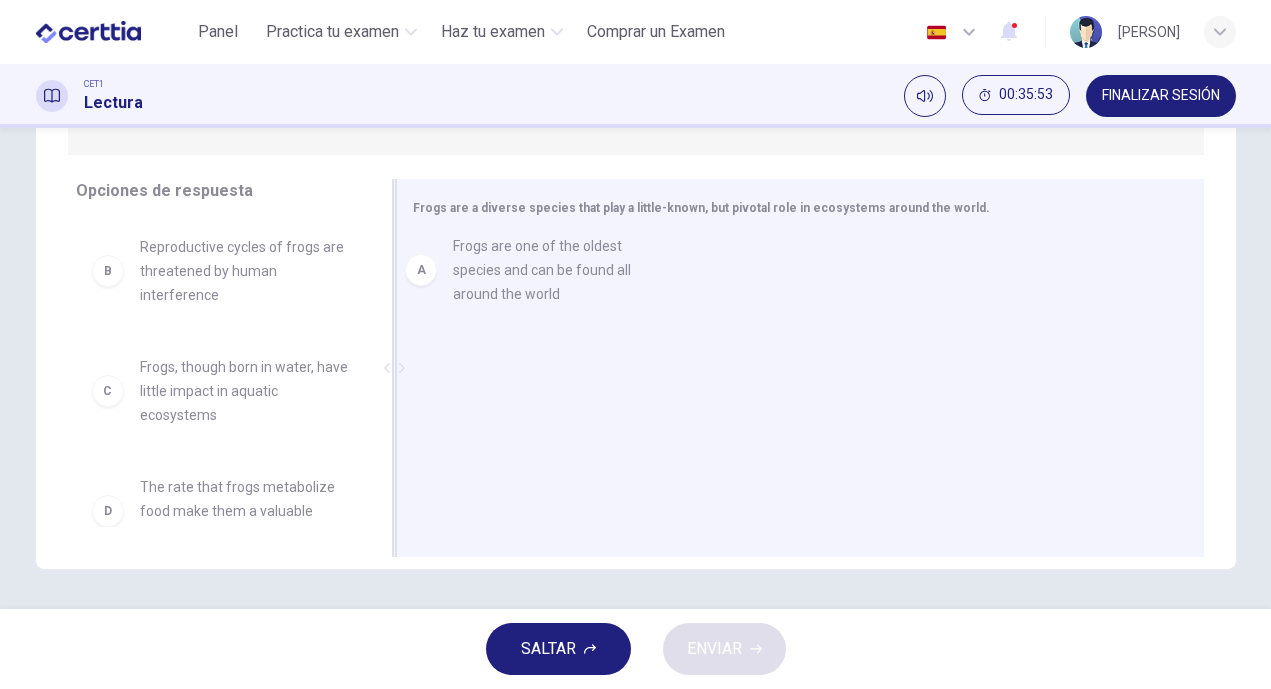 drag, startPoint x: 162, startPoint y: 278, endPoint x: 491, endPoint y: 277, distance: 329.00153 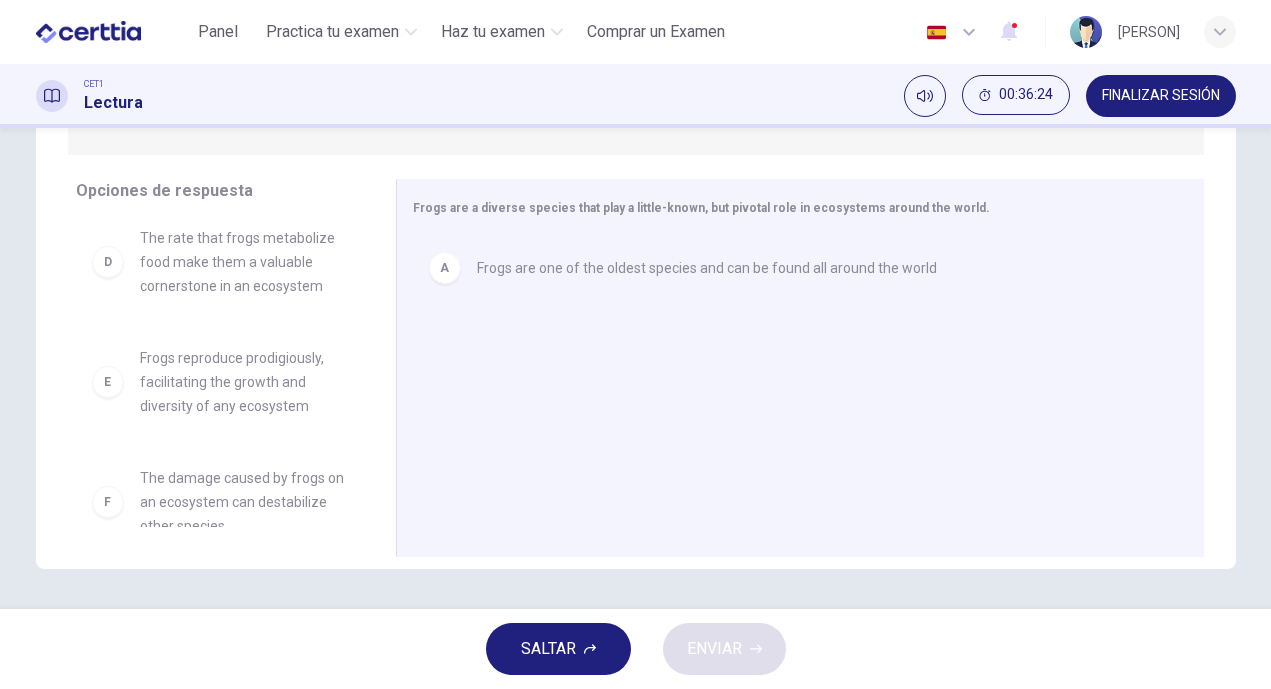scroll, scrollTop: 232, scrollLeft: 0, axis: vertical 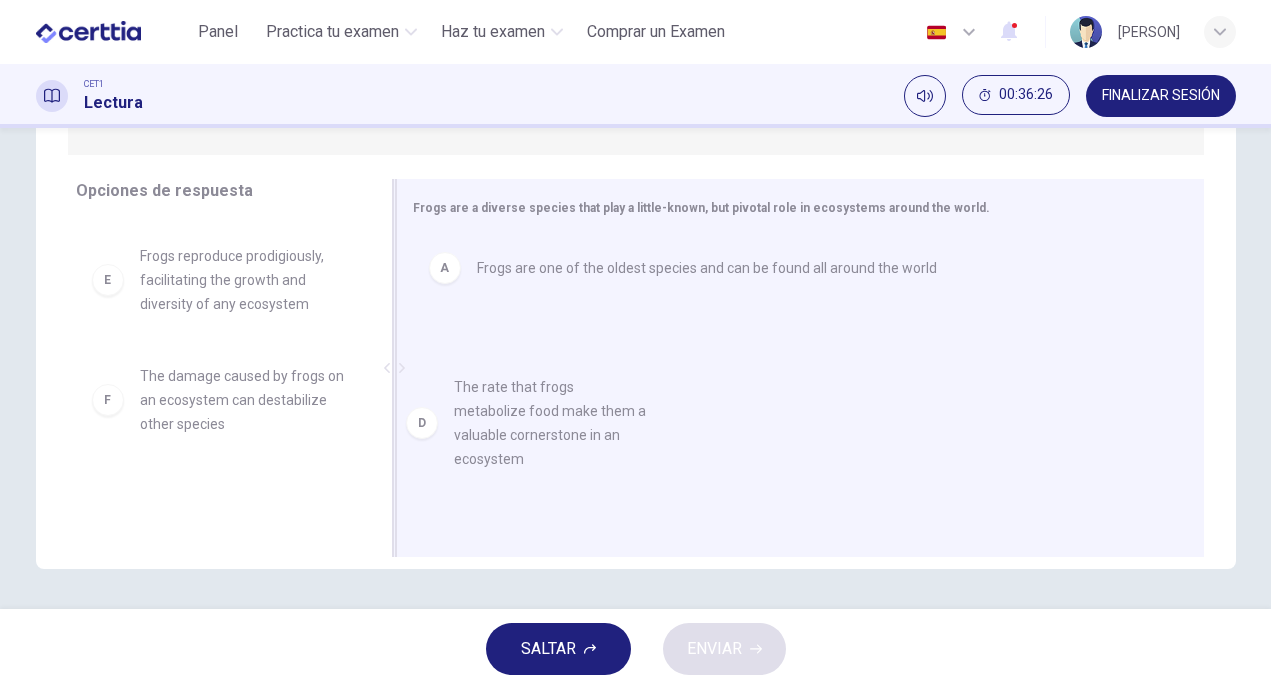 drag, startPoint x: 234, startPoint y: 295, endPoint x: 572, endPoint y: 408, distance: 356.38882 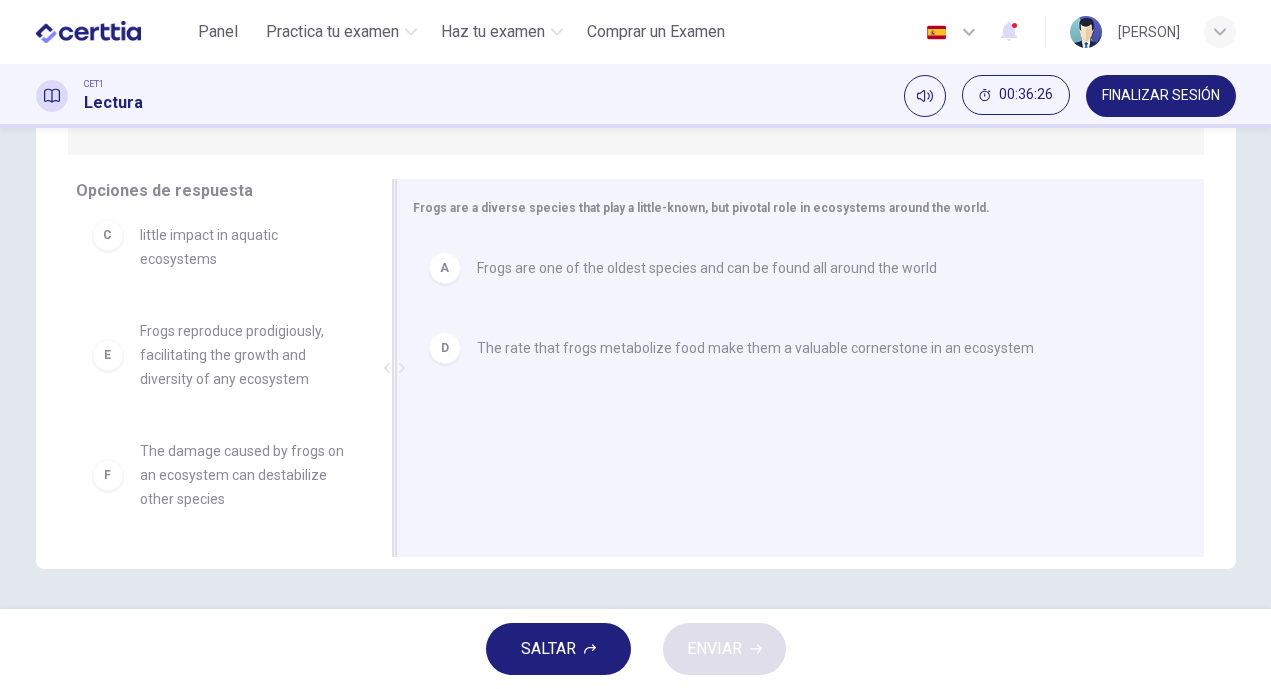 scroll, scrollTop: 156, scrollLeft: 0, axis: vertical 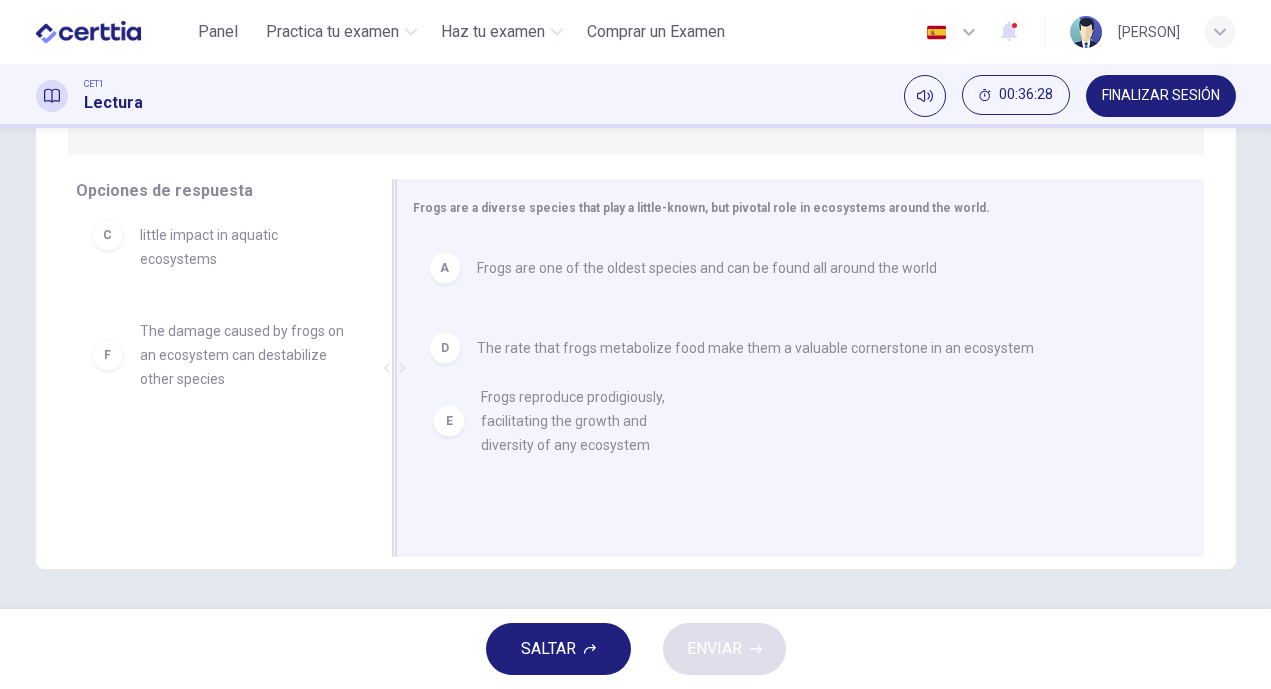 drag, startPoint x: 225, startPoint y: 379, endPoint x: 573, endPoint y: 446, distance: 354.39102 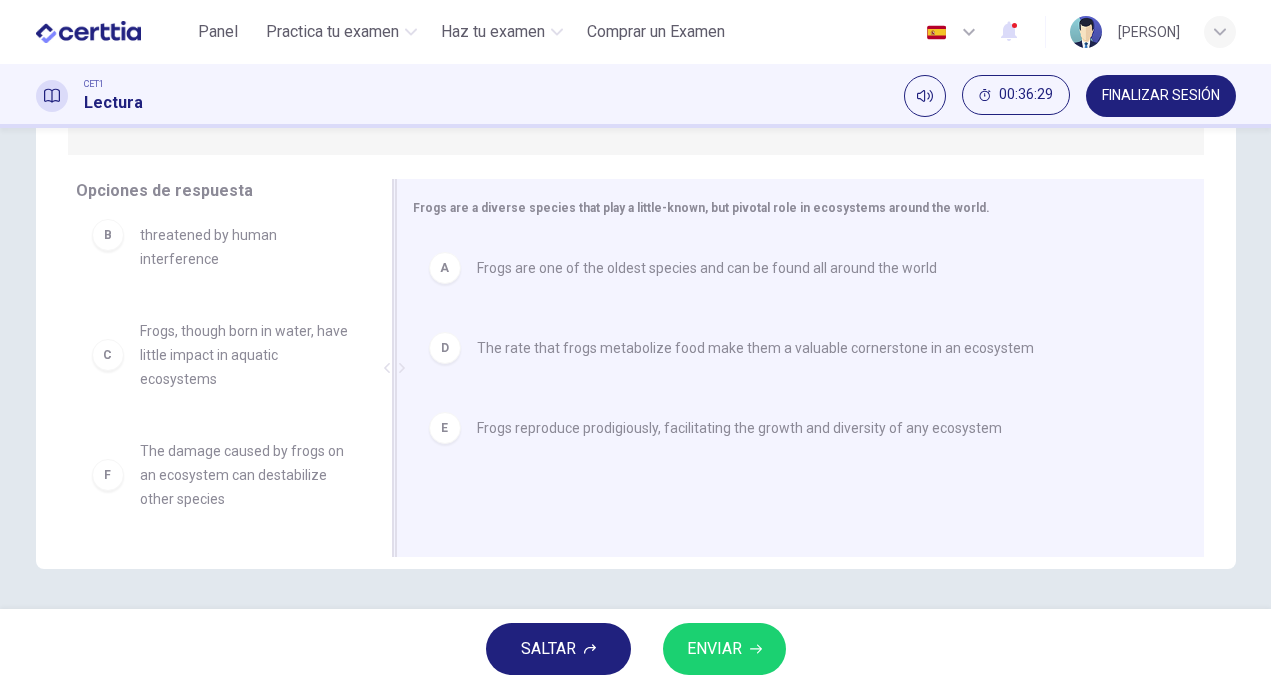 scroll, scrollTop: 36, scrollLeft: 0, axis: vertical 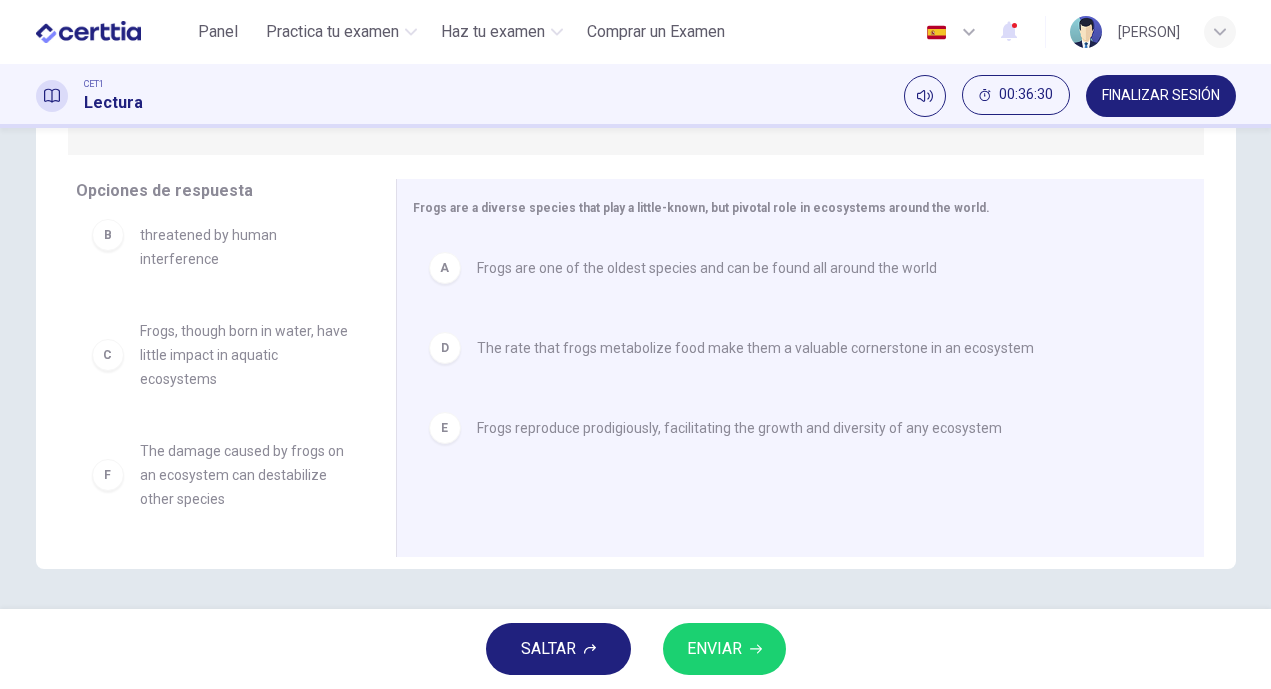 click on "SALTAR ENVIAR" at bounding box center (635, 649) 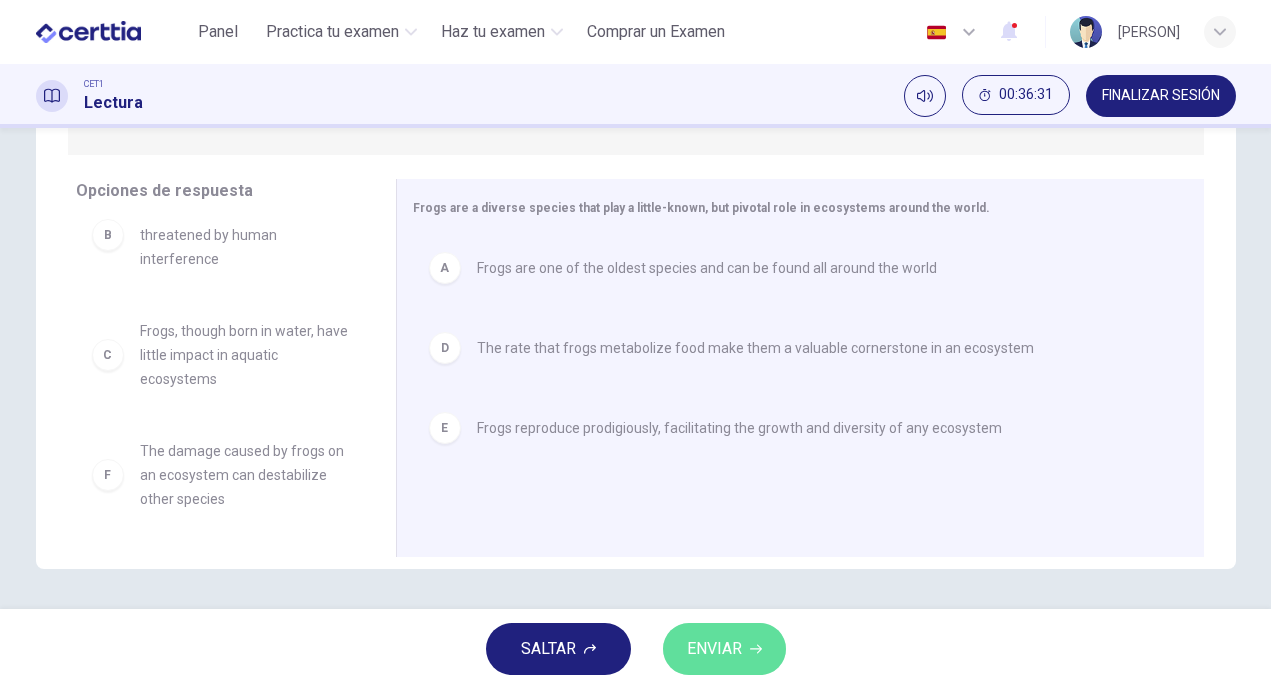 click on "ENVIAR" at bounding box center [724, 649] 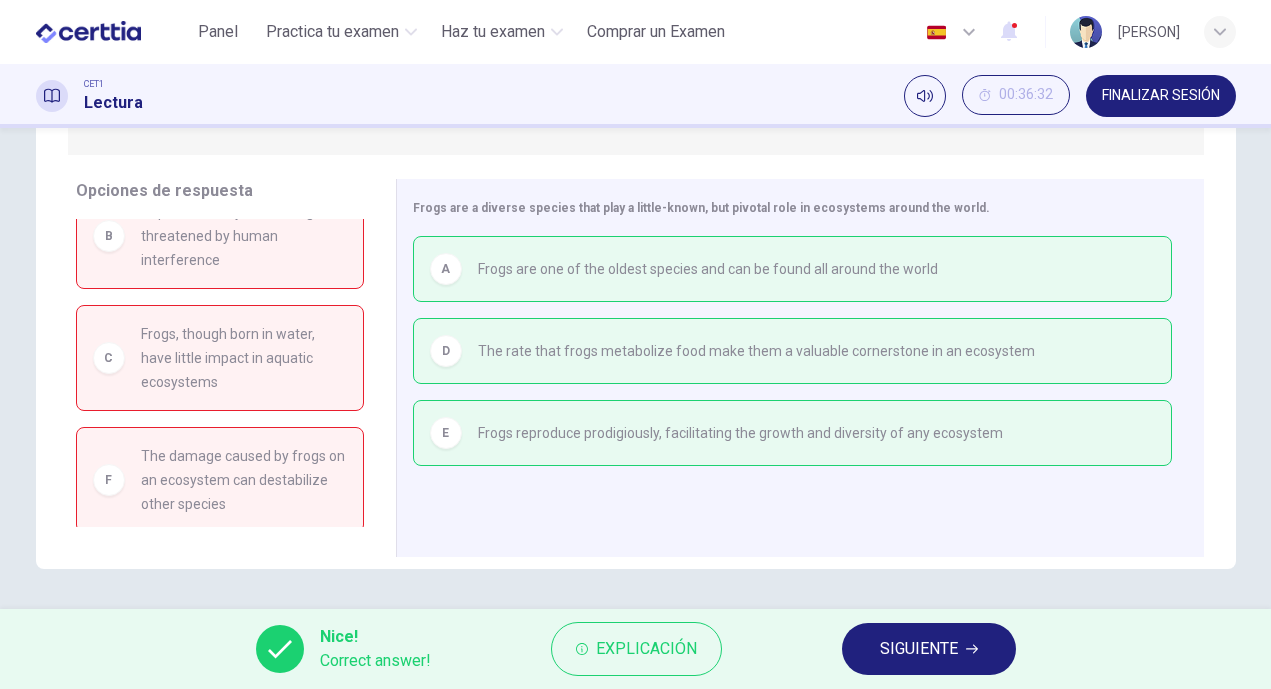 click on "SIGUIENTE" at bounding box center [929, 649] 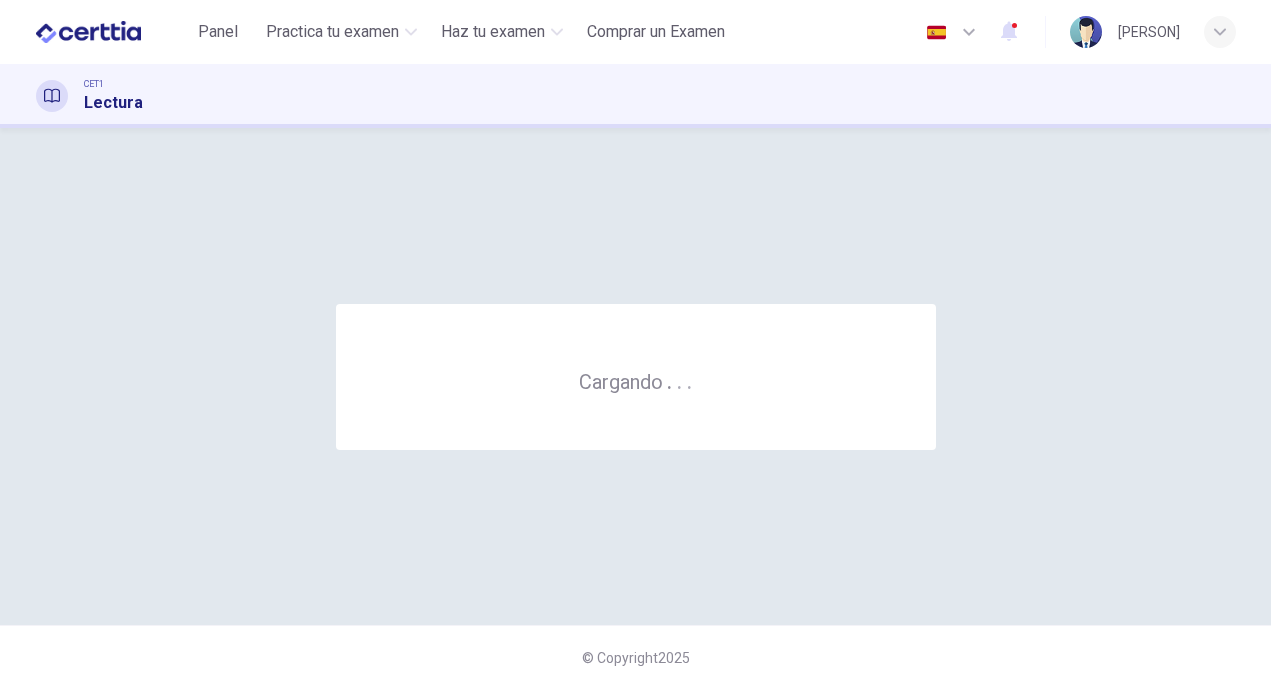 scroll, scrollTop: 0, scrollLeft: 0, axis: both 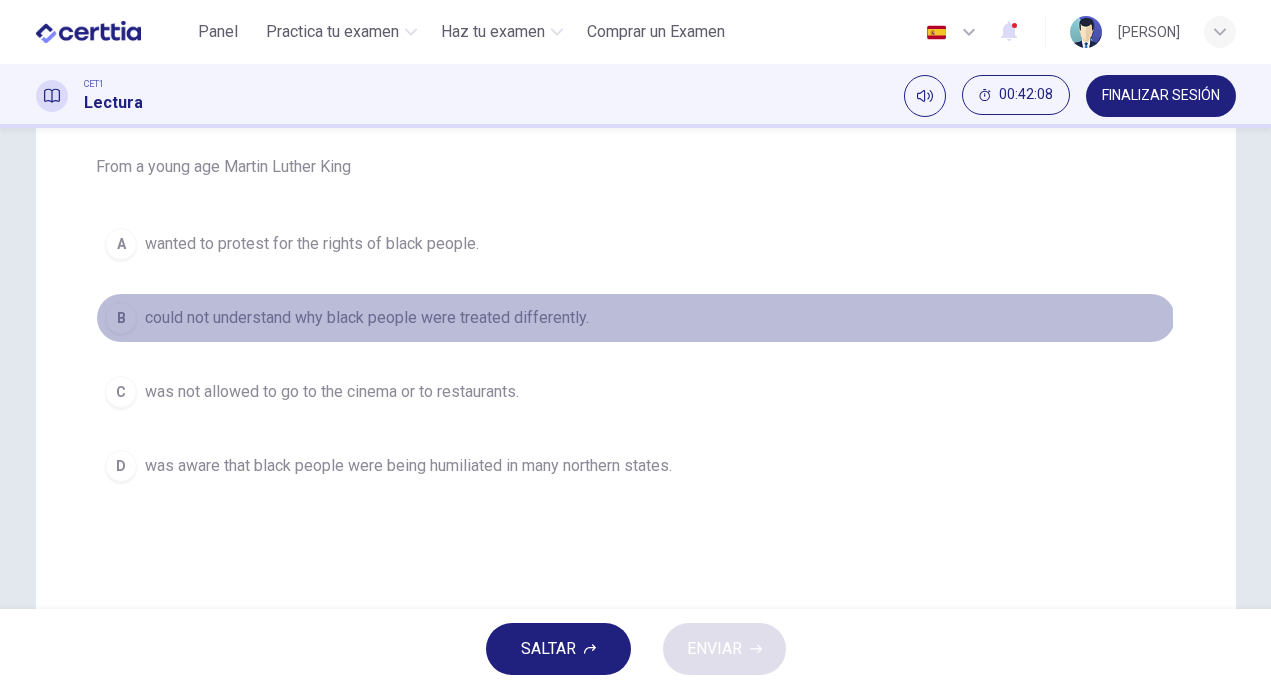 click on "could not understand why black people were treated differently." at bounding box center (367, 318) 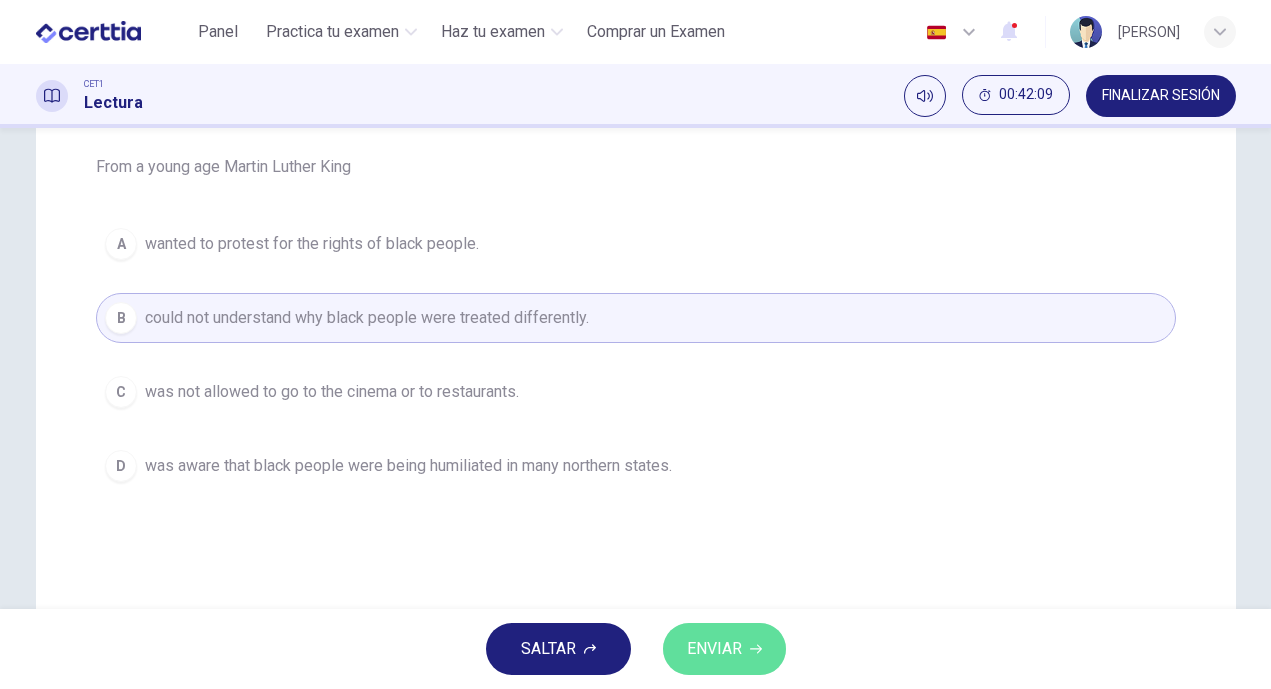click on "ENVIAR" at bounding box center (714, 649) 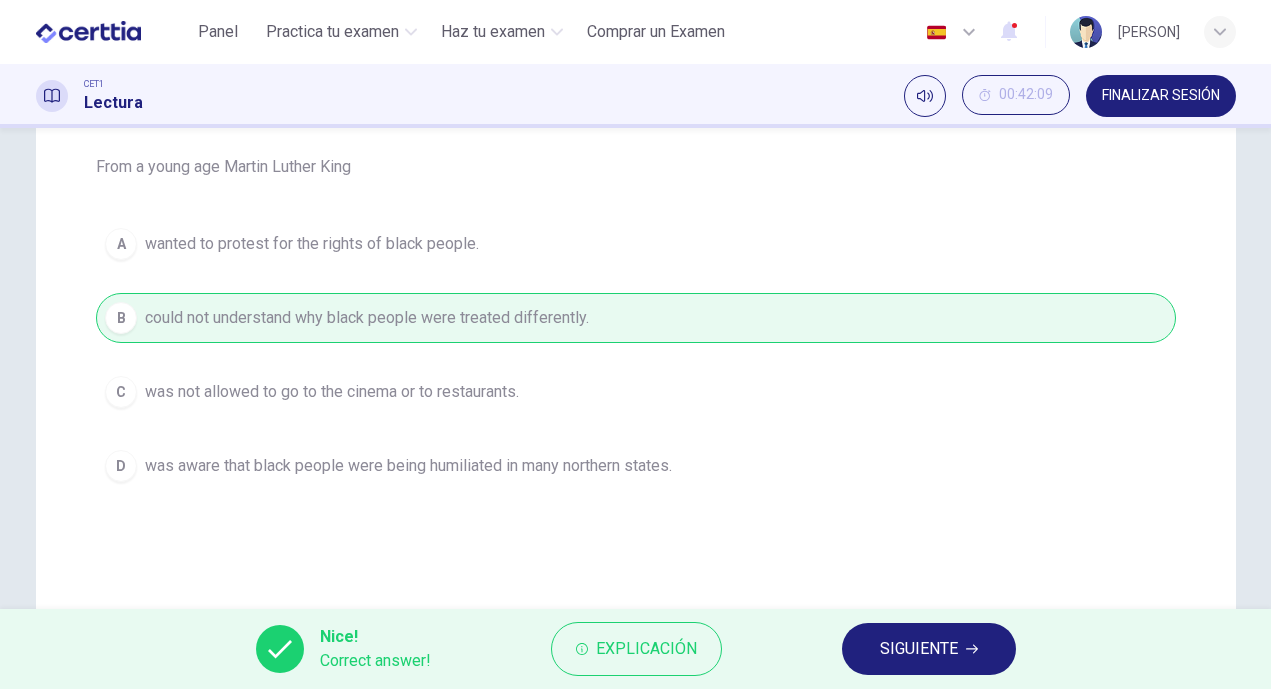 click on "SIGUIENTE" at bounding box center [919, 649] 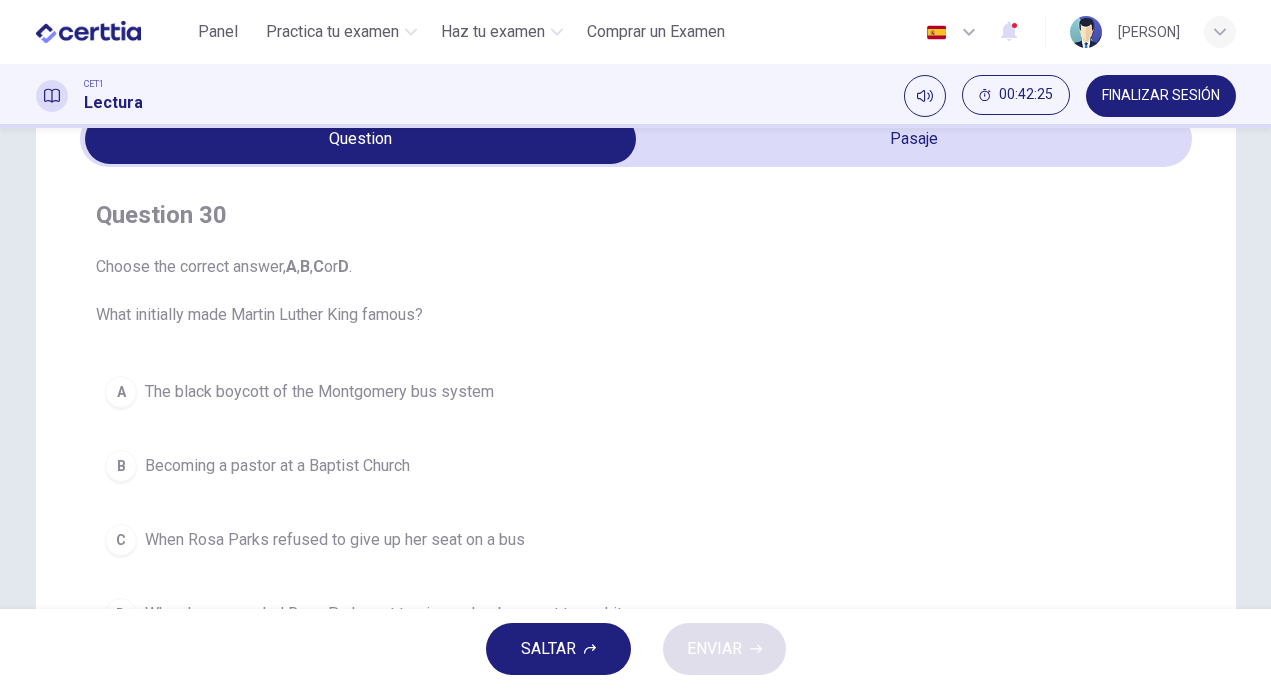 scroll, scrollTop: 7, scrollLeft: 0, axis: vertical 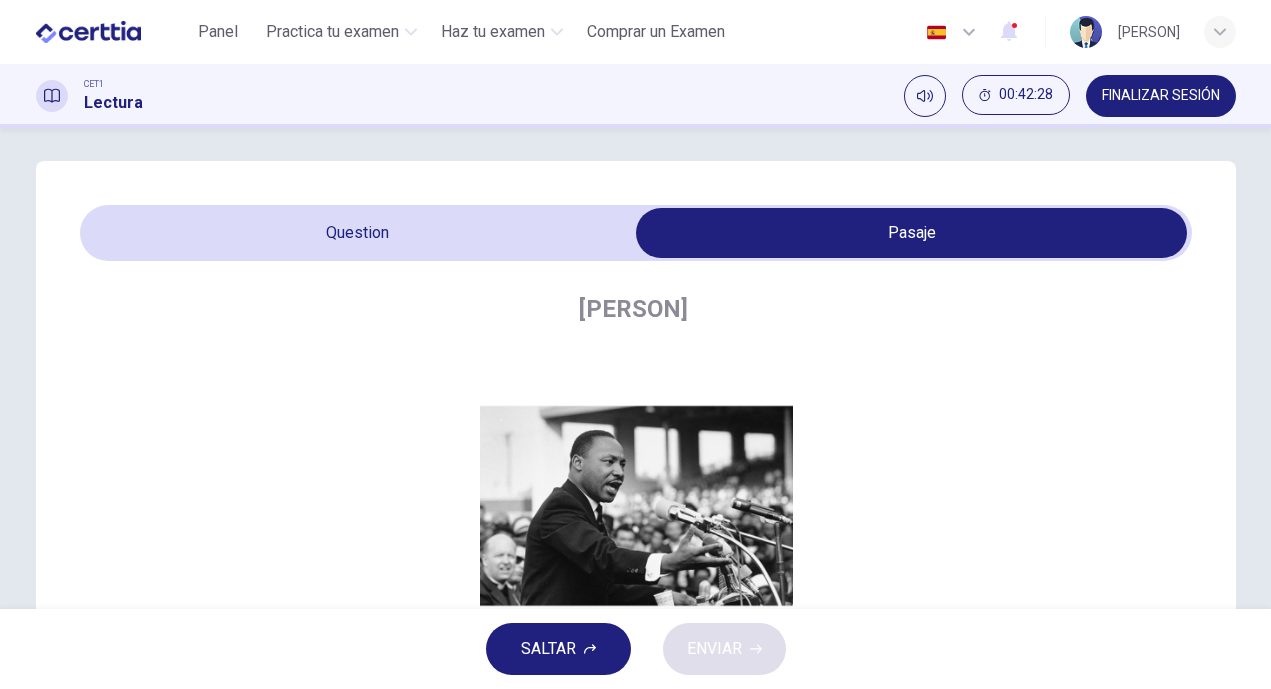 drag, startPoint x: 1180, startPoint y: 372, endPoint x: 1166, endPoint y: 439, distance: 68.44706 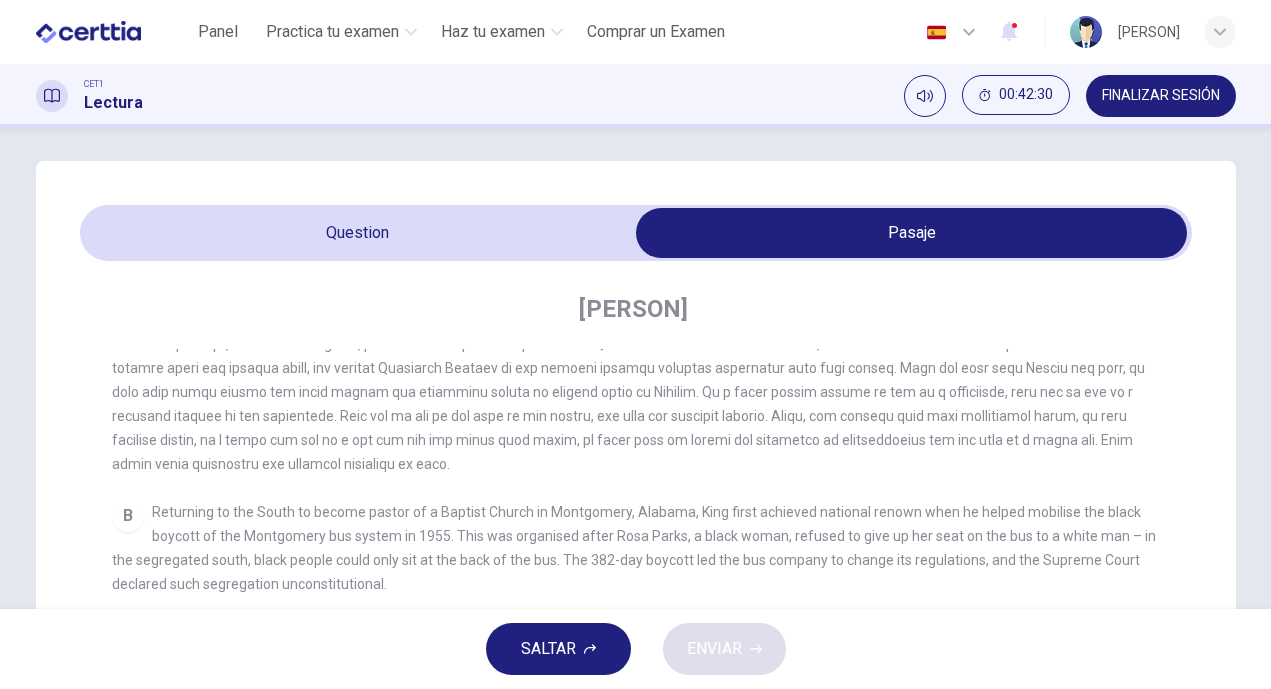 scroll, scrollTop: 427, scrollLeft: 0, axis: vertical 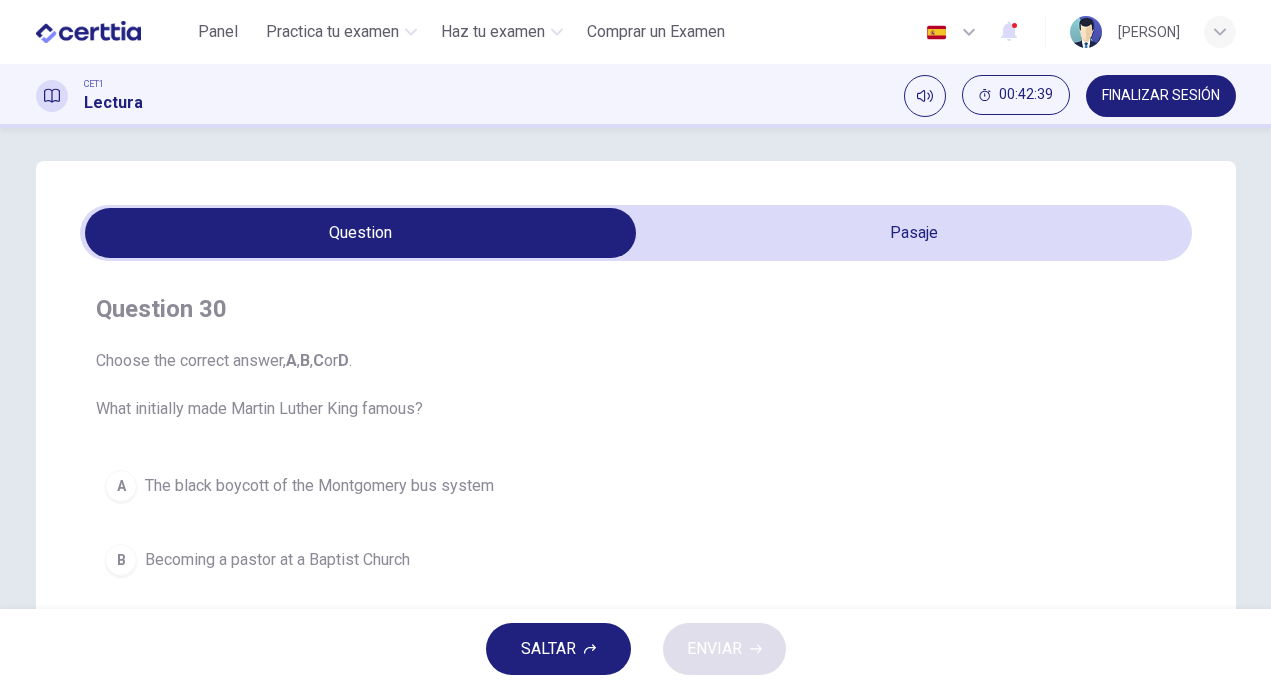 click on "Becoming a pastor at a Baptist Church" at bounding box center [277, 560] 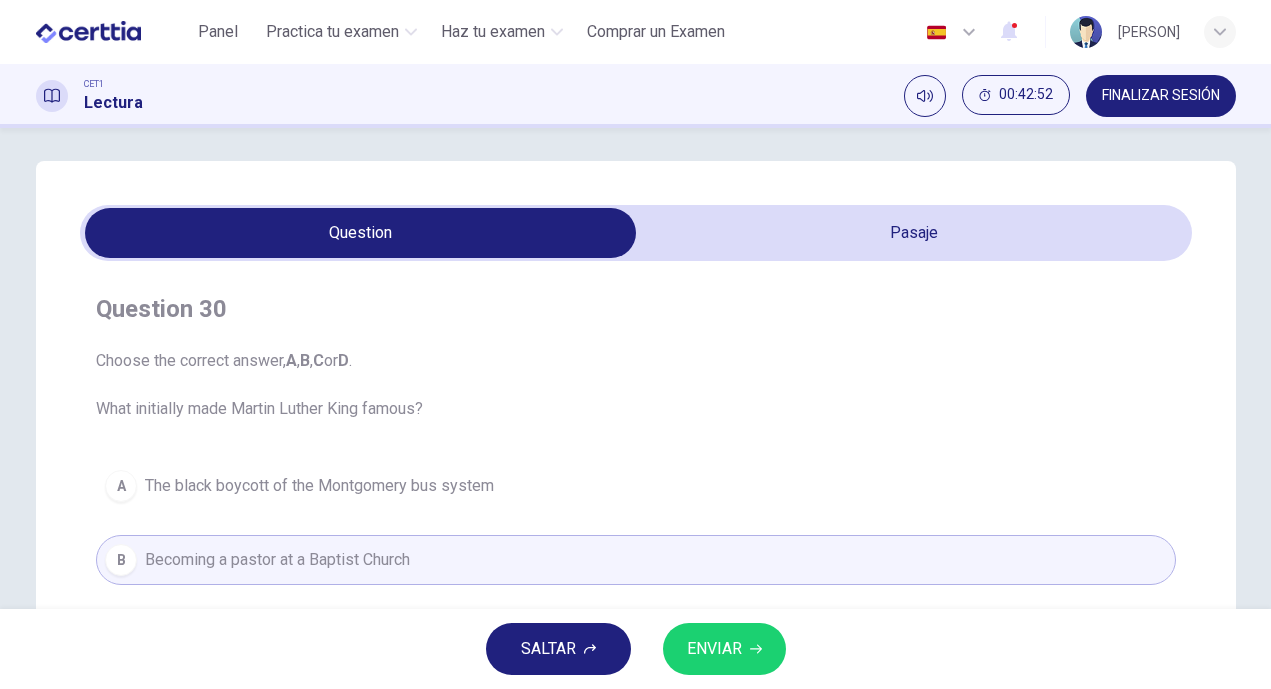 click on "The black boycott of the Montgomery bus system" at bounding box center [319, 486] 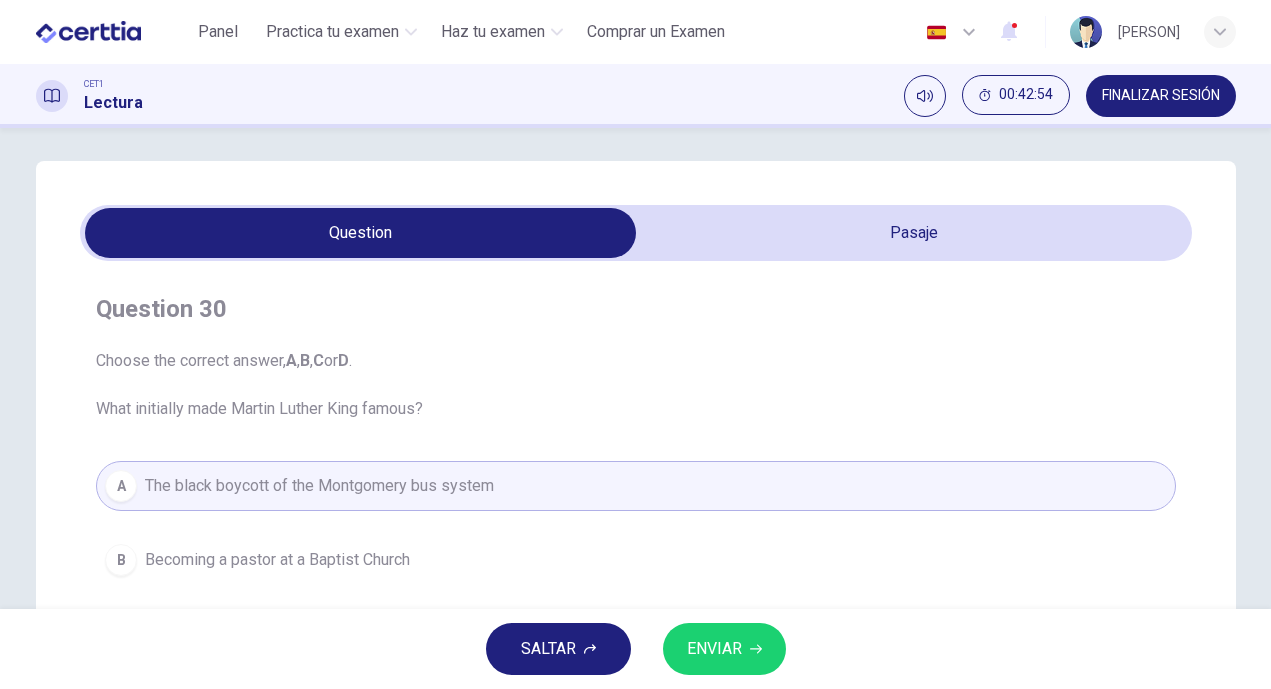 click on "ENVIAR" at bounding box center (714, 649) 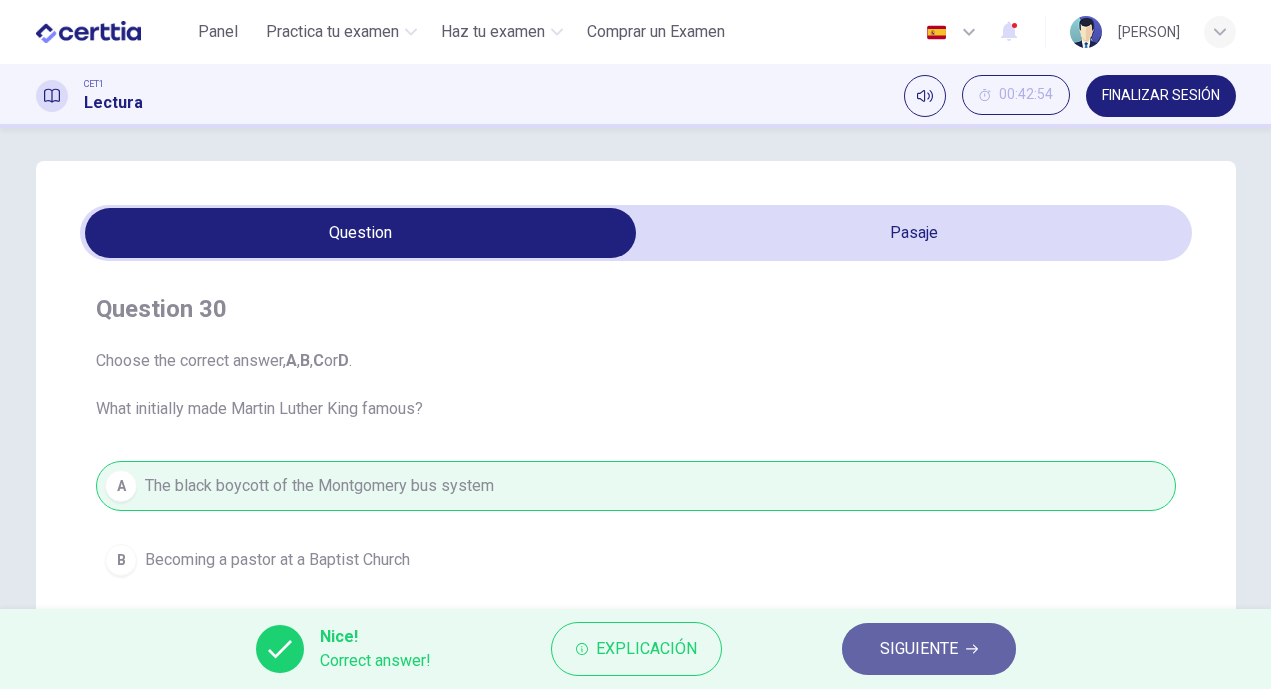 click on "SIGUIENTE" at bounding box center [919, 649] 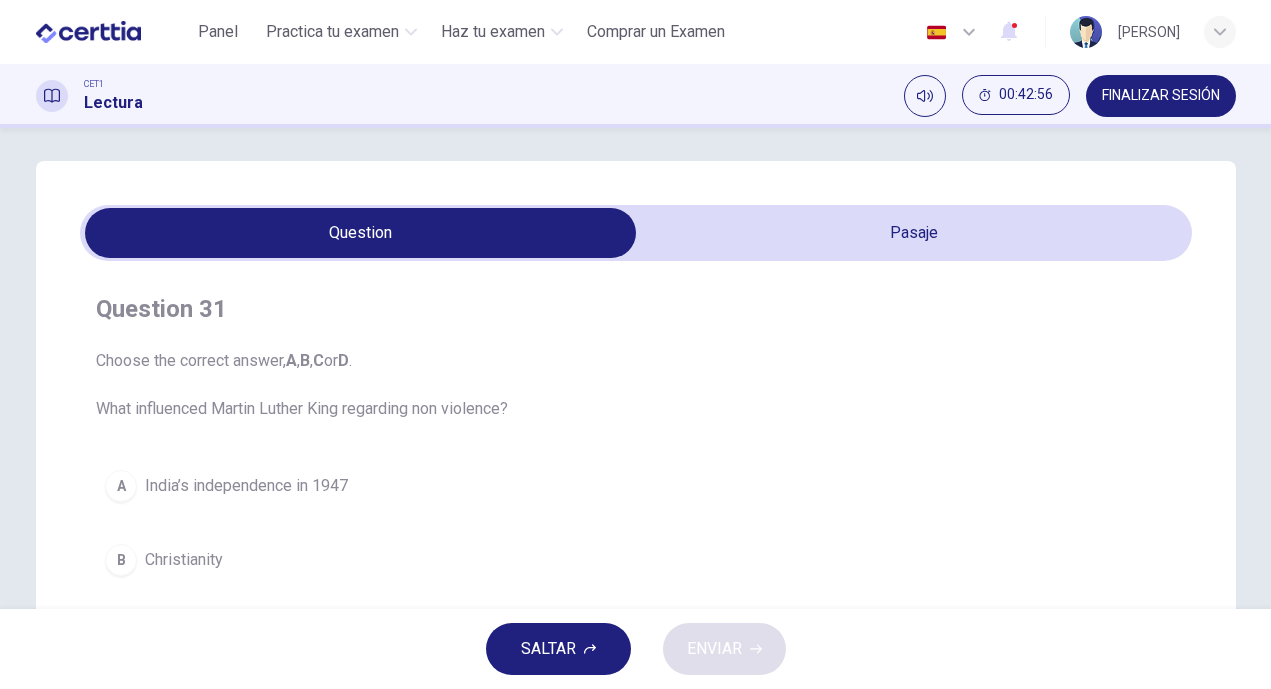 drag, startPoint x: 1259, startPoint y: 373, endPoint x: 1260, endPoint y: 409, distance: 36.013885 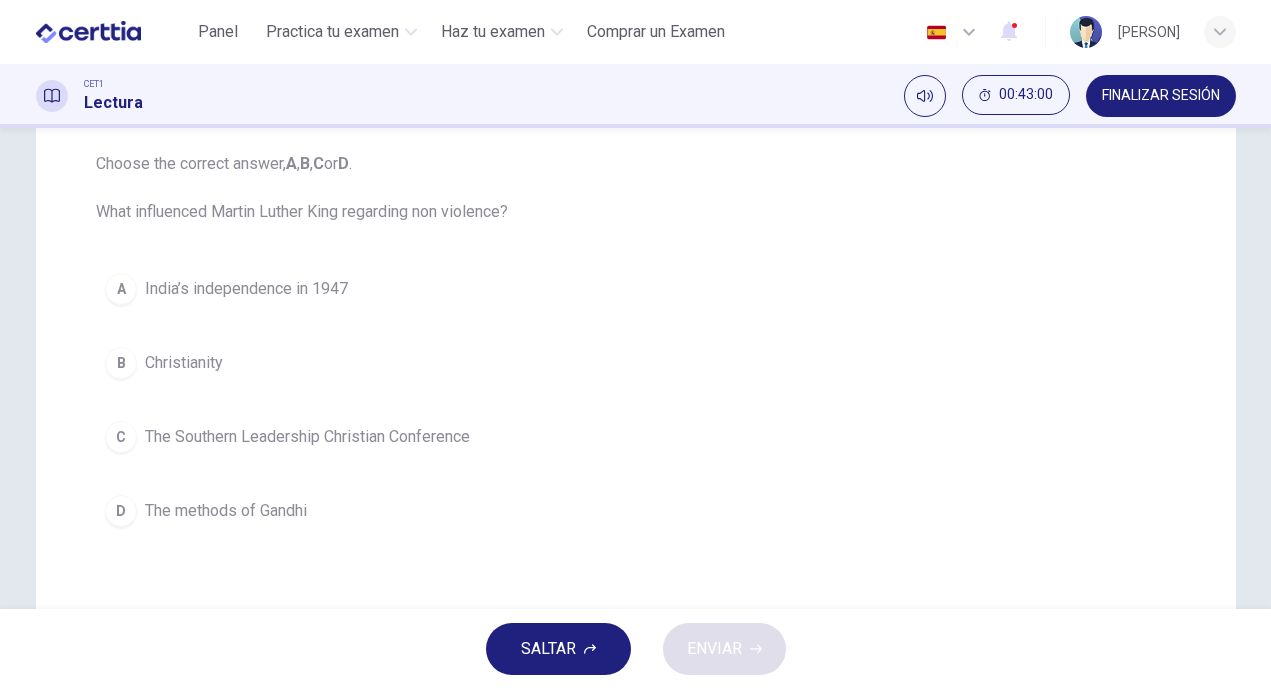 scroll, scrollTop: 215, scrollLeft: 0, axis: vertical 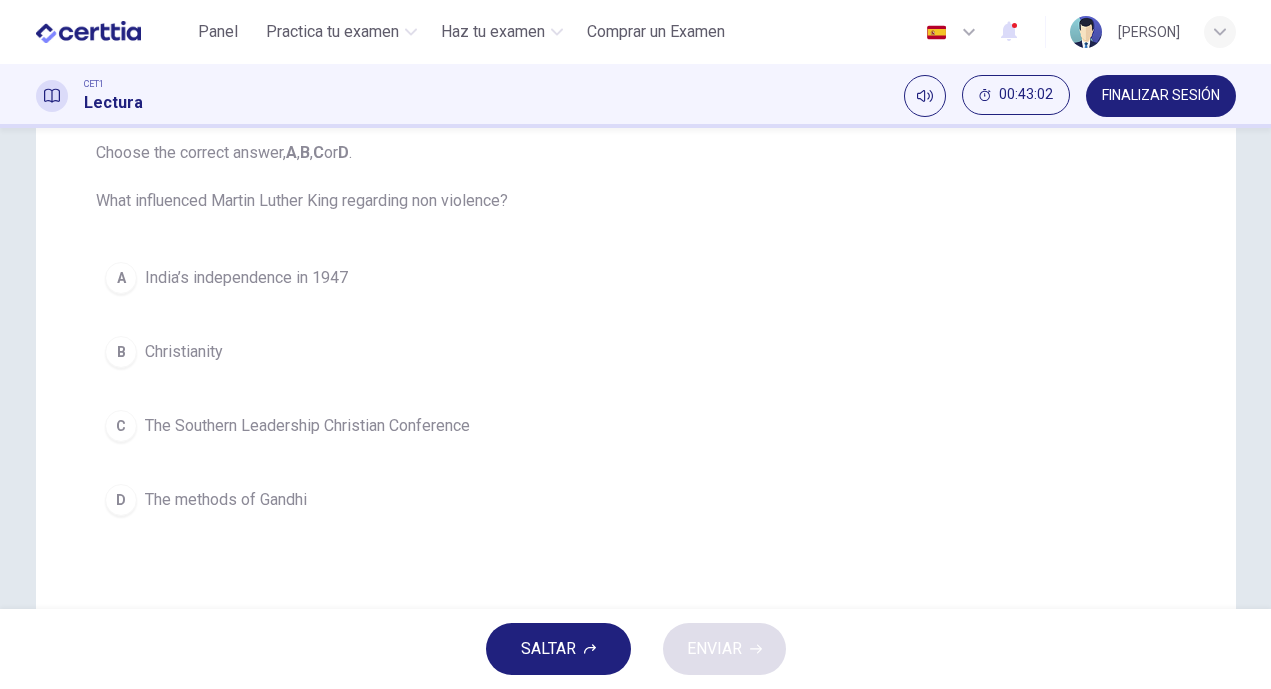 click on "The methods of Gandhi" at bounding box center (226, 500) 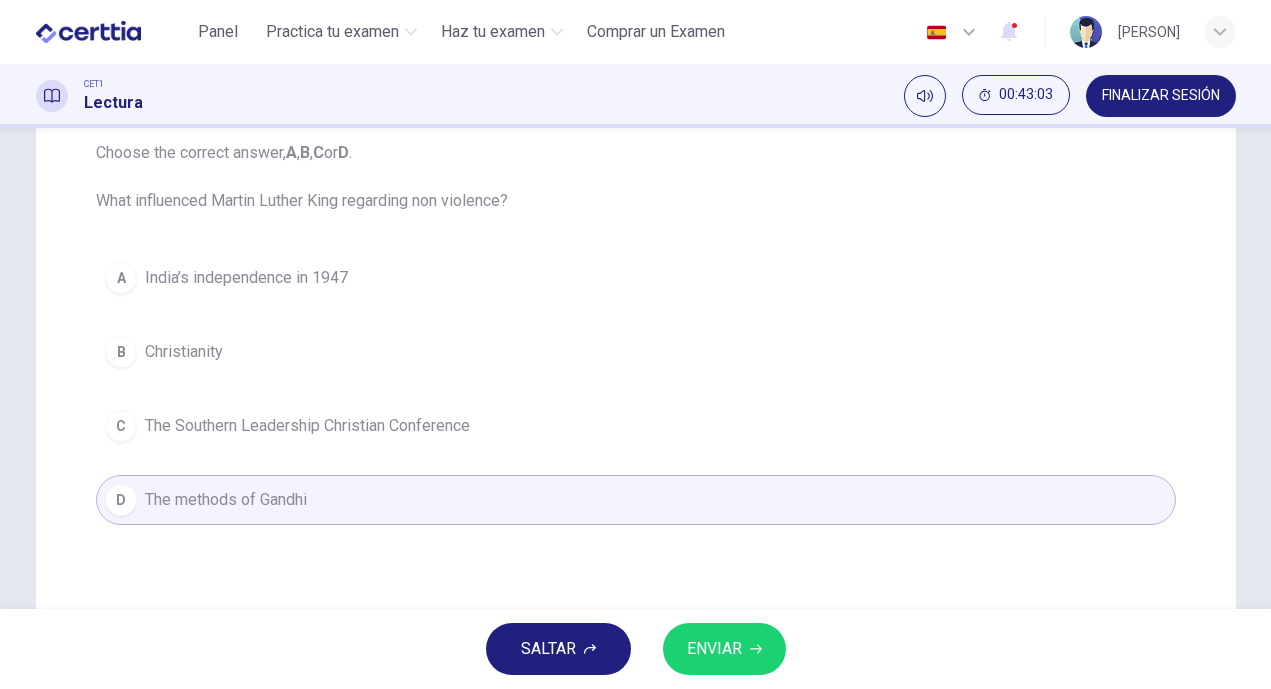 click on "ENVIAR" at bounding box center [714, 649] 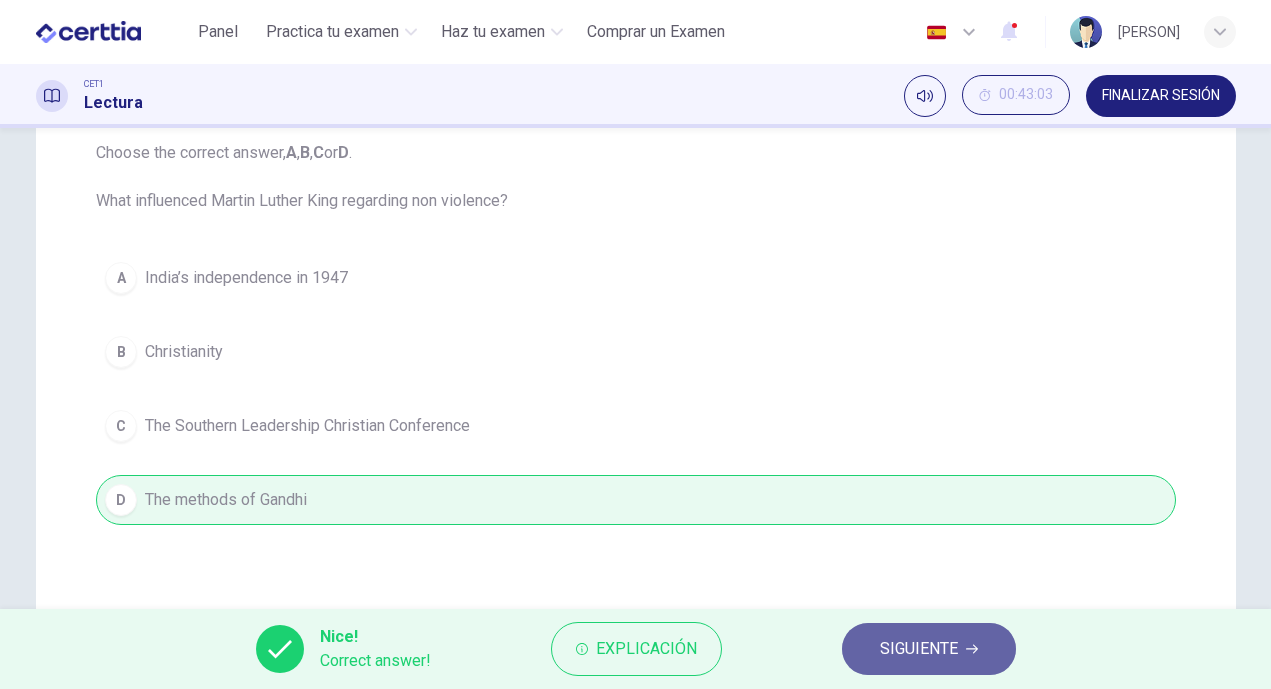 click on "SIGUIENTE" at bounding box center (919, 649) 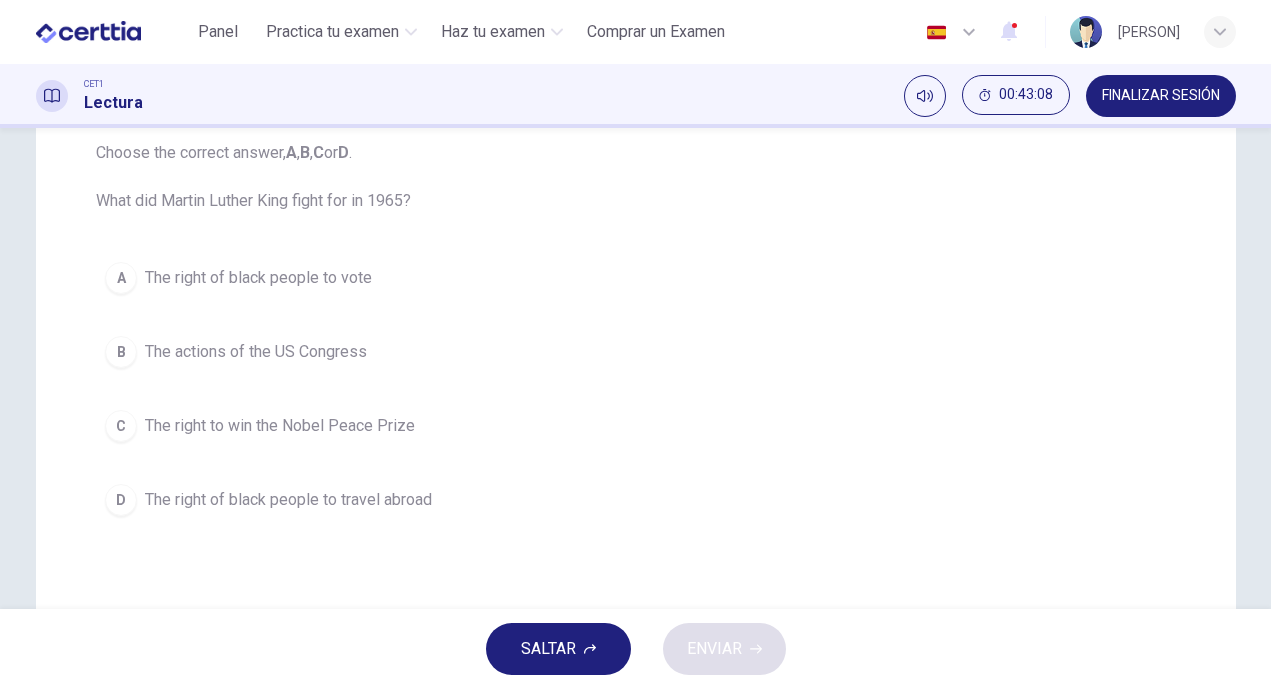 drag, startPoint x: 1259, startPoint y: 472, endPoint x: 1267, endPoint y: 414, distance: 58.549126 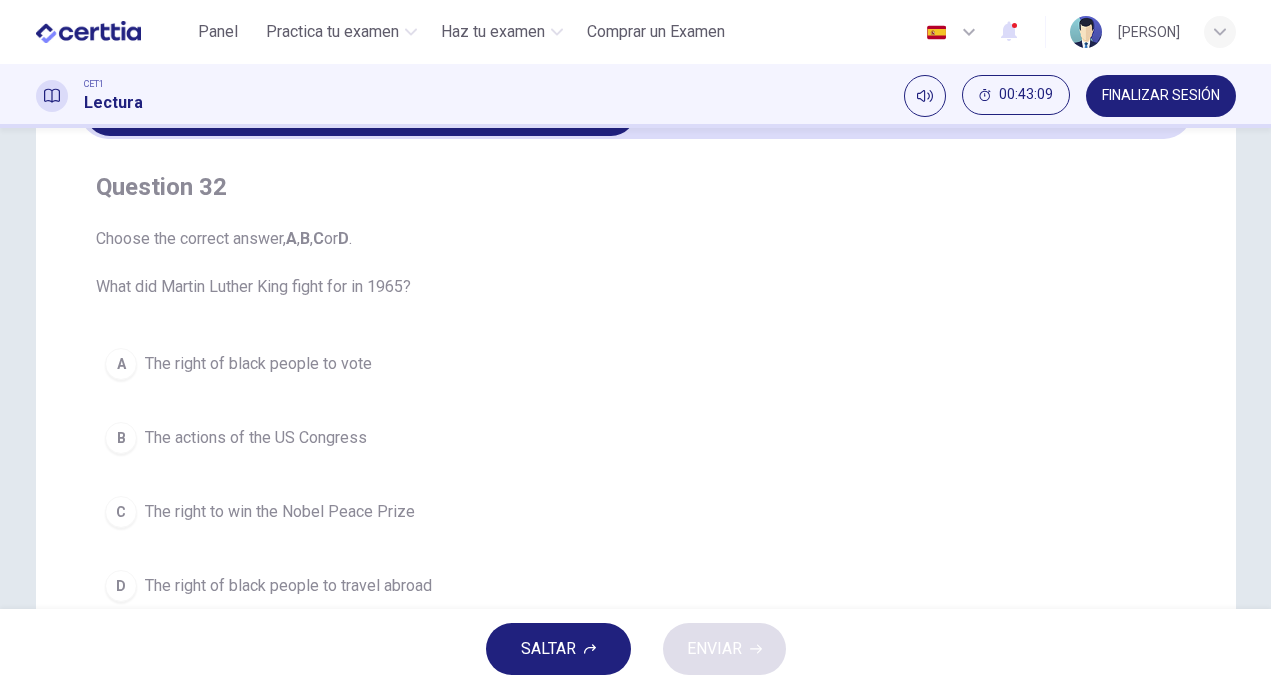 scroll, scrollTop: 126, scrollLeft: 0, axis: vertical 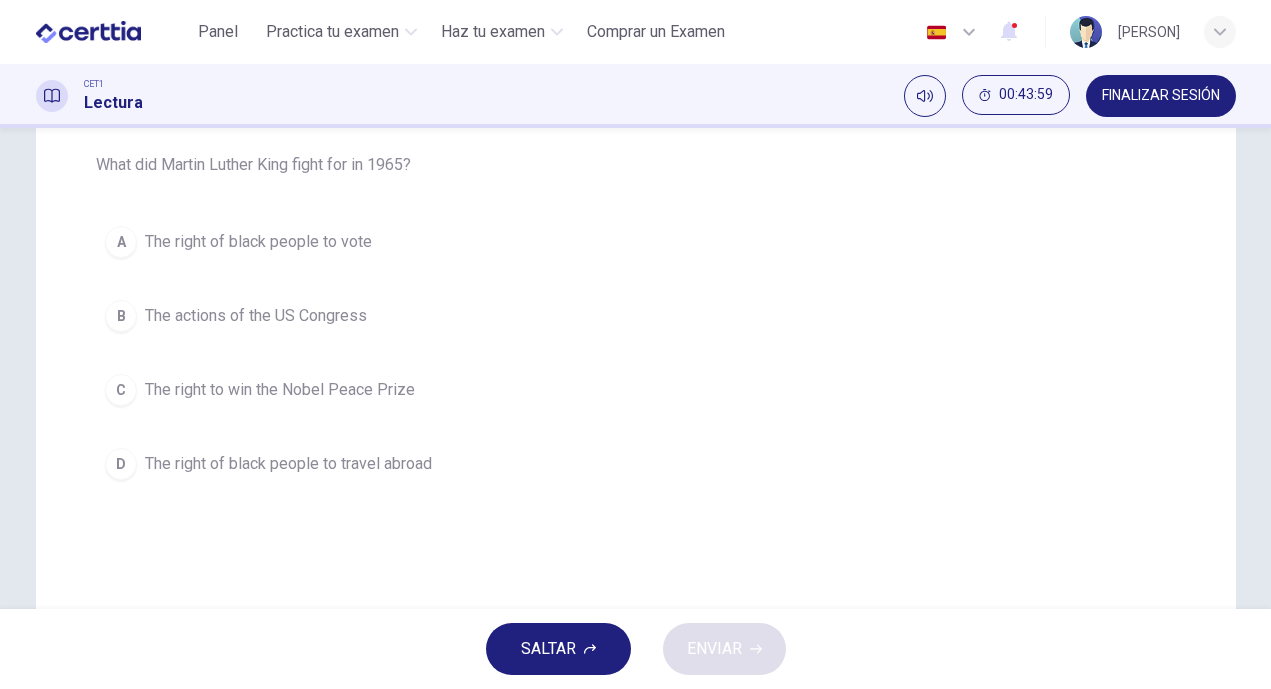 click on "The right of black people to vote" at bounding box center (258, 242) 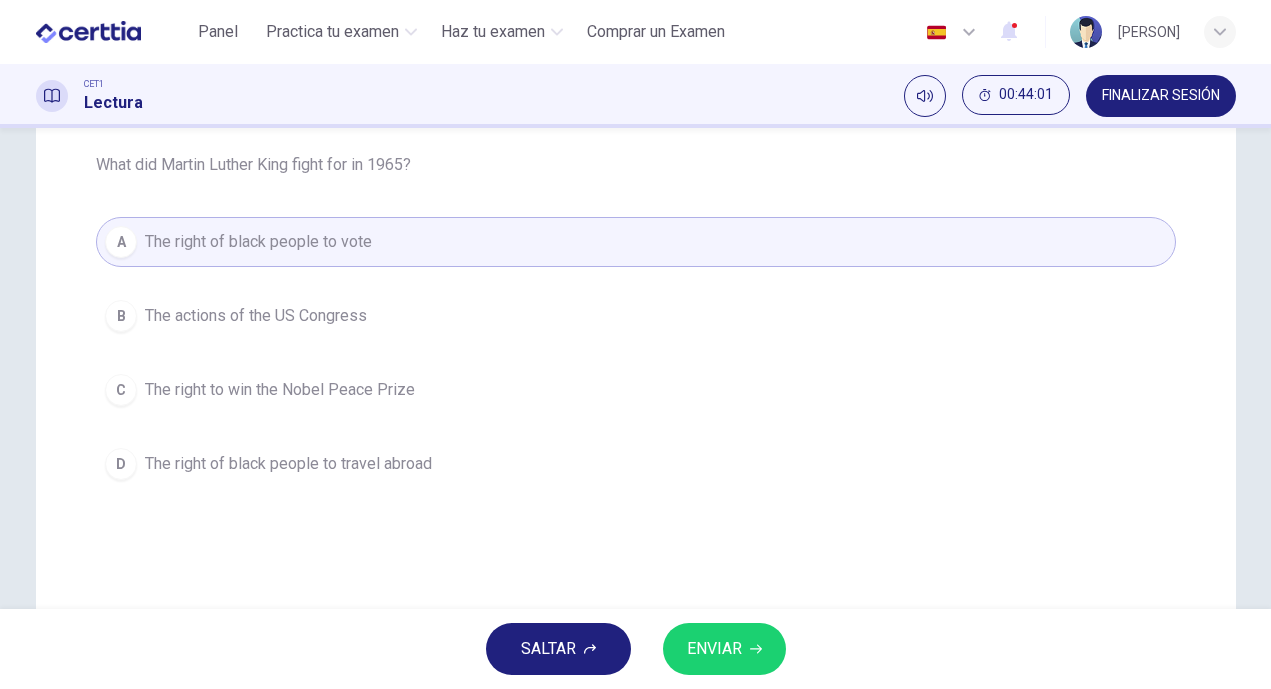 click on "ENVIAR" at bounding box center (724, 649) 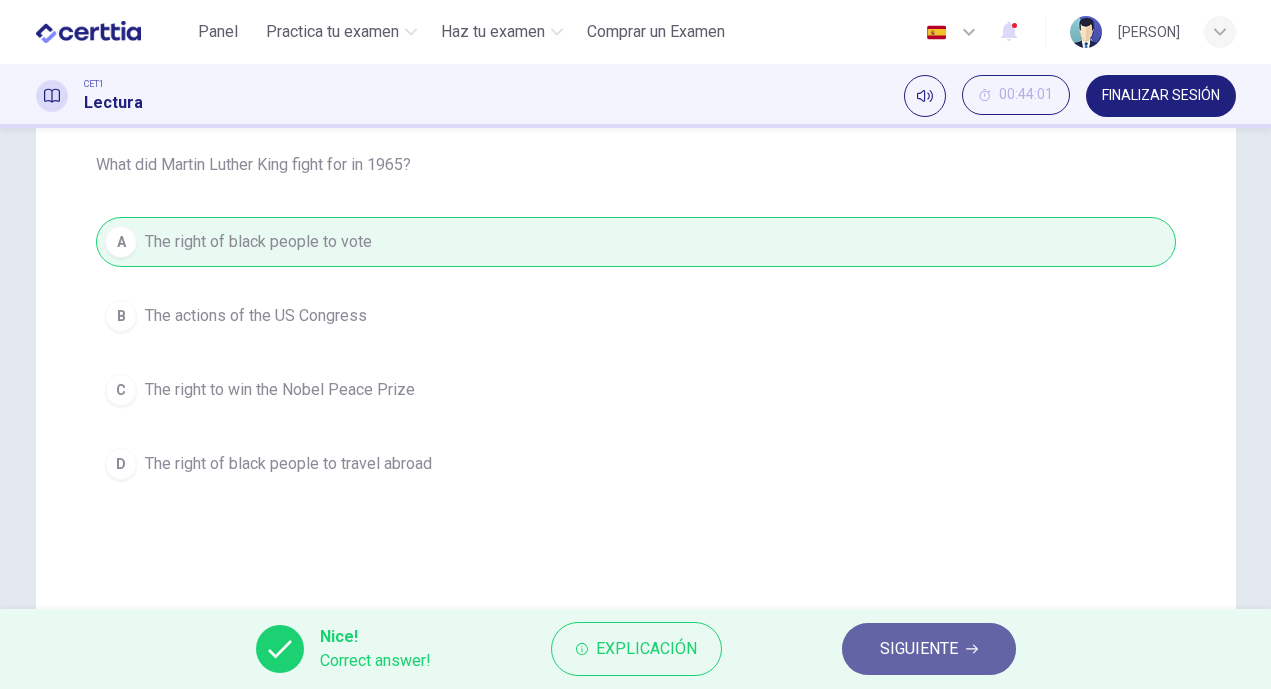 click on "SIGUIENTE" at bounding box center [929, 649] 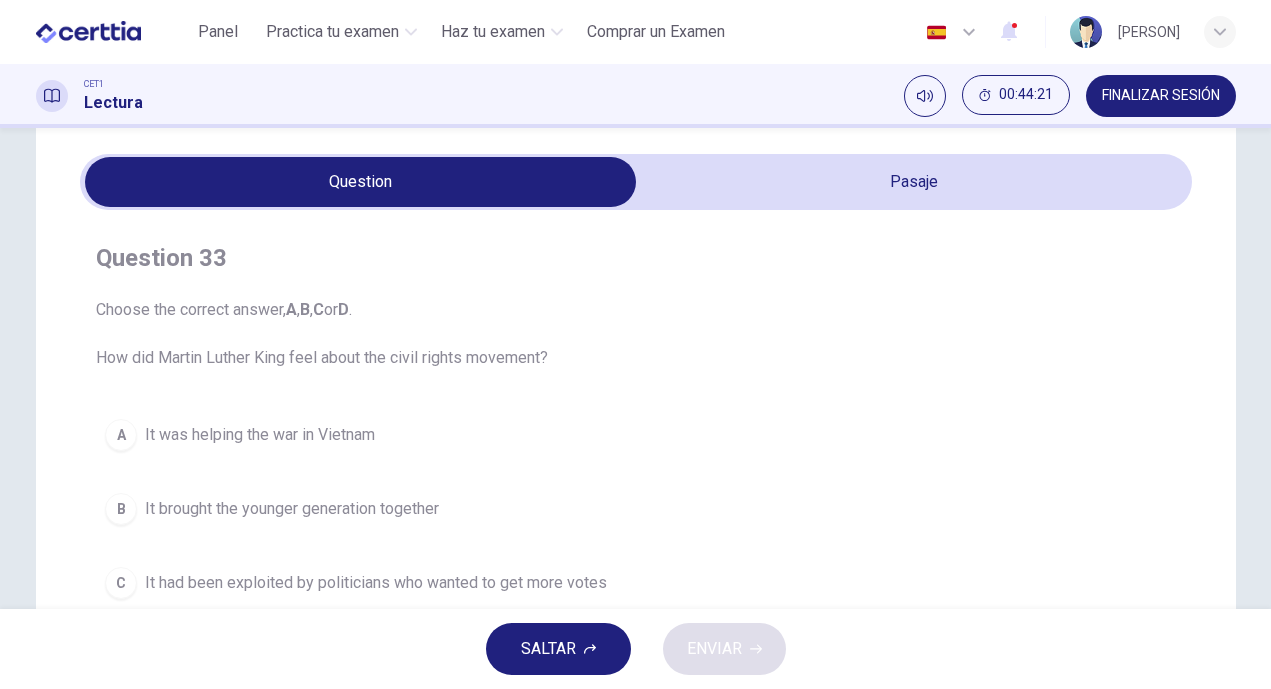 scroll, scrollTop: 54, scrollLeft: 0, axis: vertical 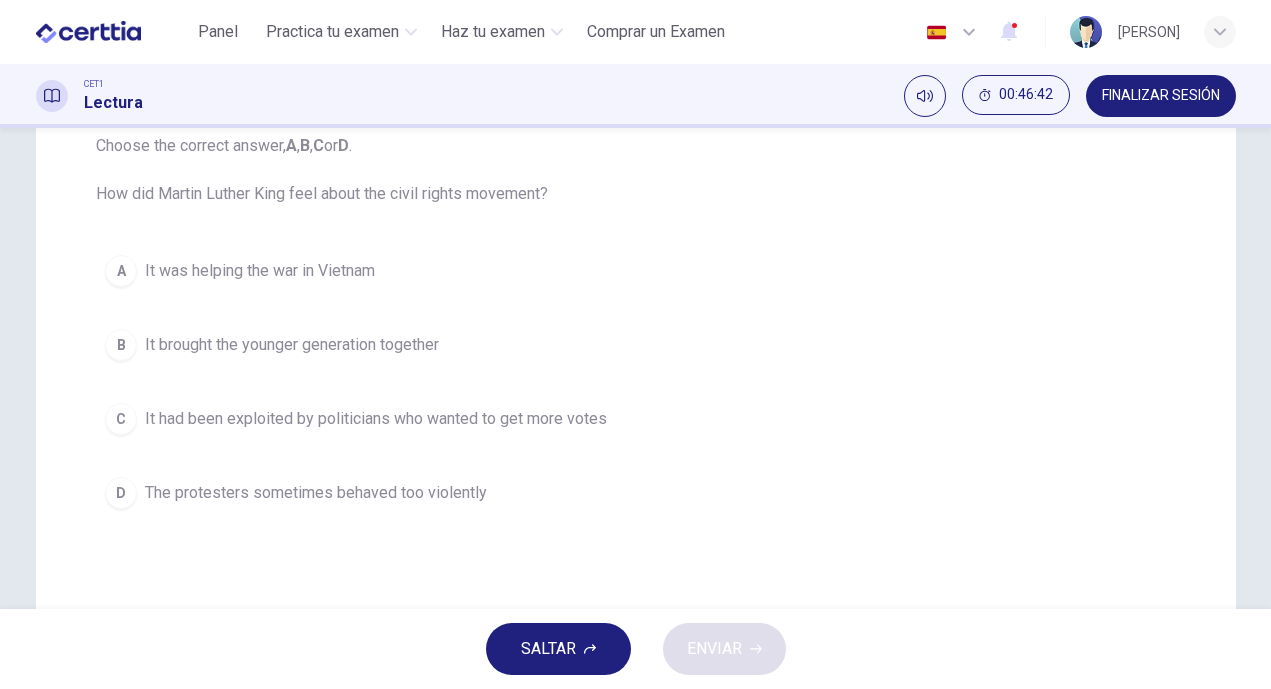 click on "It brought the younger generation together" at bounding box center [292, 345] 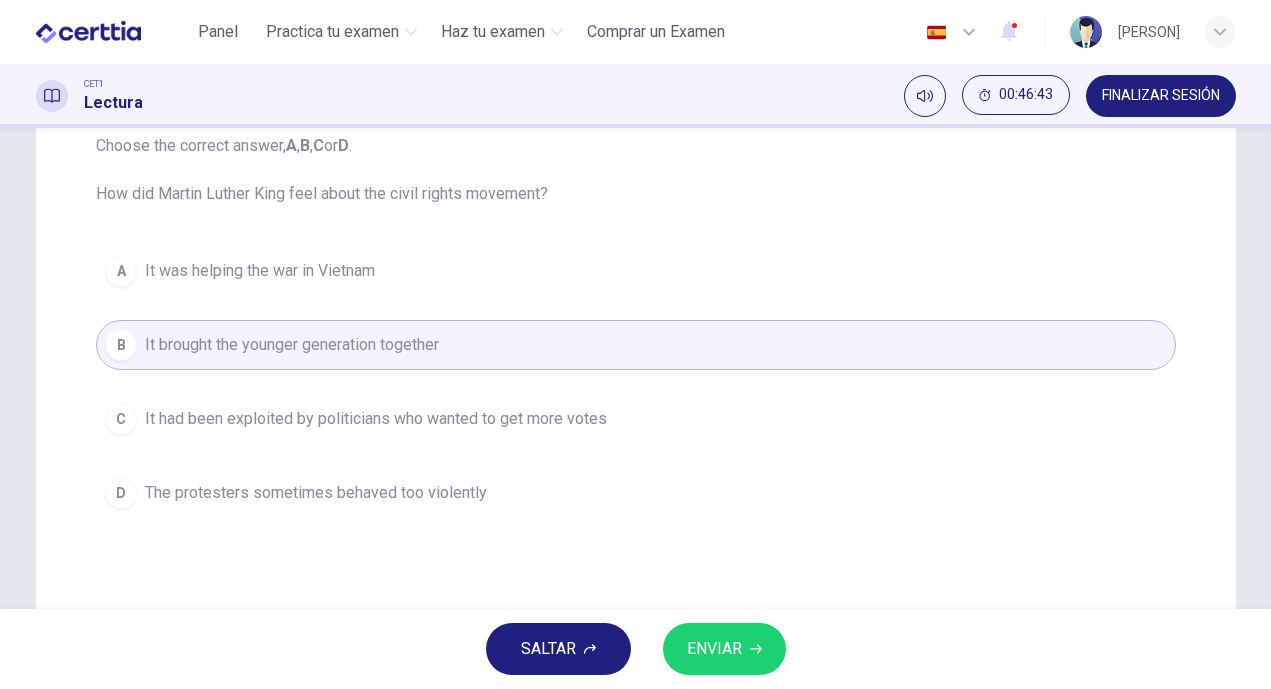 click on "ENVIAR" at bounding box center (724, 649) 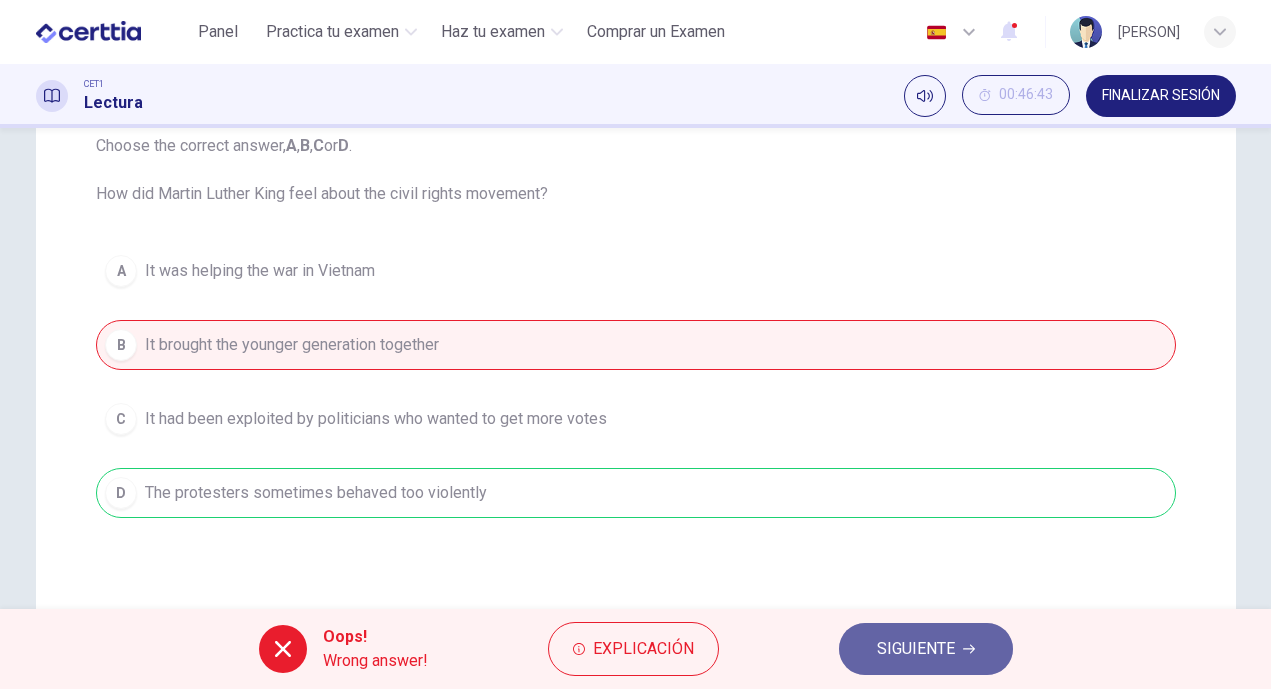 click on "SIGUIENTE" at bounding box center (926, 649) 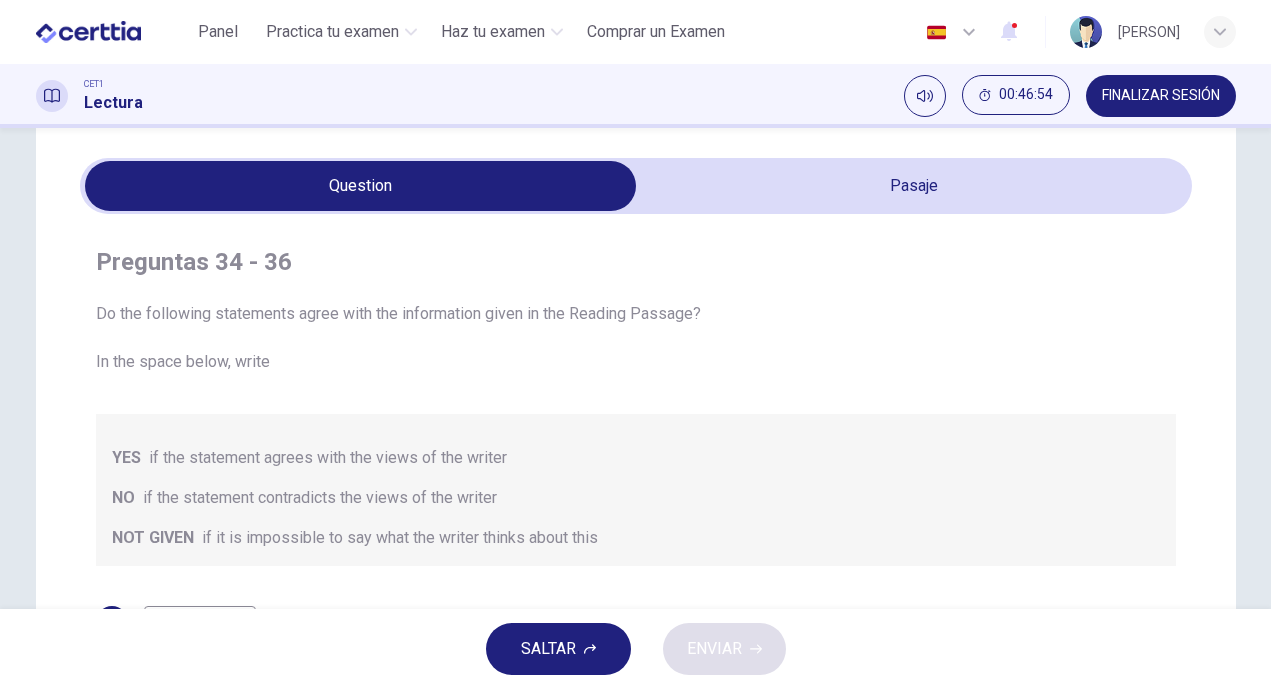scroll, scrollTop: 52, scrollLeft: 0, axis: vertical 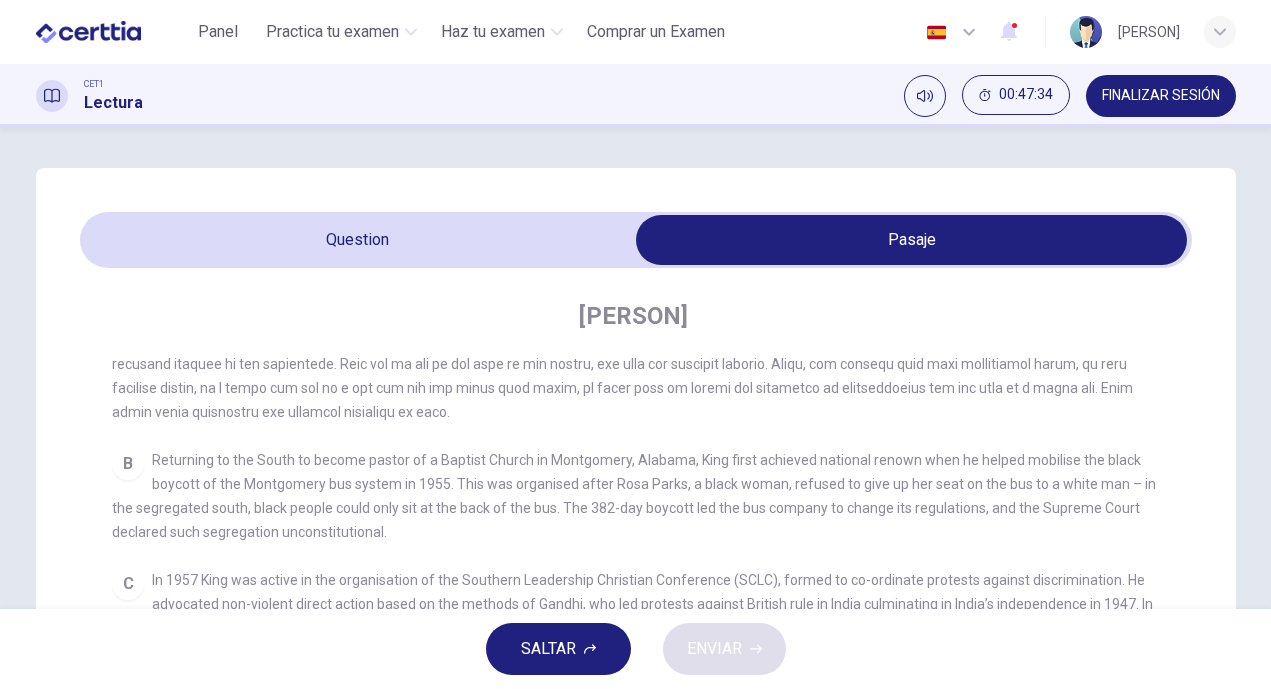 click on "Preguntas 34 - 36 Do the following statements agree with the information given in the Reading Passage? In the space below, write YES if the statement agrees with the views of the writer NO if the statement contradicts the views of the writer NOT GIVEN if it is impossible to say what the writer thinks about this 34 ​ ​ The black boycott of the Montgomery bus system was a success 35 ​ ​ In 1963 the white people in Alabama wanted desegregation 36 ​ ​ [PERSON] achieved a lot in his protest against the Vietnam War [PERSON] CLIC PARA ZOOM Clic para zoom A B C D E F" at bounding box center (636, 642) 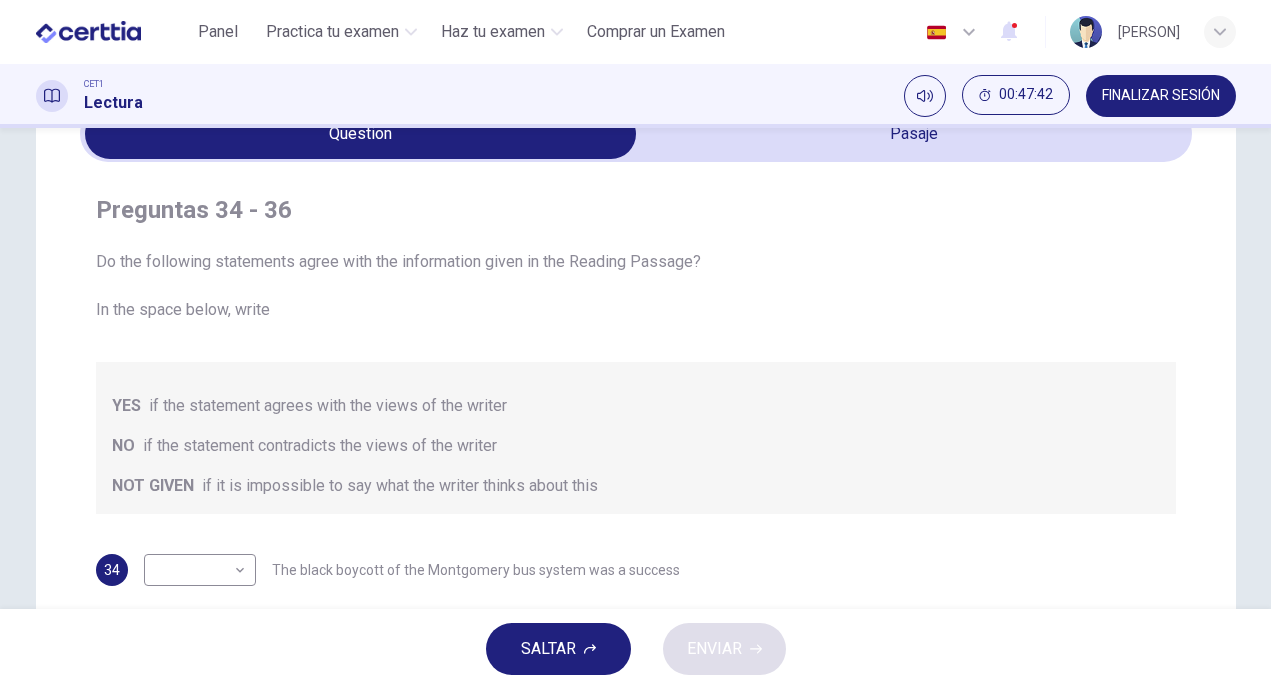 scroll, scrollTop: 82, scrollLeft: 0, axis: vertical 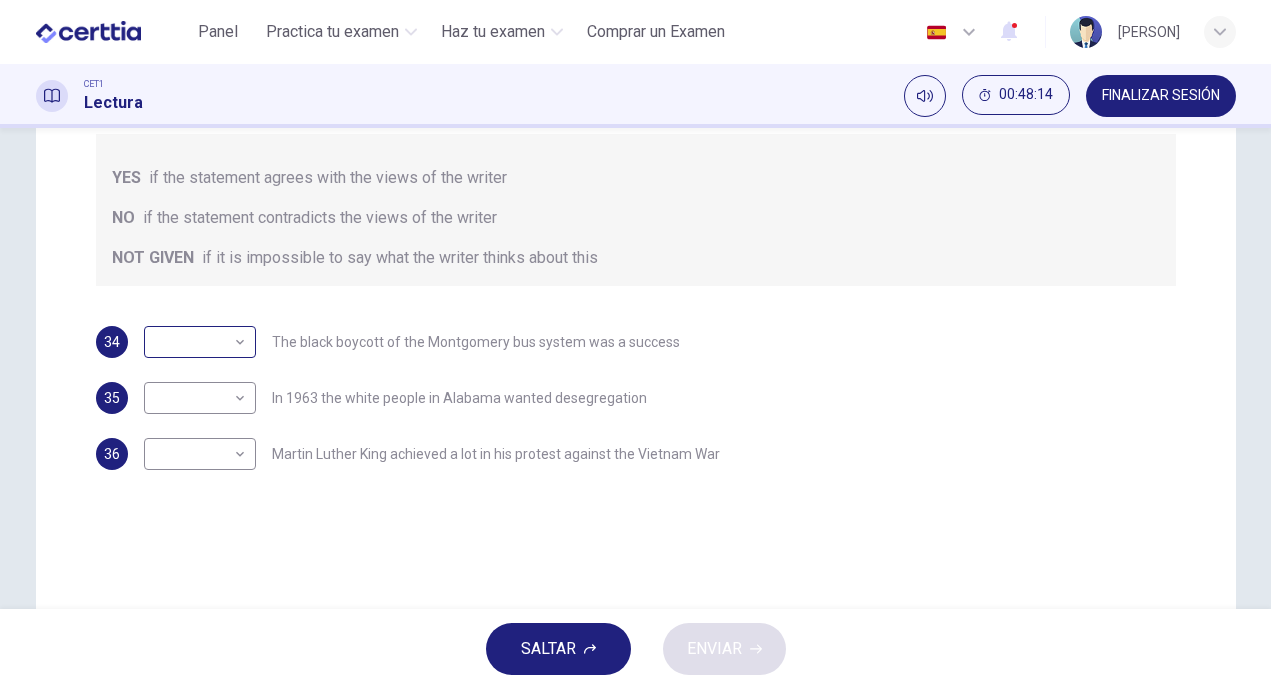click on "Este sitio utiliza cookies, como se explica en nuestra  Política de Privacidad . Si acepta el uso de cookies, haga clic en el botón Aceptar y continúe navegando por nuestro sitio.   Política de Privacidad Aceptar Panel Practica tu examen Haz tu examen Comprar un Examen Español ** ​ [PERSON] CET1 Lectura 00:48:14 FINALIZAR SESIÓN Preguntas 34 - 36 Do the following statements agree with the information given in the Reading Passage? In the space below, write YES if the statement agrees with the views of the writer NO if the statement contradicts the views of the writer NOT GIVEN if it is impossible to say what the writer thinks about this 34 ​ ​ The black boycott of the Montgomery bus system was a success 35 ​ ​ In 1963 the white people in Alabama wanted desegregation 36 ​ ​ Martin Luther King achieved a lot in his protest against the Vietnam War Martin Luther King CLIC PARA ZOOM Clic para zoom A B C D E F SALTAR ENVIAR Certtia | Plataforma de certificación de Inglés por Internet SEP" at bounding box center [635, 344] 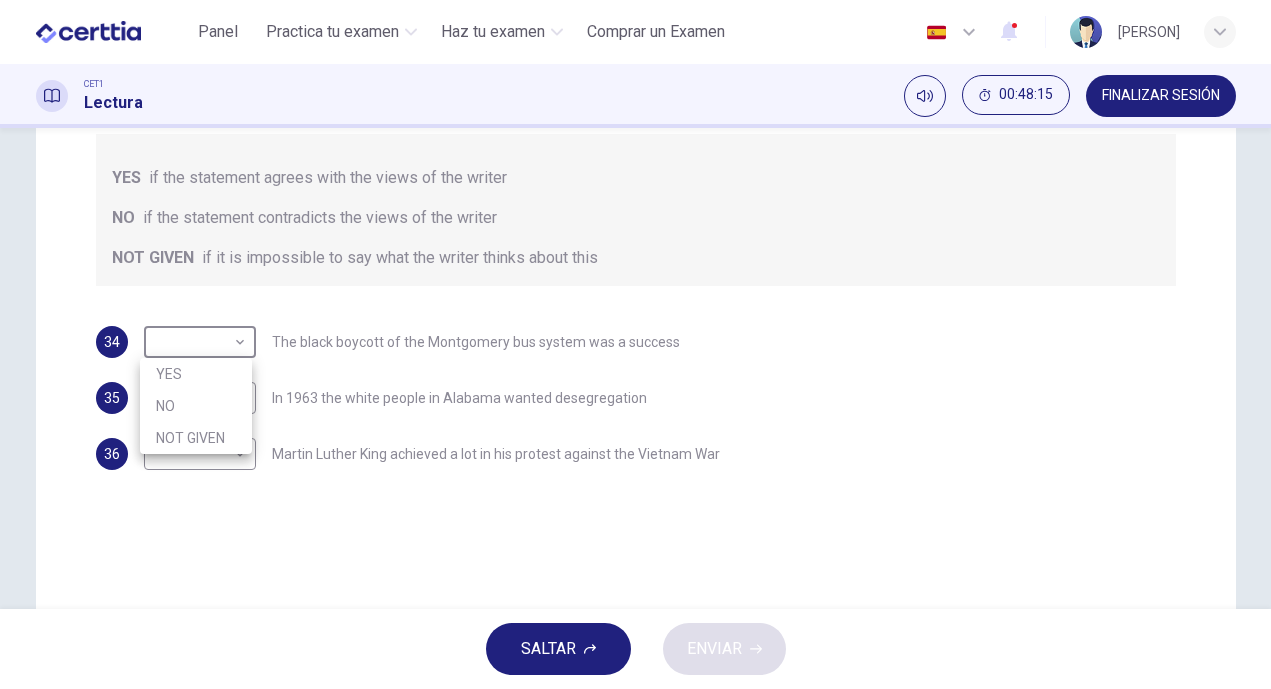 click on "YES" at bounding box center (196, 374) 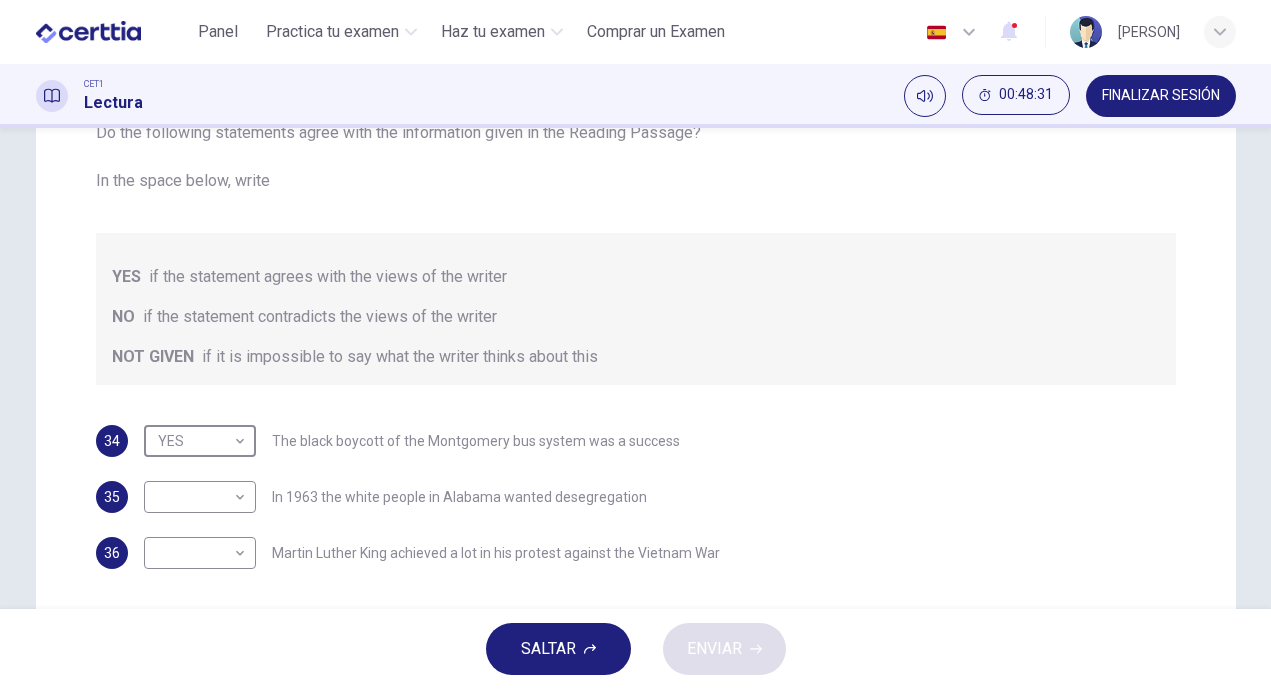 scroll, scrollTop: 106, scrollLeft: 0, axis: vertical 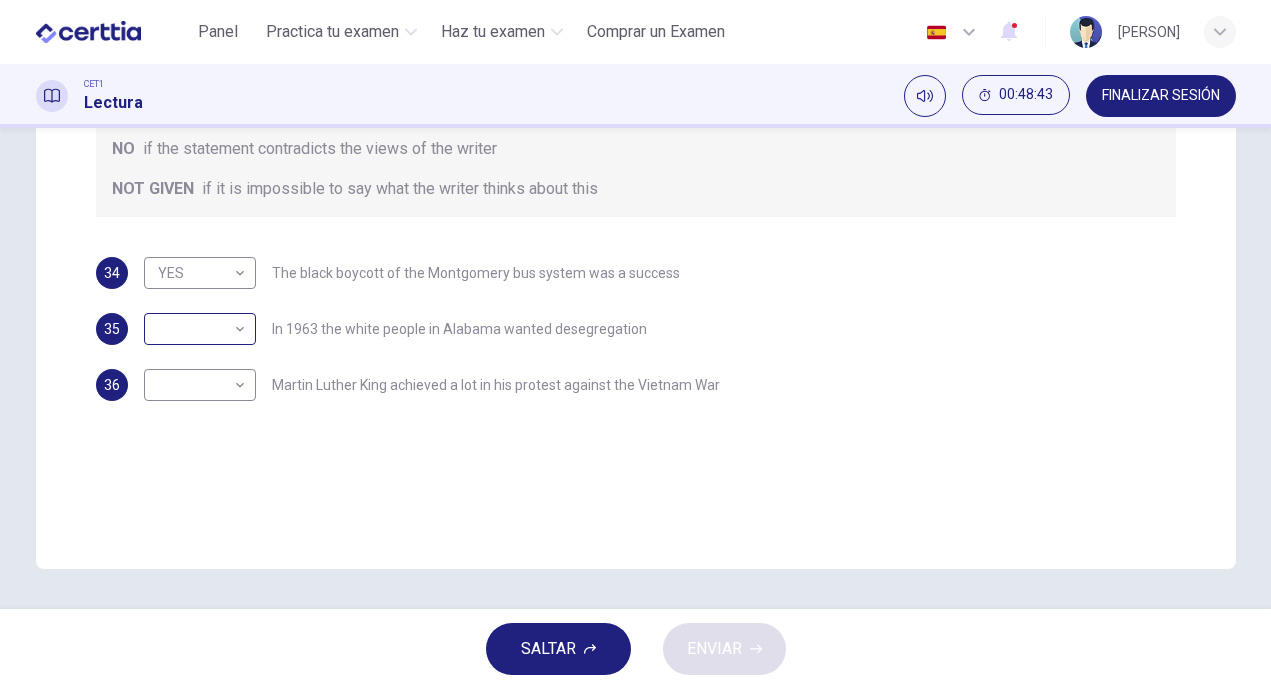 click on "Este sitio utiliza cookies, como se explica en nuestra  Política de Privacidad . Si acepta el uso de cookies, haga clic en el botón Aceptar y continúe navegando por nuestro sitio.   Política de Privacidad Aceptar Panel Practica tu examen Haz tu examen Comprar un Examen Español ** ​ [PERSON] CET1 Lectura 00:48:43 FINALIZAR SESIÓN Preguntas 34 - 36 Do the following statements agree with the information given in the Reading Passage? In the space below, write YES if the statement agrees with the views of the writer NO if the statement contradicts the views of the writer NOT GIVEN if it is impossible to say what the writer thinks about this 34 YES *** ​ The black boycott of the Montgomery bus system was a success 35 ​ ​ In 1963 the white people in Alabama wanted desegregation 36 ​ ​ Martin Luther King achieved a lot in his protest against the Vietnam War Martin Luther King CLIC PARA ZOOM Clic para zoom A B C D E F SALTAR ENVIAR Panel Practica tu examen Haz tu examen Paga Tu Examen   1 2025" at bounding box center [635, 344] 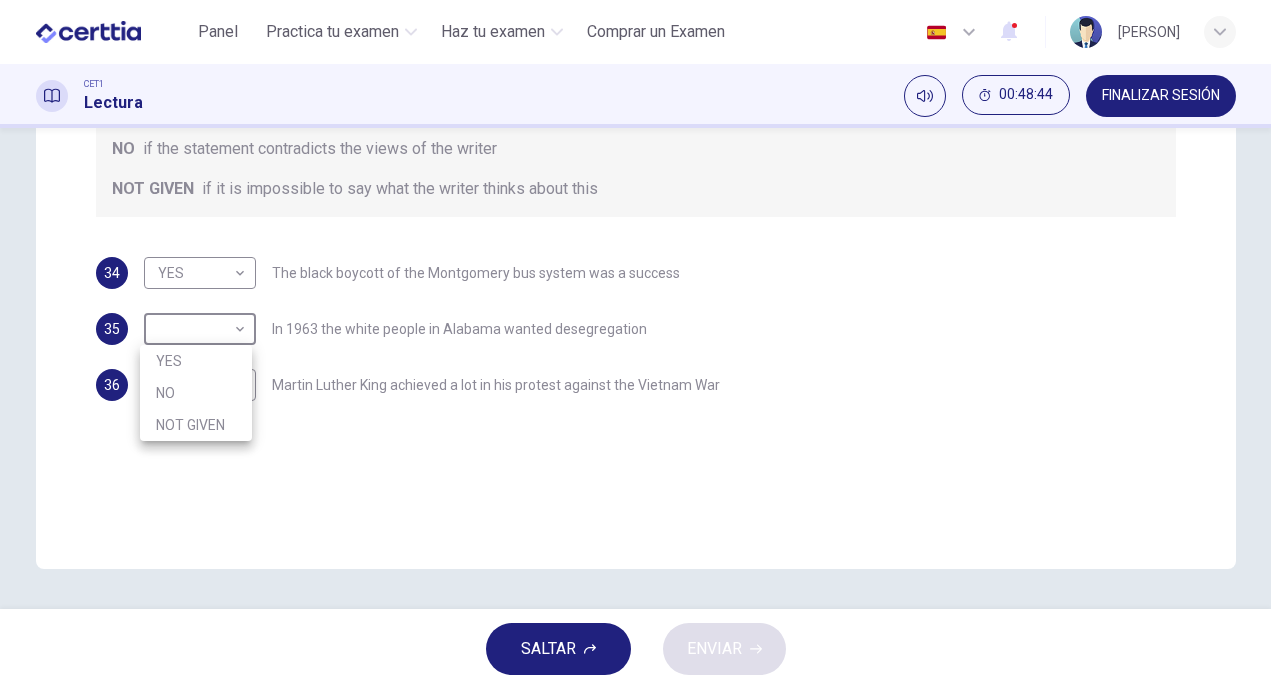 click on "NOT GIVEN" at bounding box center [196, 425] 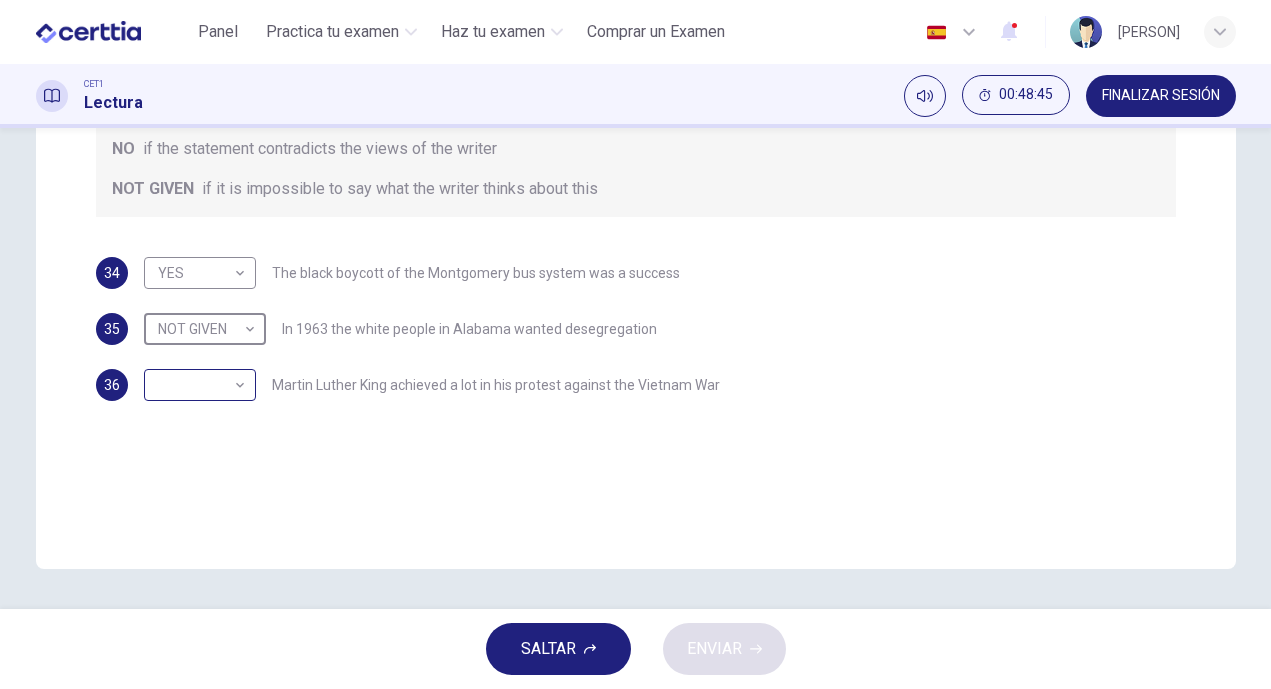 click on "Este sitio utiliza cookies, como se explica en nuestra  Política de Privacidad . Si acepta el uso de cookies, haga clic en el botón Aceptar y continúe navegando por nuestro sitio.   Política de Privacidad Aceptar Panel Practica tu examen Haz tu examen Comprar un Examen Español ** ​ [FIRST] [LAST] CET1 Lectura 00:48:45 FINALIZAR SESIÓN Preguntas 34 - 36 Do the following statements agree with the information given in the Reading Passage? In the space below, write YES if the statement agrees with the views of the writer NO if the statement contradicts the views of the writer NOT GIVEN if it is impossible to say what the writer thinks about this 34 YES *** ​ The black boycott of the Montgomery bus system was a success 35 NOT GIVEN ********* ​ In 1963 the white people in Alabama wanted desegregation 36 ​ ​ [PERSON] achieved a lot in his protest against the Vietnam War [PERSON] CLIC PARA ZOOM Clic para zoom A B C D E F SALTAR ENVIAR Panel Practica tu examen Haz tu examen   1" at bounding box center [635, 344] 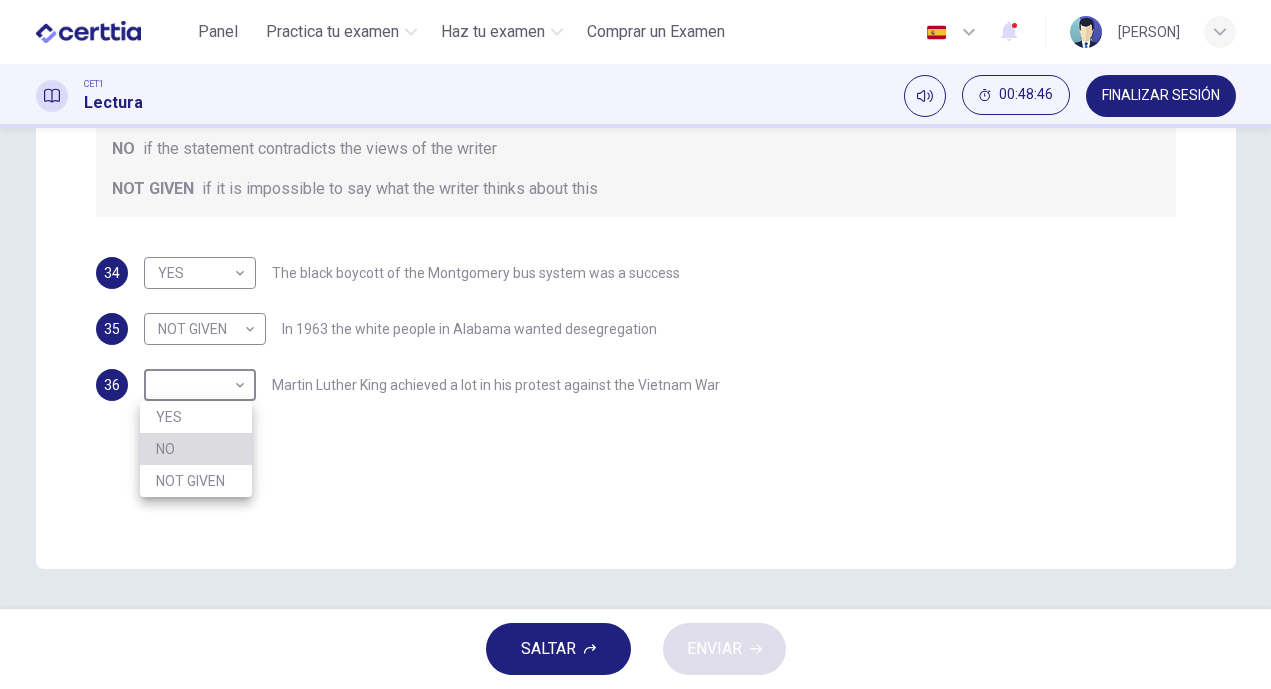 click on "NO" at bounding box center [196, 449] 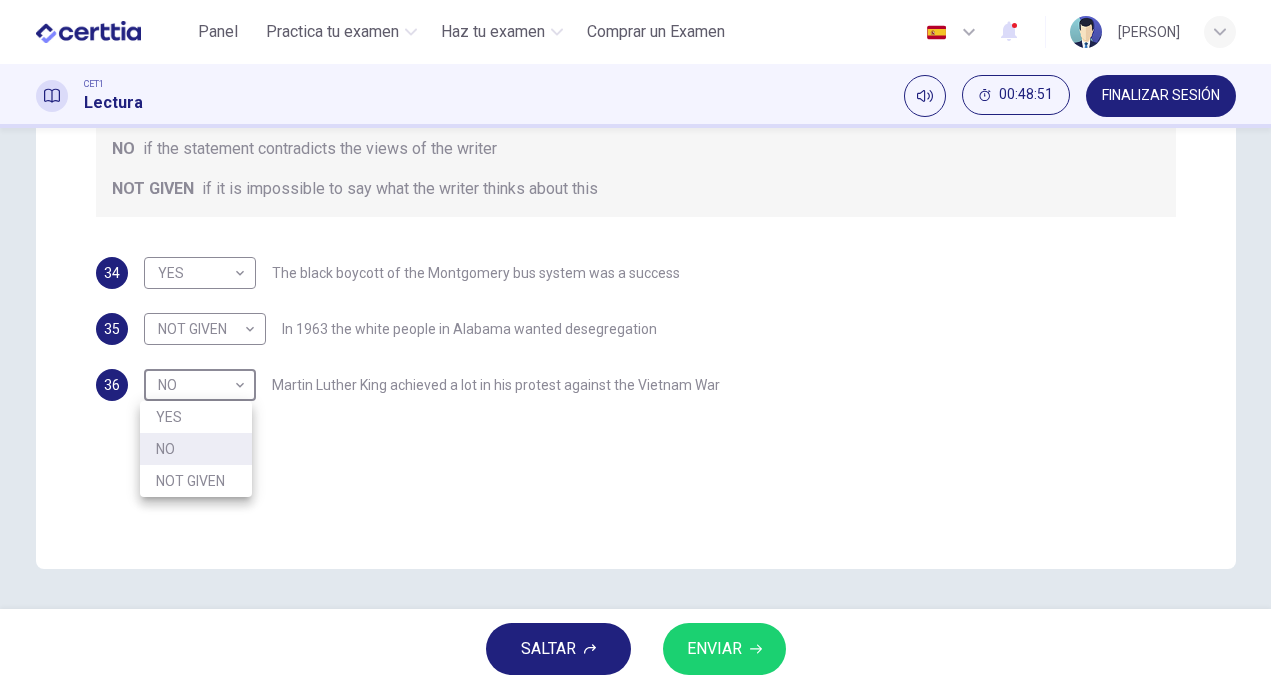 click on "Este sitio utiliza cookies, como se explica en nuestra  Política de Privacidad . Si acepta el uso de cookies, haga clic en el botón Aceptar y continúe navegando por nuestro sitio.   Política de Privacidad Aceptar Panel Practica tu examen Haz tu examen Comprar un Examen Español ** ​ [PERSON] CET1 Lectura 00:48:51 FINALIZAR SESIÓN Preguntas 34 - 36 Do the following statements agree with the information given in the Reading Passage? In the space below, write YES if the statement agrees with the views of the writer NO if the statement contradicts the views of the writer NOT GIVEN if it is impossible to say what the writer thinks about this 34 YES *** ​ The black boycott of the Montgomery bus system was a success 35 NOT GIVEN ********* ​ In 1963 the white people in Alabama wanted desegregation 36 NO ** ​ Martin Luther King achieved a lot in his protest against the Vietnam War Martin Luther King CLIC PARA ZOOM Clic para zoom A B C D E F SALTAR ENVIAR Panel Practica tu examen Haz tu examen   1" at bounding box center (635, 344) 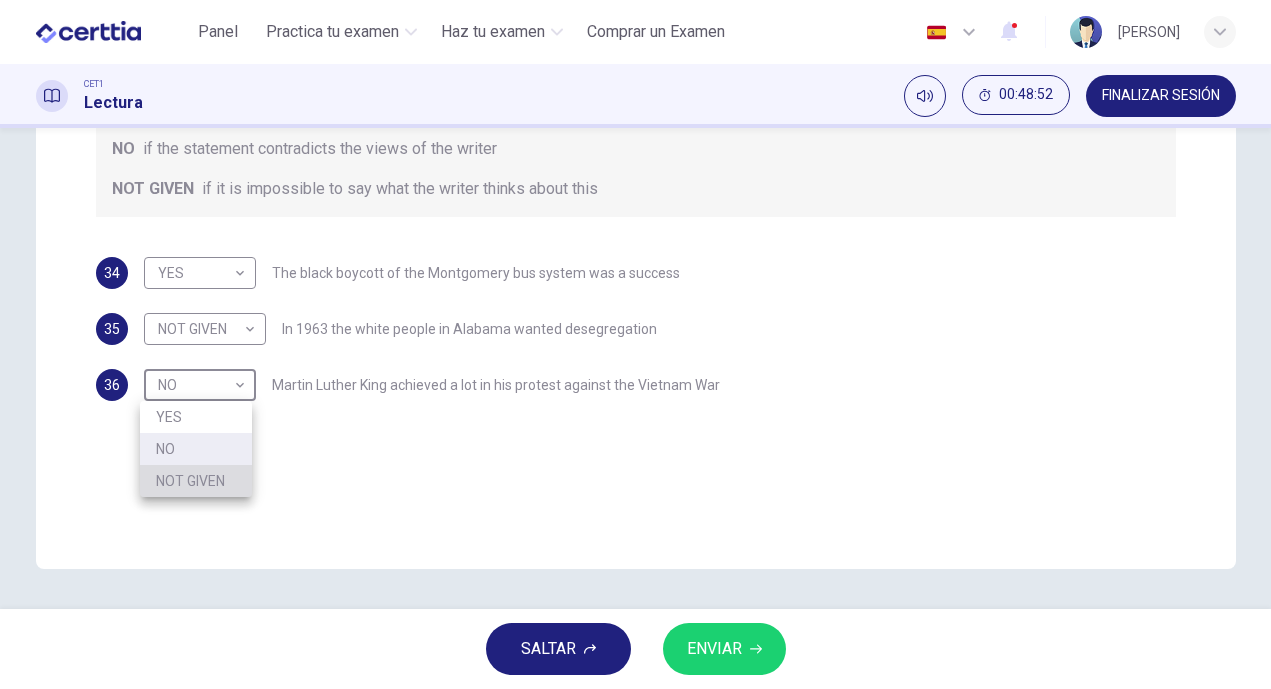 click on "NOT GIVEN" at bounding box center (196, 481) 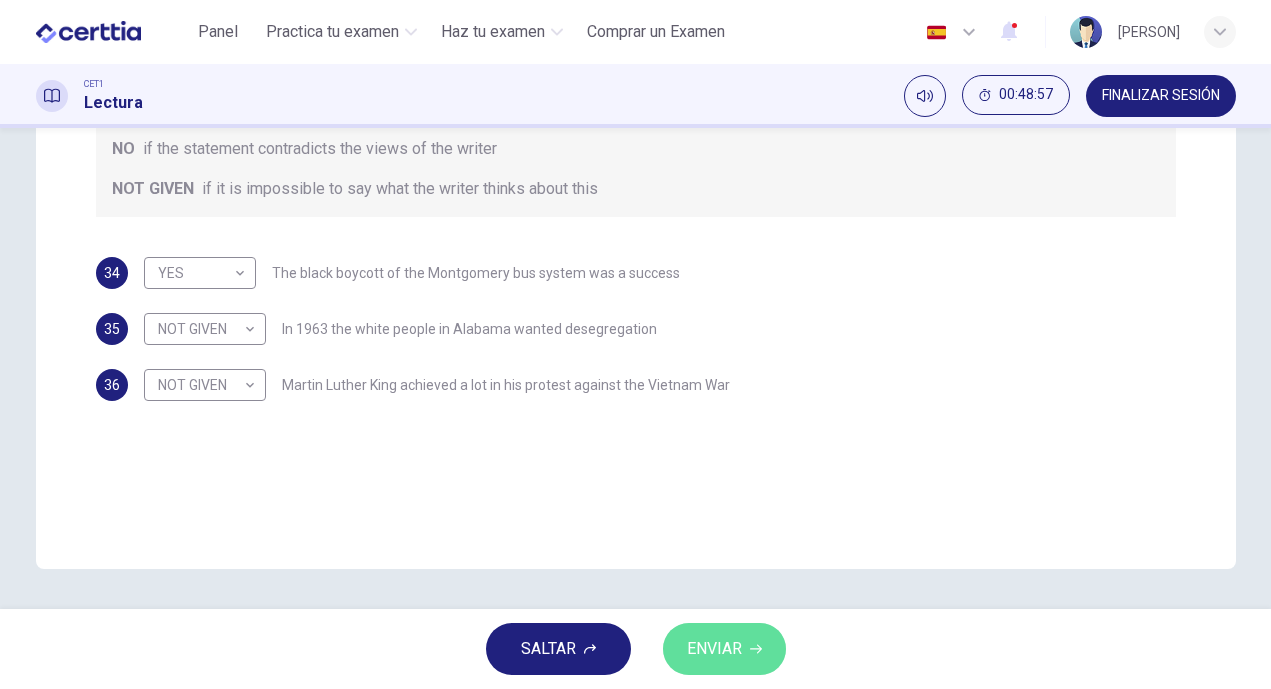 click on "ENVIAR" at bounding box center [714, 649] 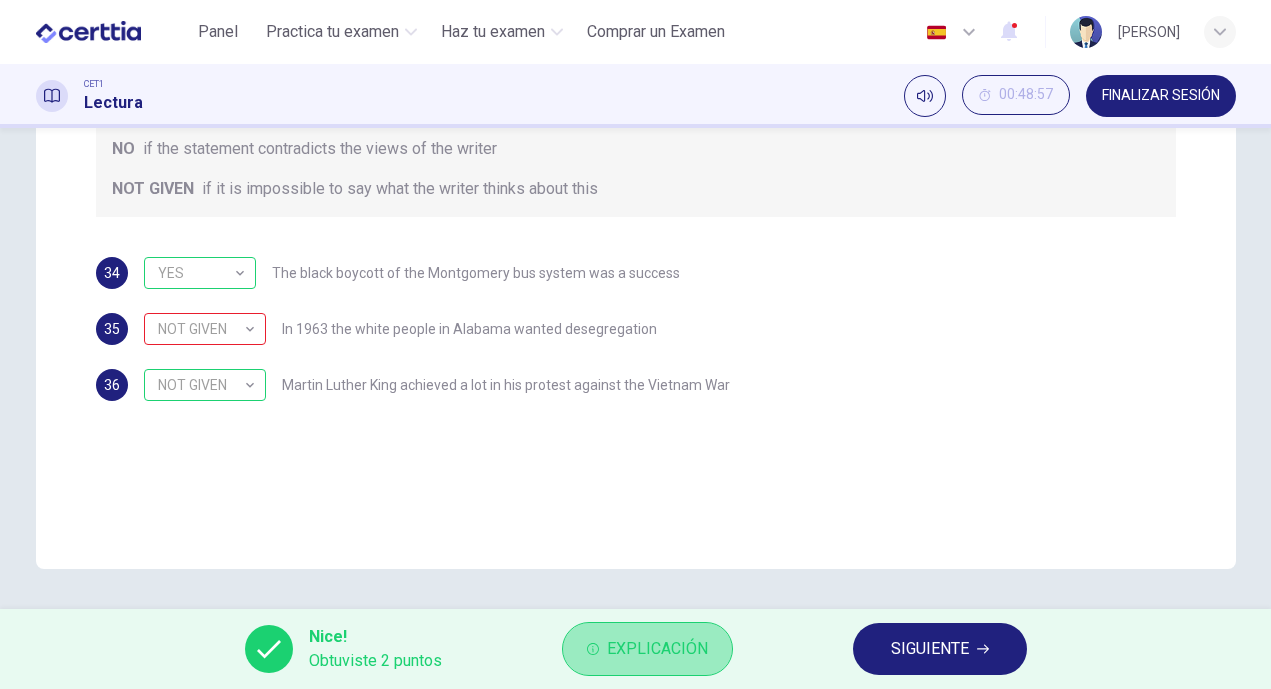 click on "Explicación" at bounding box center (657, 649) 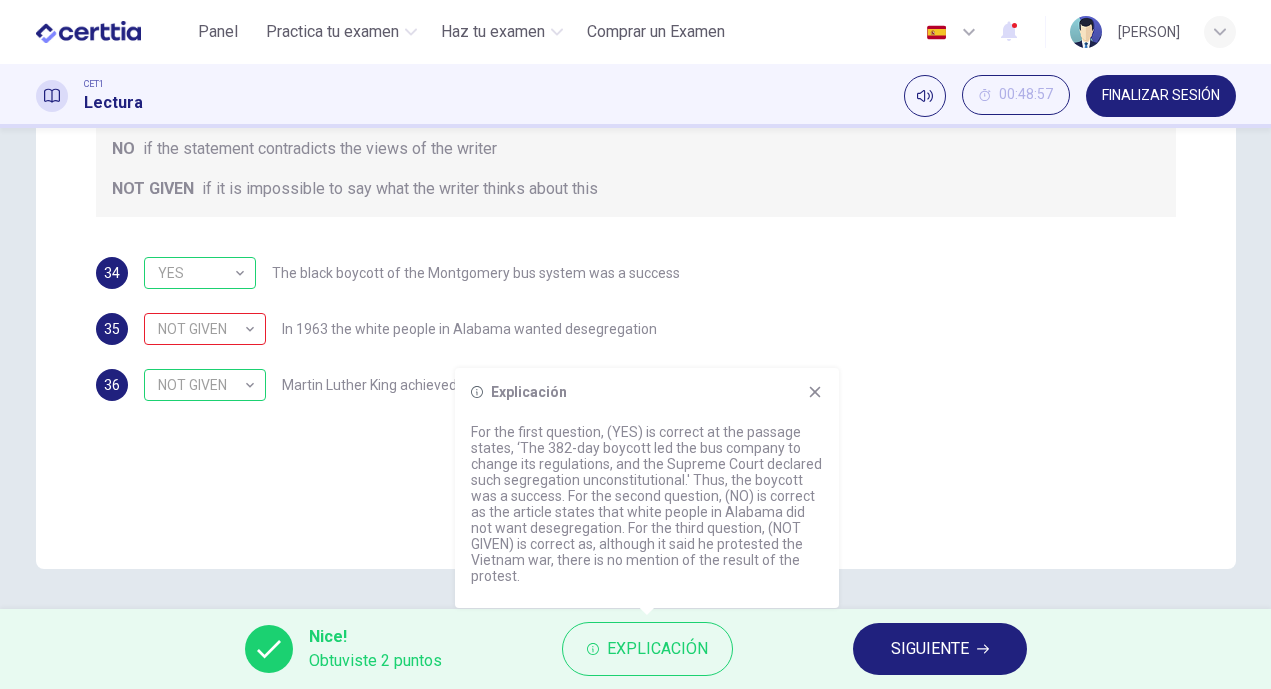 click on "Preguntas 34 - 36 Do the following statements agree with the information given in the Reading Passage? In the space below, write YES if the statement agrees with the views of the writer NO if the statement contradicts the views of the writer NOT GIVEN if it is impossible to say what the writer thinks about this 34 YES *** ​​ The black boycott of the Montgomery bus system was a success 35 NOT GIVEN ********* ​​ In 1963 the white people in Alabama wanted desegregation 36 NOT GIVEN ********* ​​ [PERSON] achieved a lot in his protest against the Vietnam War [PERSON] CLIC PARA ZOOM Clic para zoom A B C D E F" at bounding box center (636, 167) 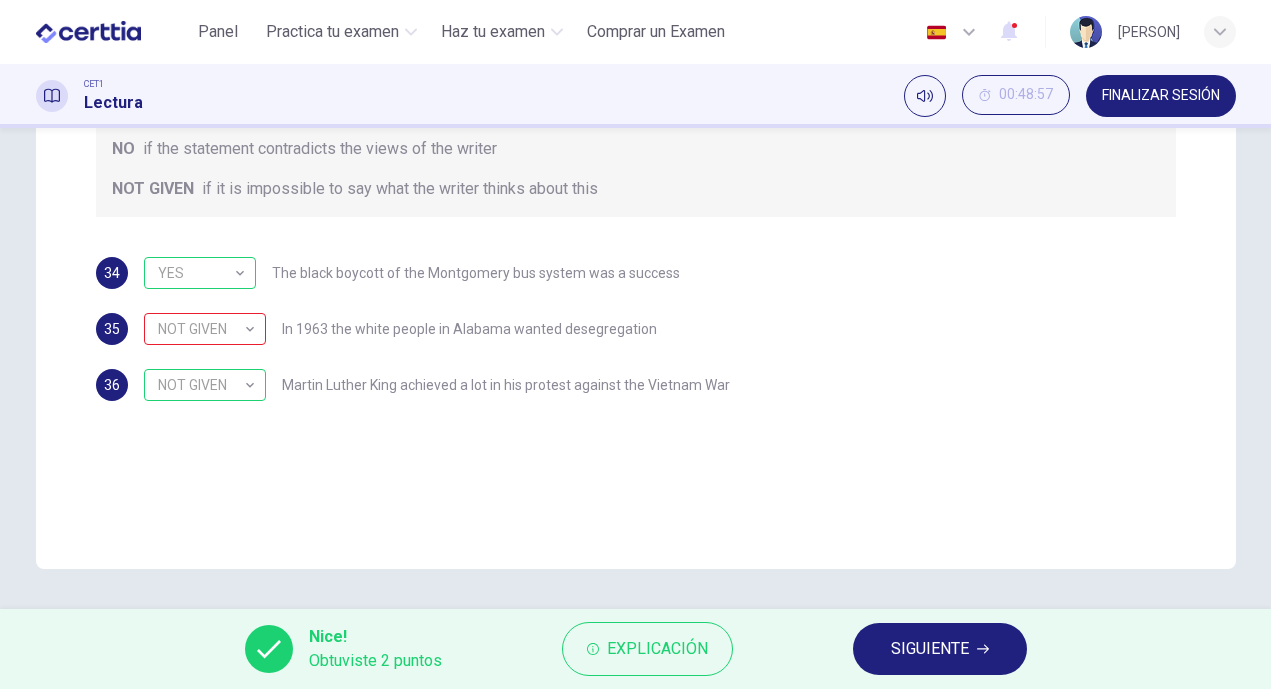 click on "SIGUIENTE" at bounding box center [930, 649] 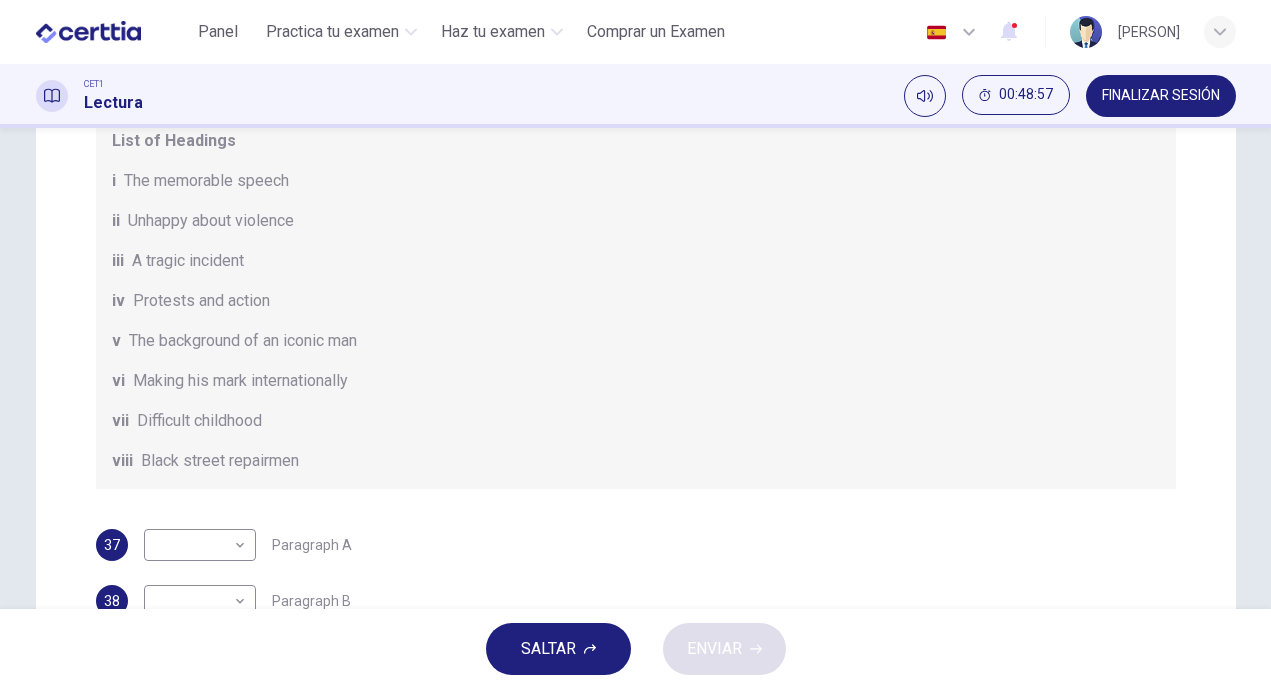 scroll, scrollTop: 451, scrollLeft: 0, axis: vertical 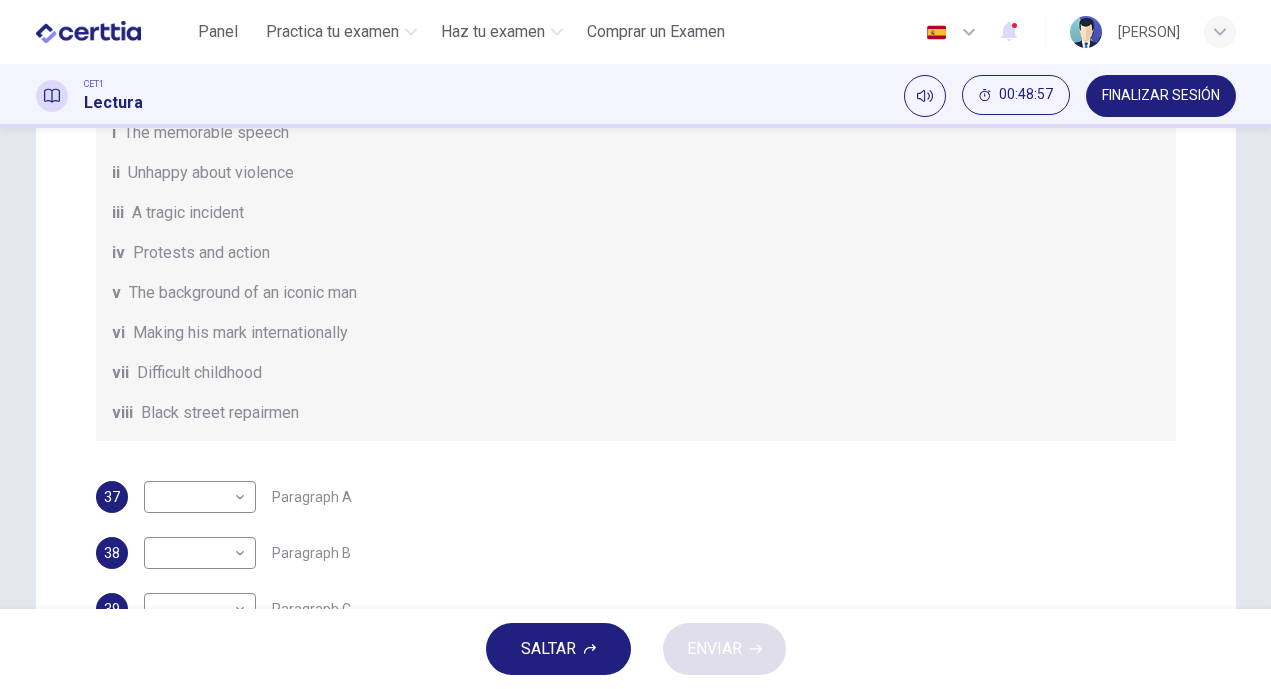click on "SALTAR ENVIAR" at bounding box center (635, 649) 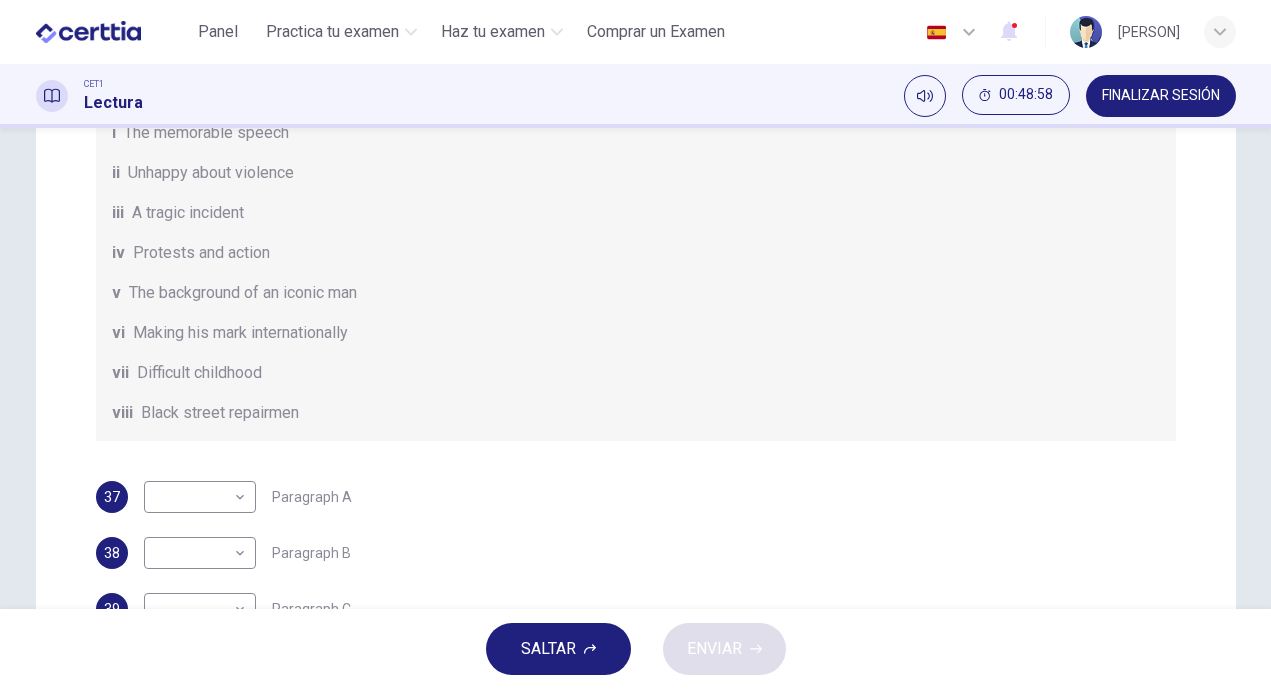 click on "Preguntas 37 - 42 The Reading Passage has 6 paragraphs.
Choose the correct heading for each paragraph  A – F , from the list of headings.
Write the correct number,  i – viii , in the spaces below. List of Headings i The memorable speech ii Unhappy about violence iii A tragic incident iv Protests and action v The background of an iconic man vi Making his mark internationally vii Difficult childhood viii Black street repairmen 37 ​ ​ Paragraph A 38 ​ ​ Paragraph B 39 ​ ​ Paragraph C 40 ​ ​ Paragraph D 41 ​ ​ Paragraph E 42 ​ ​ Paragraph F Martin Luther King CLIC PARA ZOOM Clic para zoom A B C D E F" at bounding box center (635, 368) 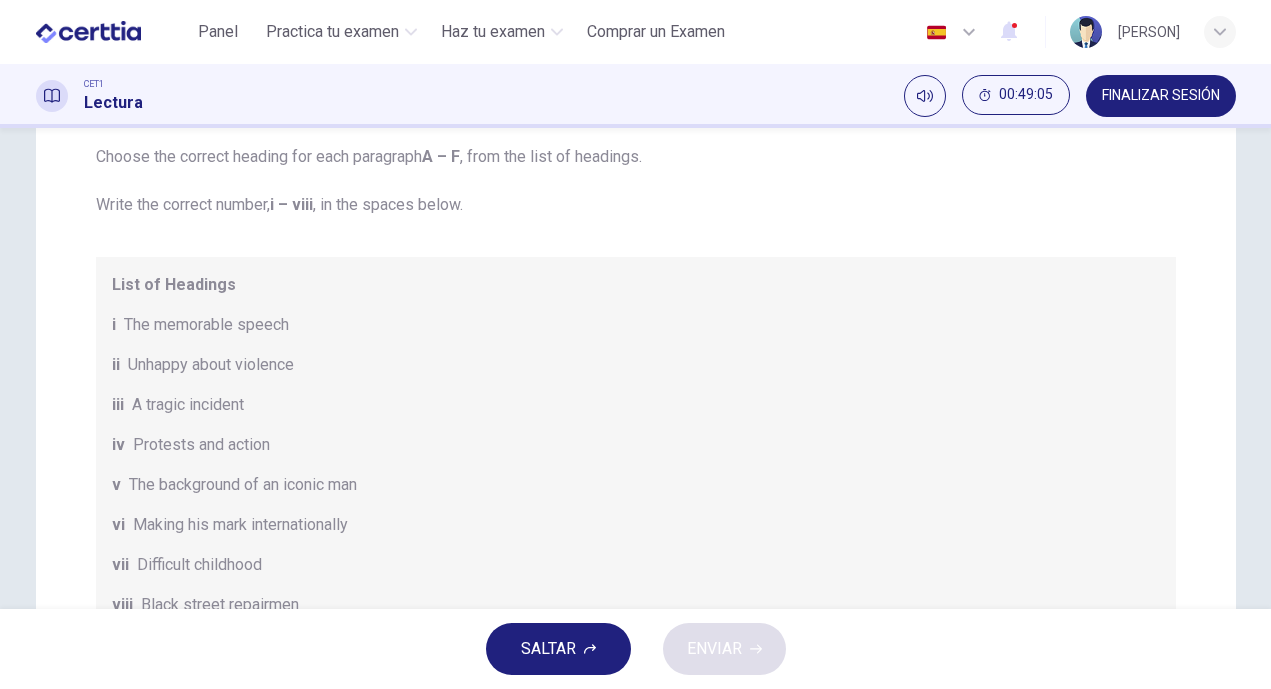 scroll, scrollTop: 263, scrollLeft: 0, axis: vertical 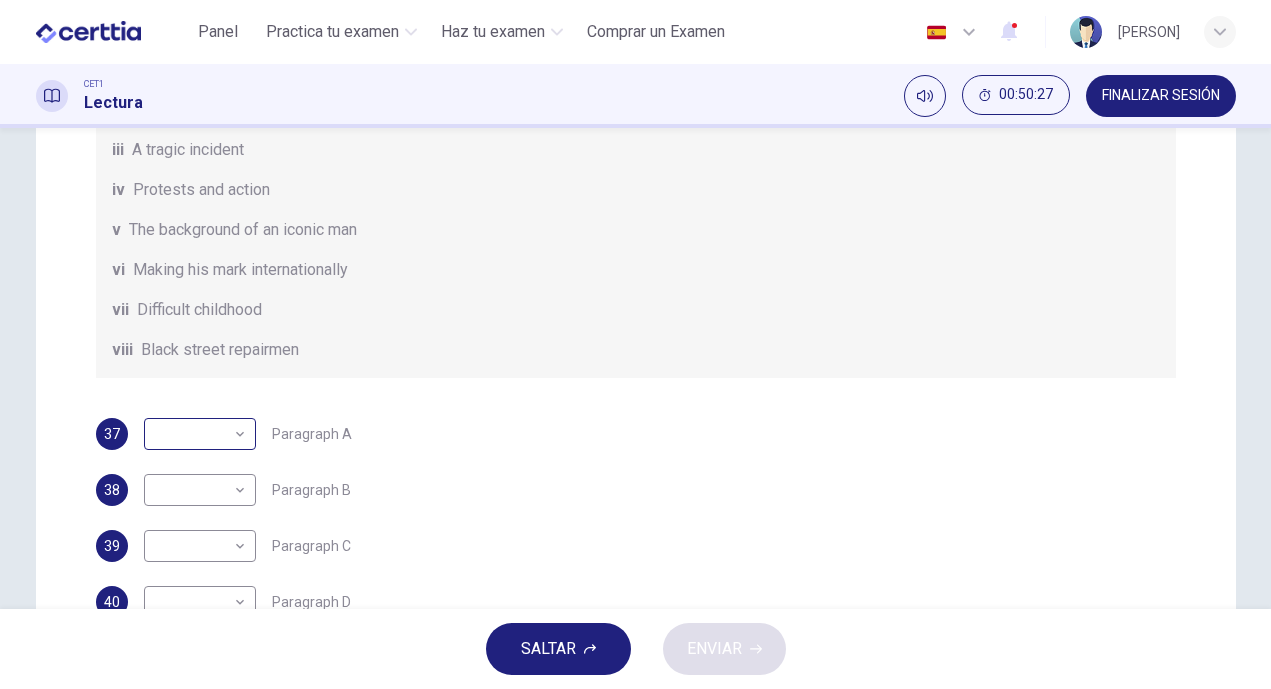 click on "Este sitio utiliza cookies, como se explica en nuestra  Política de Privacidad . Si acepta el uso de cookies, haga clic en el botón Aceptar y continúe navegando por nuestro sitio.   Política de Privacidad Aceptar Panel Practica tu examen Haz tu examen Comprar un Examen Español ** ​ [PERSON] CET1 Lectura 00:50:27 FINALIZAR SESIÓN Preguntas 37 - 42 The Reading Passage has 6 paragraphs.
Choose the correct heading for each paragraph  A – F , from the list of headings.
Write the correct number,  i – viii , in the spaces below. List of Headings i The memorable speech ii Unhappy about violence iii A tragic incident iv Protests and action v The background of an iconic man vi Making his mark internationally vii Difficult childhood viii Black street repairmen 37 ​ ​ Paragraph A 38 ​ ​ Paragraph B 39 ​ ​ Paragraph C 40 ​ ​ Paragraph D 41 ​ ​ Paragraph E 42 ​ ​ Paragraph F Martin Luther King CLIC PARA ZOOM Clic para zoom A B C D E F SALTAR ENVIAR Panel Practica tu examen   1" at bounding box center [635, 344] 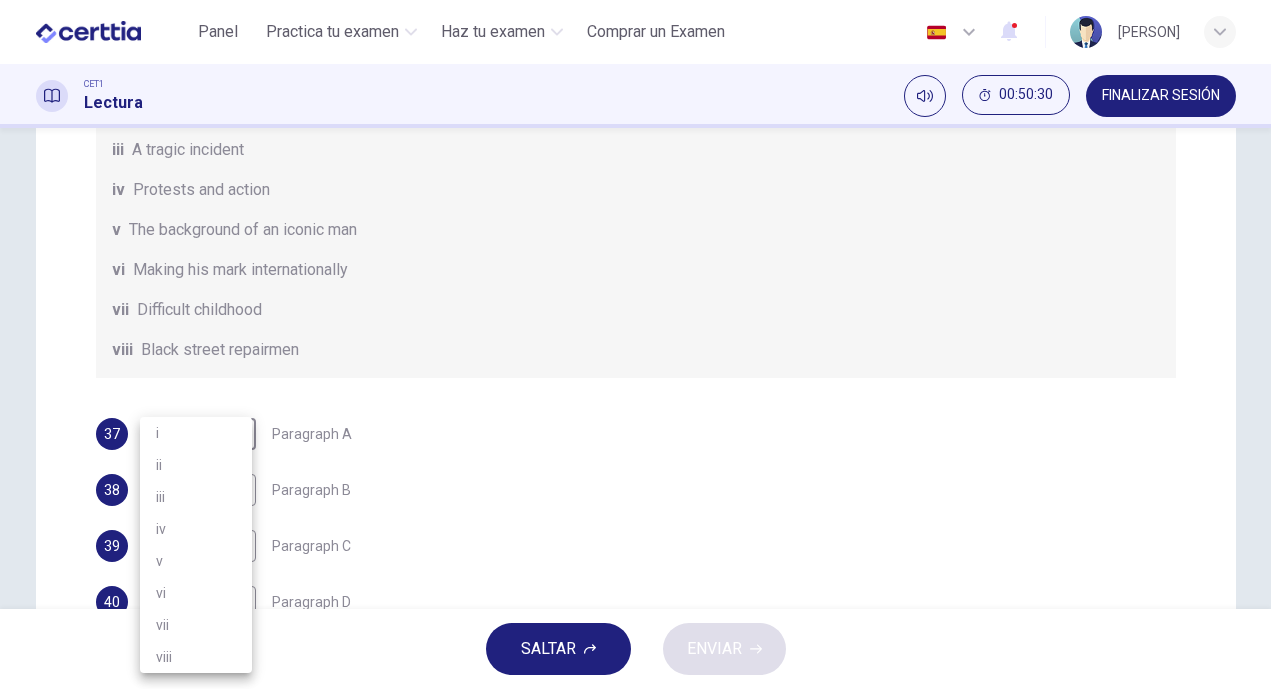 click on "v" at bounding box center [196, 561] 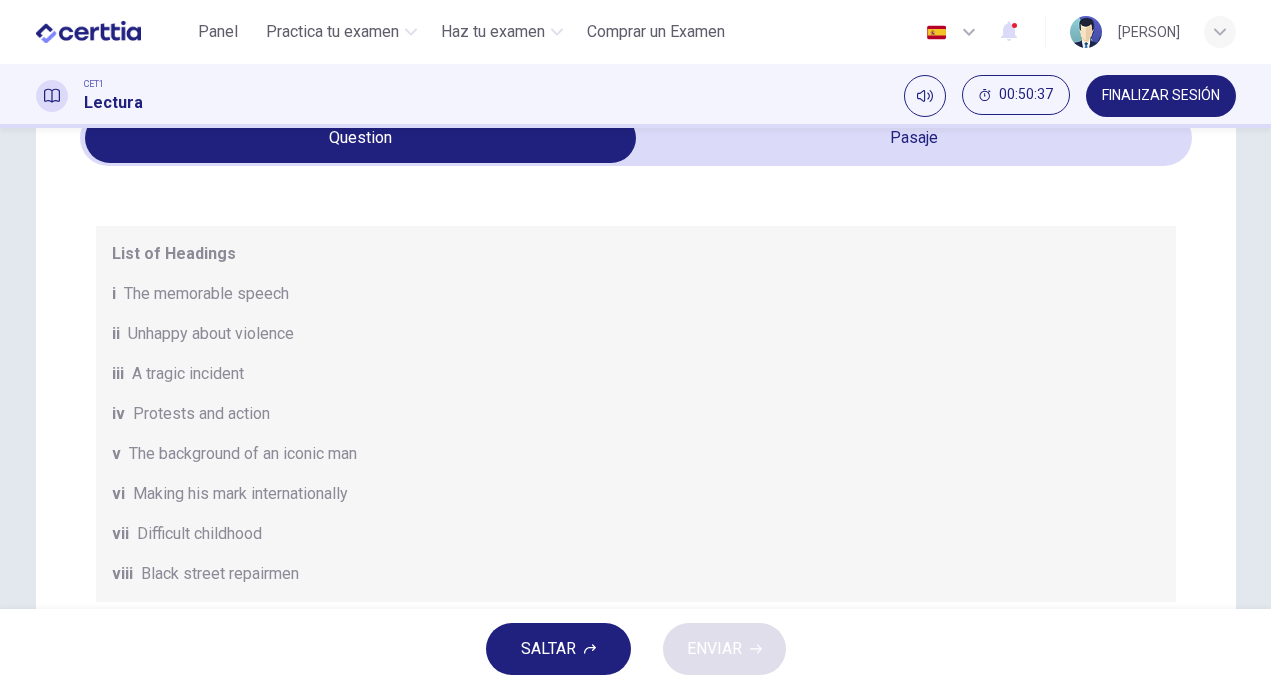 scroll, scrollTop: 74, scrollLeft: 0, axis: vertical 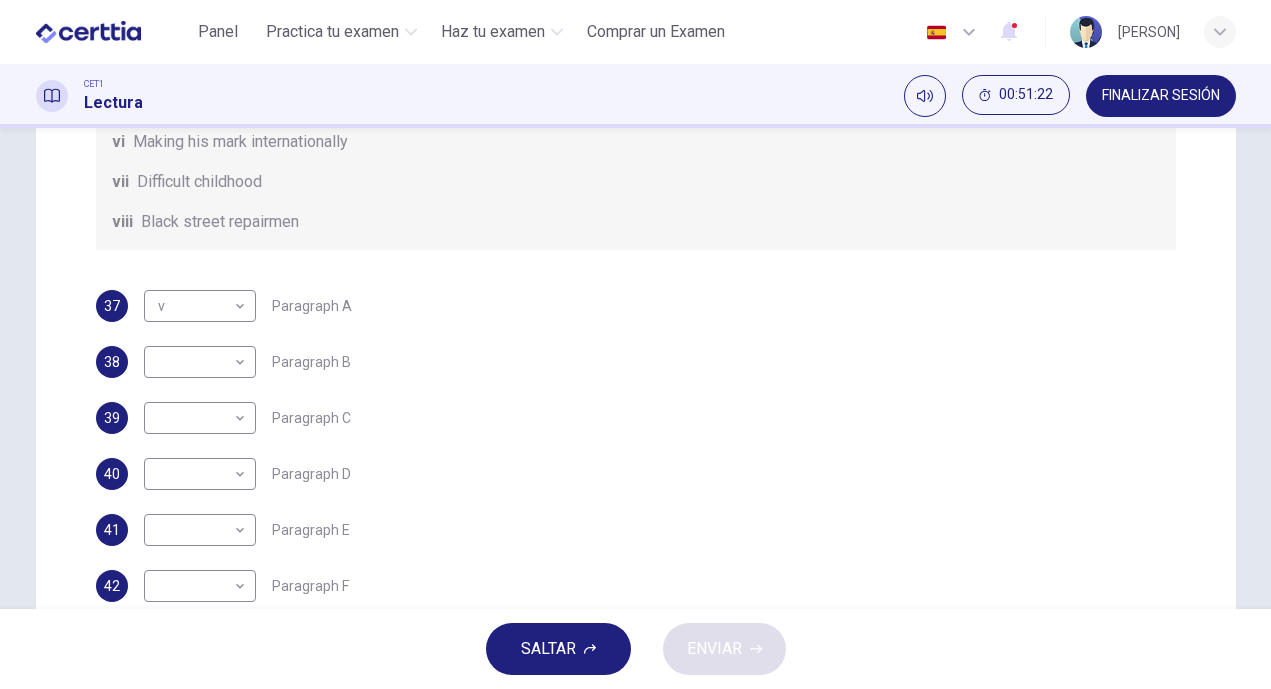 drag, startPoint x: 1258, startPoint y: 350, endPoint x: 1241, endPoint y: 206, distance: 145 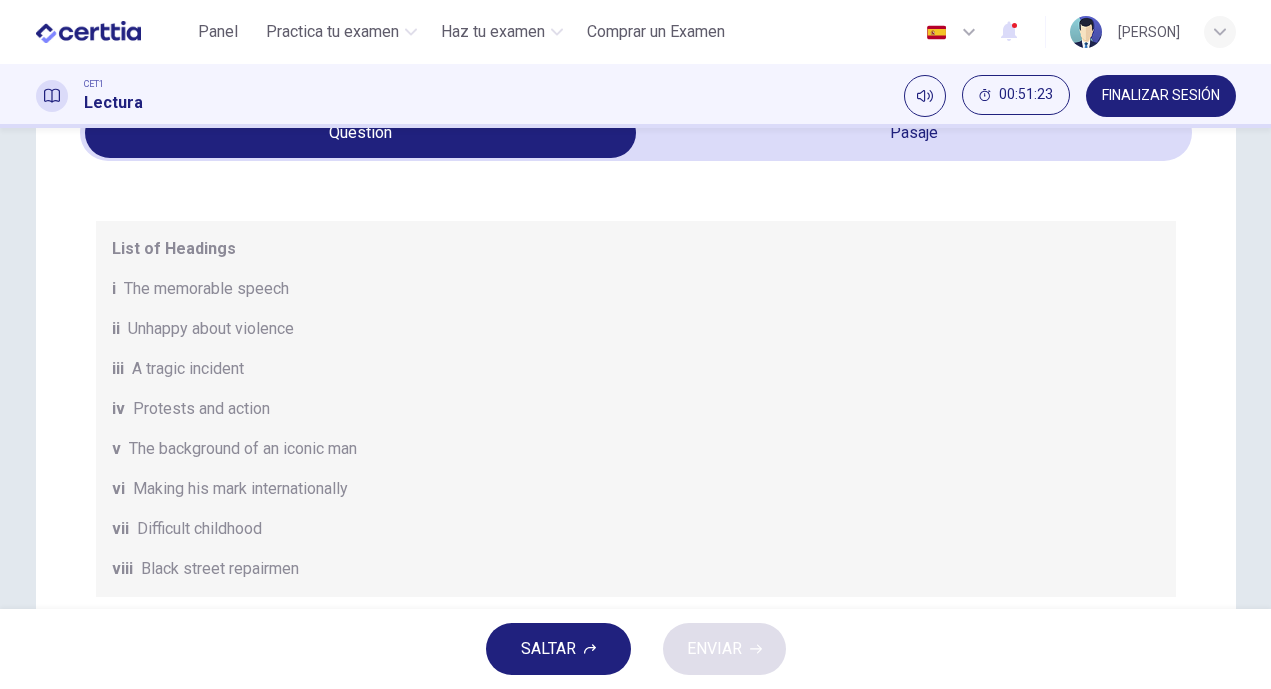 scroll, scrollTop: 44, scrollLeft: 0, axis: vertical 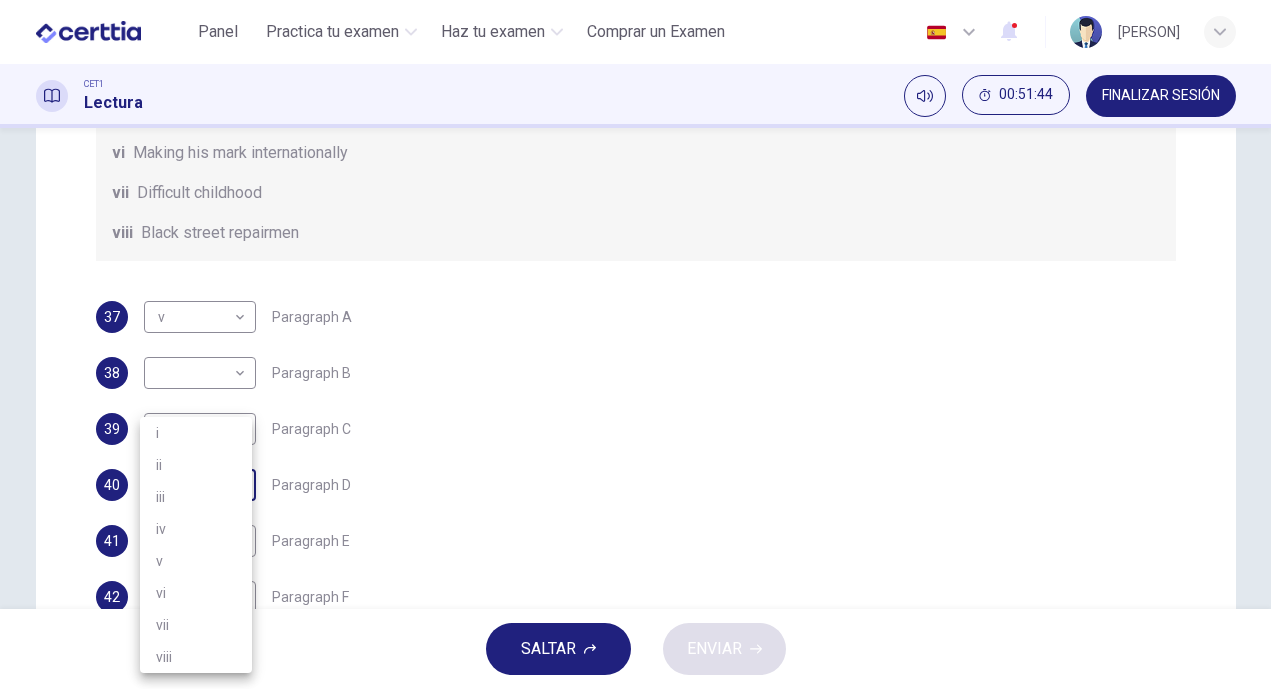 click on "Este sitio utiliza cookies, como se explica en nuestra  Política de Privacidad . Si acepta el uso de cookies, haga clic en el botón Aceptar y continúe navegando por nuestro sitio.   Política de Privacidad Aceptar Panel Practica tu examen Haz tu examen Comprar un Examen Español ** ​ [PERSON] CET1 Lectura 00:51:44 FINALIZAR SESIÓN Preguntas 37 - 42 The Reading Passage has 6 paragraphs.
Choose the correct heading for each paragraph  A – F , from the list of headings.
Write the correct number,  i – viii , in the spaces below. List of Headings i The memorable speech ii Unhappy about violence iii A tragic incident iv Protests and action v The background of an iconic man vi Making his mark internationally vii Difficult childhood viii Black street repairmen 37 v * ​ Paragraph A 38 ​ ​ Paragraph B 39 ​ ​ Paragraph C 40 ​ ​ Paragraph D 41 ​ ​ Paragraph E 42 ​ ​ Paragraph F Martin Luther King CLIC PARA ZOOM Clic para zoom A B C D E F SALTAR ENVIAR Panel Practica tu examen   1 i" at bounding box center (635, 344) 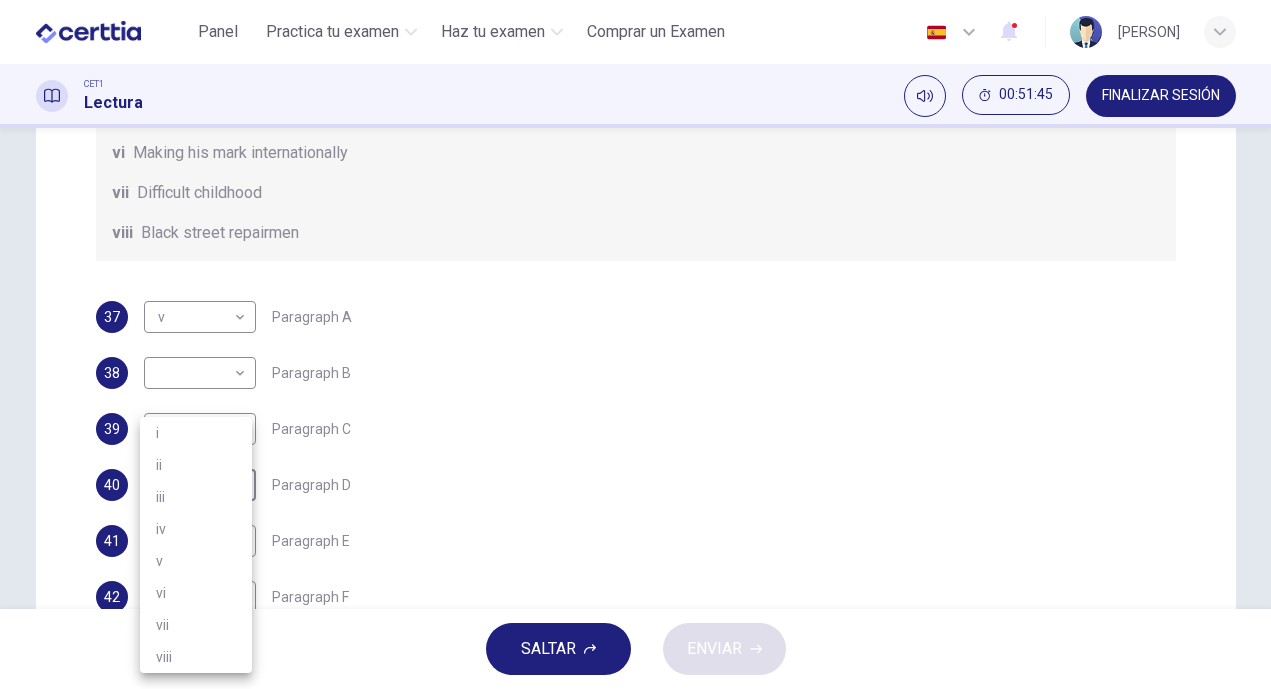 click on "i" at bounding box center (196, 433) 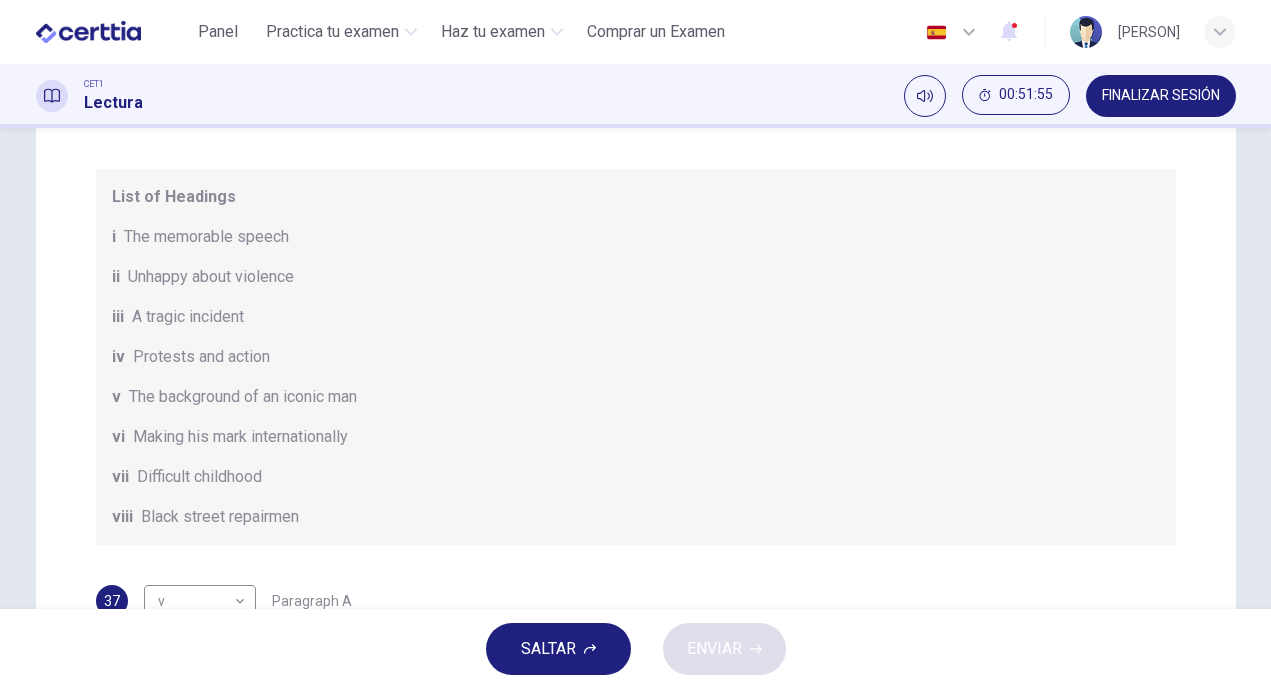 scroll, scrollTop: 138, scrollLeft: 0, axis: vertical 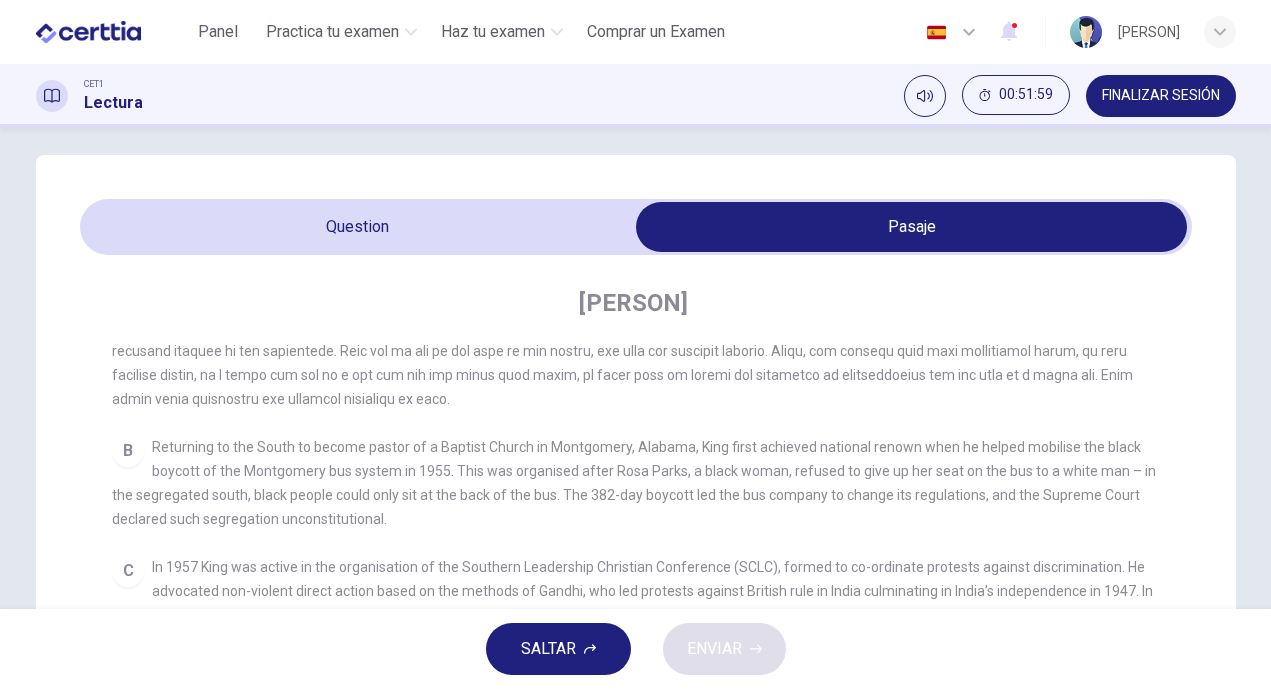drag, startPoint x: 1259, startPoint y: 195, endPoint x: 1263, endPoint y: 316, distance: 121.0661 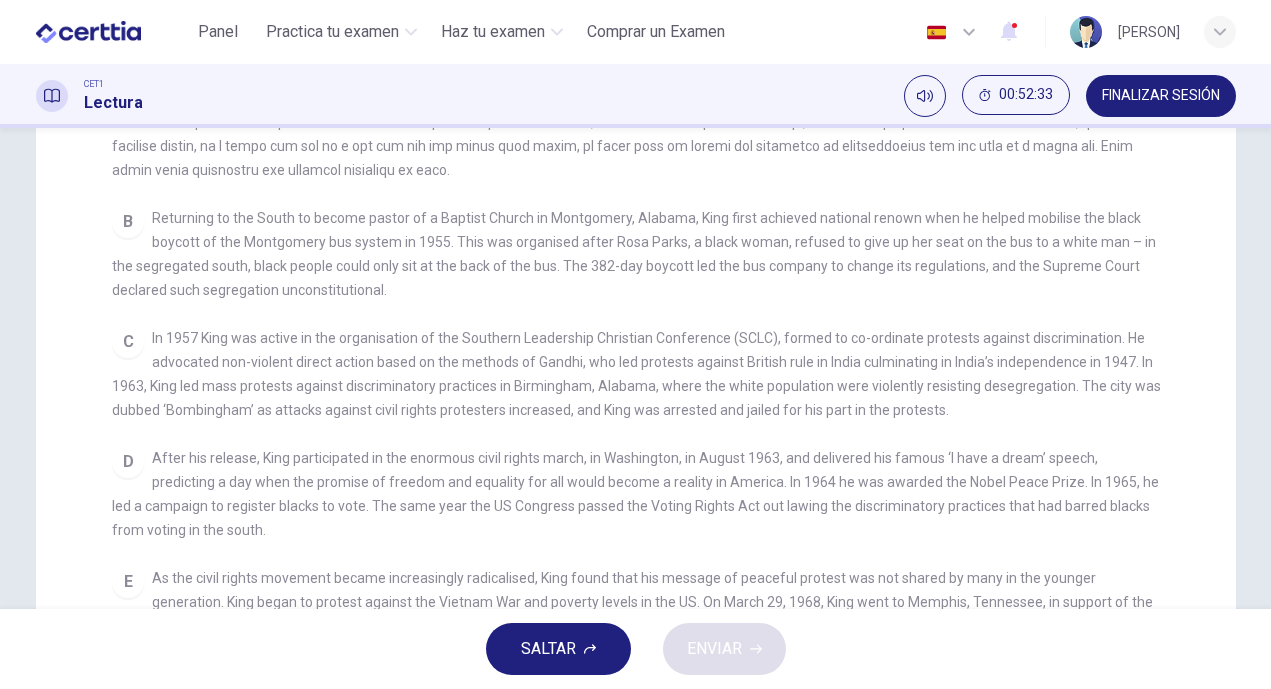 scroll, scrollTop: 0, scrollLeft: 0, axis: both 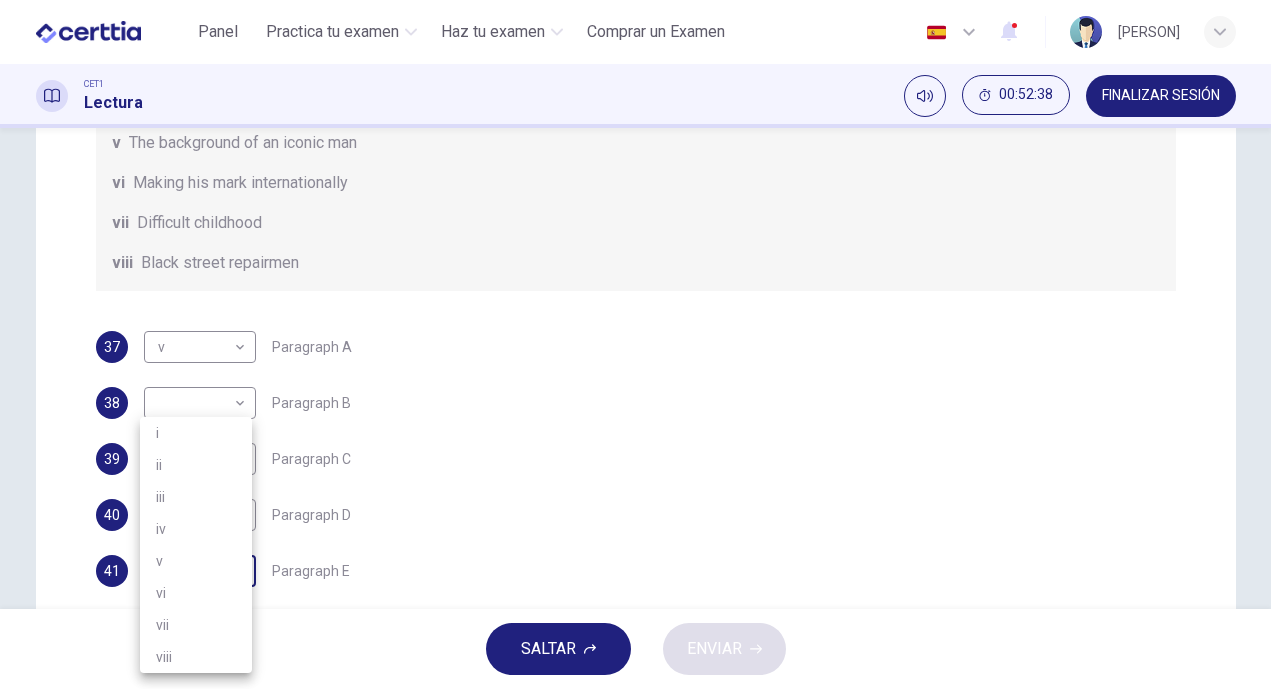 click on "Este sitio utiliza cookies, como se explica en nuestra  Política de Privacidad . Si acepta el uso de cookies, haga clic en el botón Aceptar y continüe navegando por nuestro sitio.   Política de Privacidad Aceptar Panel Practica tu examen Haz tu examen Comprar un Examen Español ** ​​ [PERSON] CET1 Lectura 00:52:38 FINALIZAR SESIÓN Preguntas 37 - 42 The Reading Passage has 6 paragraphs.
Choose the correct heading for each paragraph  A – F , from the list of headings.
Write the correct number,  i – viii , in the spaces below. List of Headings i The memorable speech ii Unhappy about violence iii A tragic incident iv Protests and action v The background of an iconic man vi Making his mark internationally vii Difficult childhood viii Black street repairmen 37 v * ​​ Paragraph A 38 ​​ Paragraph B 39 ​​ Paragraph C 40 i * ​​ Paragraph D 41 ​​ Paragraph E 42 ​​ Paragraph F [PERSON] CLIC PARA ZOOM Clic para zoom A B C D E F SALTAR ENVIAR Panel Practica tu examen   1 i" at bounding box center [635, 344] 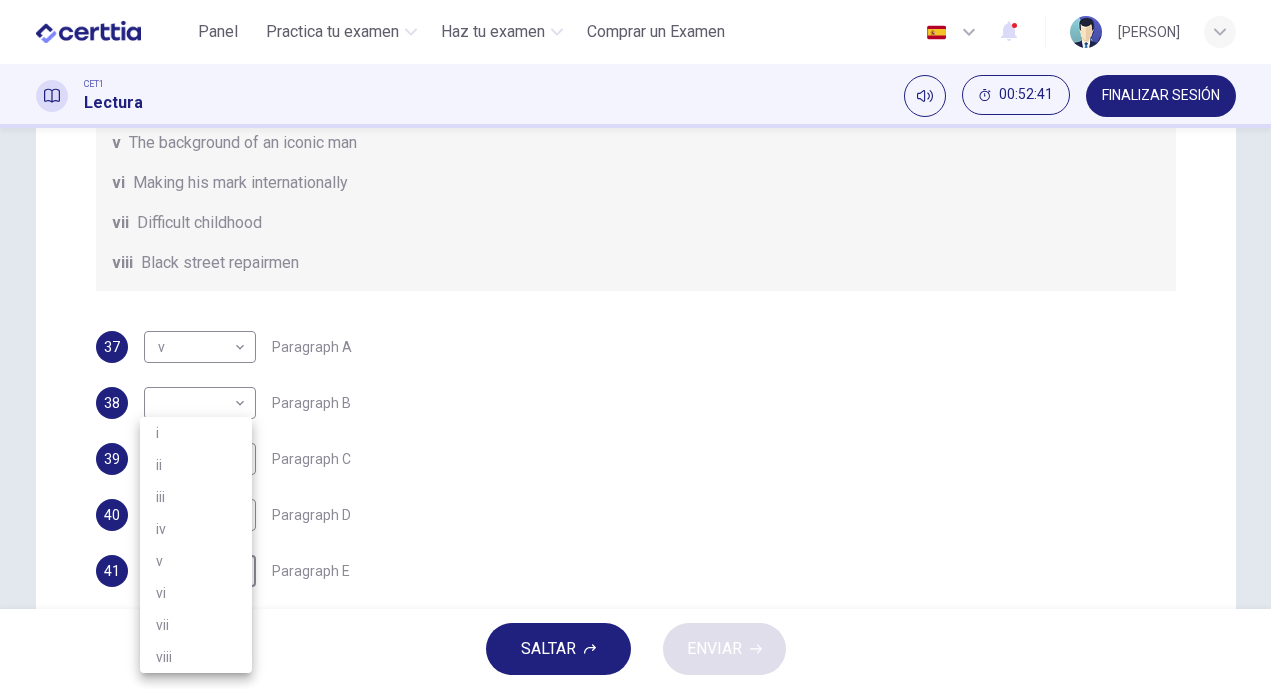 click on "viii" at bounding box center [196, 657] 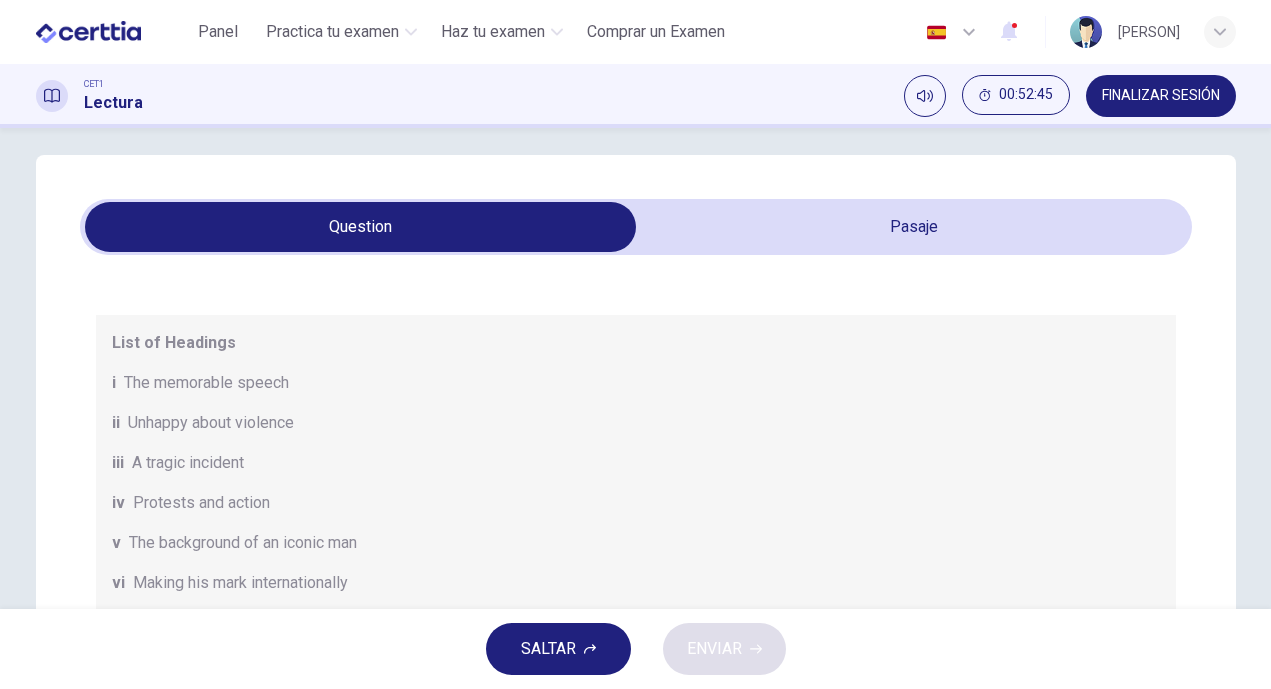 scroll, scrollTop: 11, scrollLeft: 0, axis: vertical 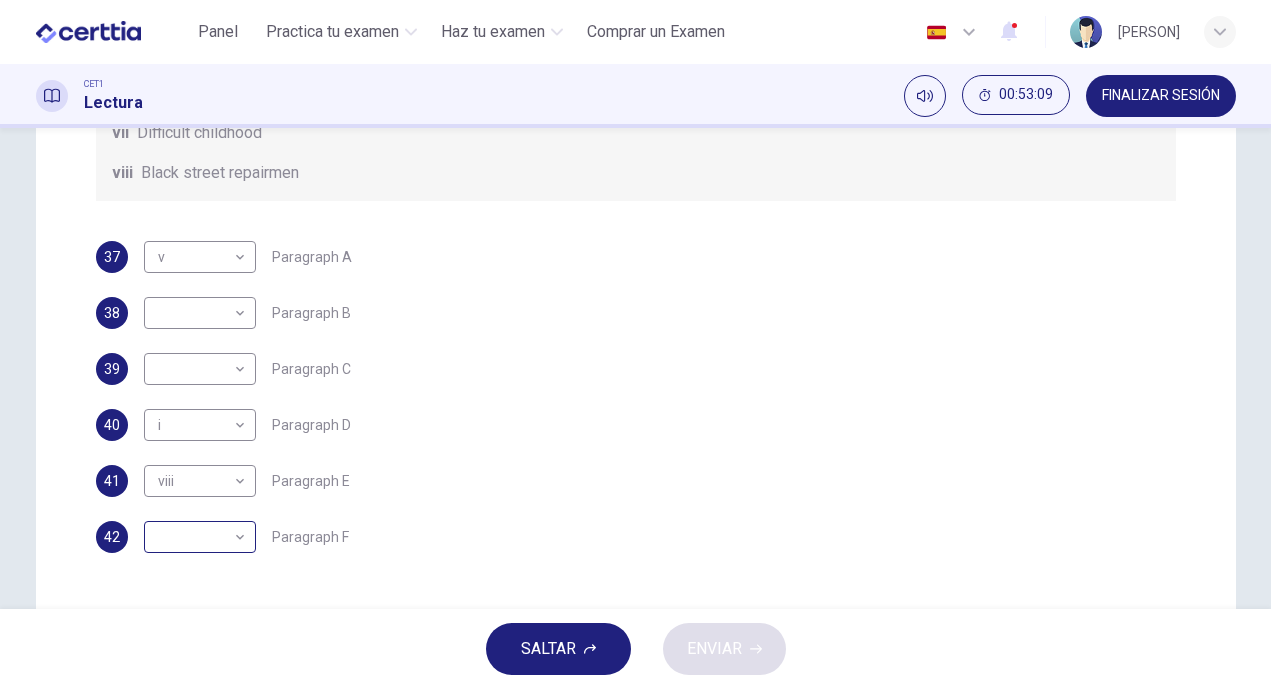 click on "Este sitio utiliza cookies, como se explica en nuestra  Política de Privacidad . Si acepta el uso de cookies, haga clic en el botón Aceptar y continúe navegando por nuestro sitio.   Política de Privacidad Aceptar Panel Practica tu examen Haz tu examen Comprar un Examen Español ** ​ [PERSON] CET1 Lectura 00:53:09 FINALIZAR SESIÓN Preguntas 37 - 42 The Reading Passage has 6 paragraphs.
Choose the correct heading for each paragraph  A – F , from the list of headings.
Write the correct number,  i – viii , in the spaces below. List of Headings i The memorable speech ii Unhappy about violence iii A tragic incident iv Protests and action v The background of an iconic man vi Making his mark internationally vii Difficult childhood viii Black street repairmen 37 v * ​ Paragraph A 38 ​ ​ Paragraph B 39 ​ ​ Paragraph C 40 i * ​ Paragraph D 41 viii **** ​ Paragraph E 42 ​ ​ Paragraph F Martin Luther King CLIC PARA ZOOM Clic para zoom A B C D E F SALTAR ENVIAR Panel Practica tu examen" at bounding box center (635, 344) 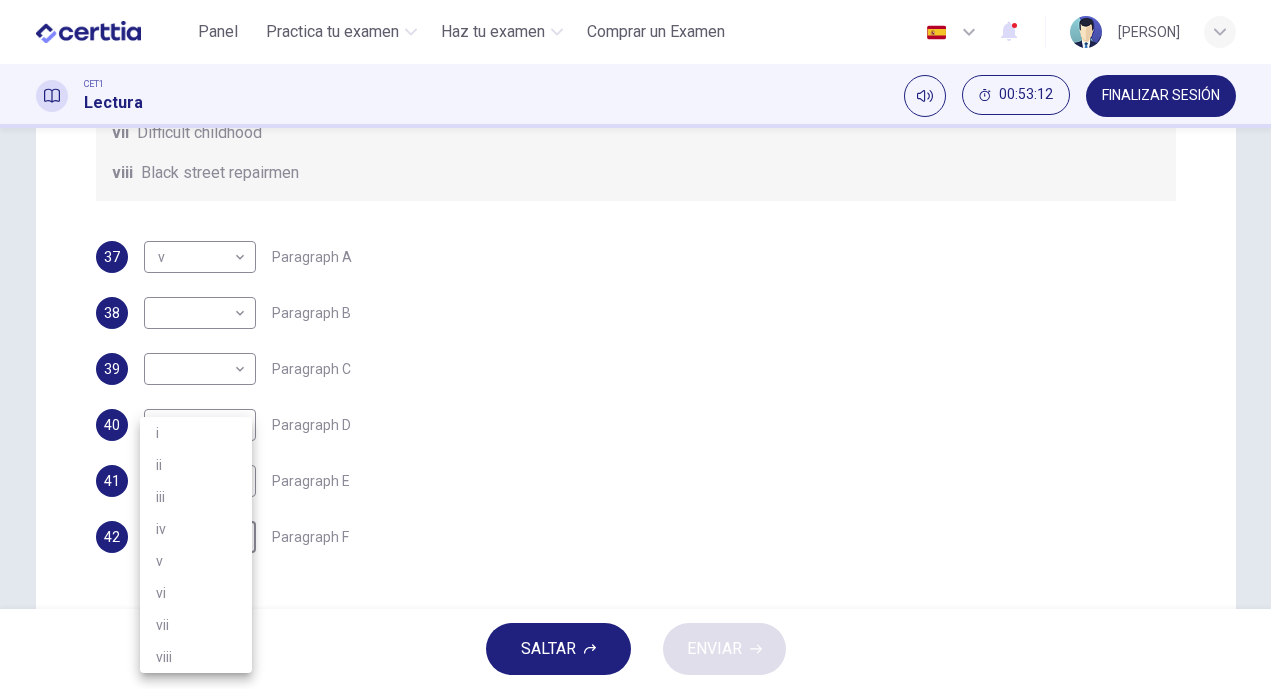 drag, startPoint x: 1265, startPoint y: 387, endPoint x: 1270, endPoint y: 326, distance: 61.204575 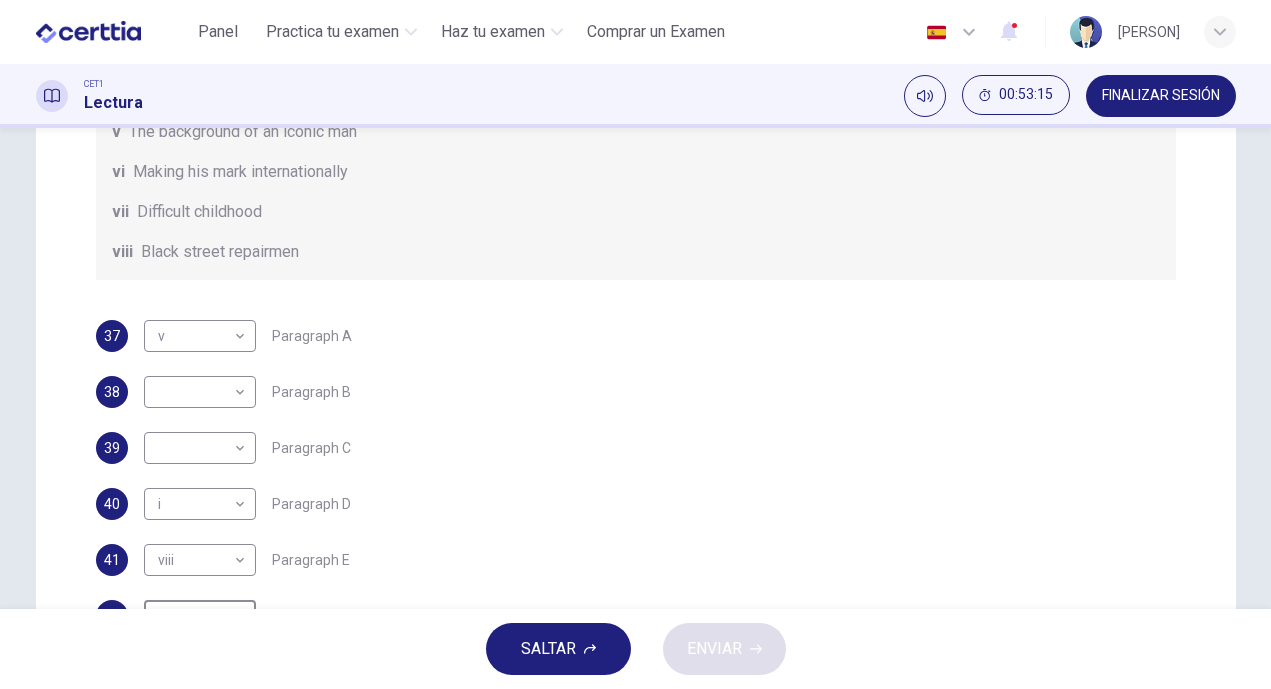 scroll, scrollTop: 563, scrollLeft: 0, axis: vertical 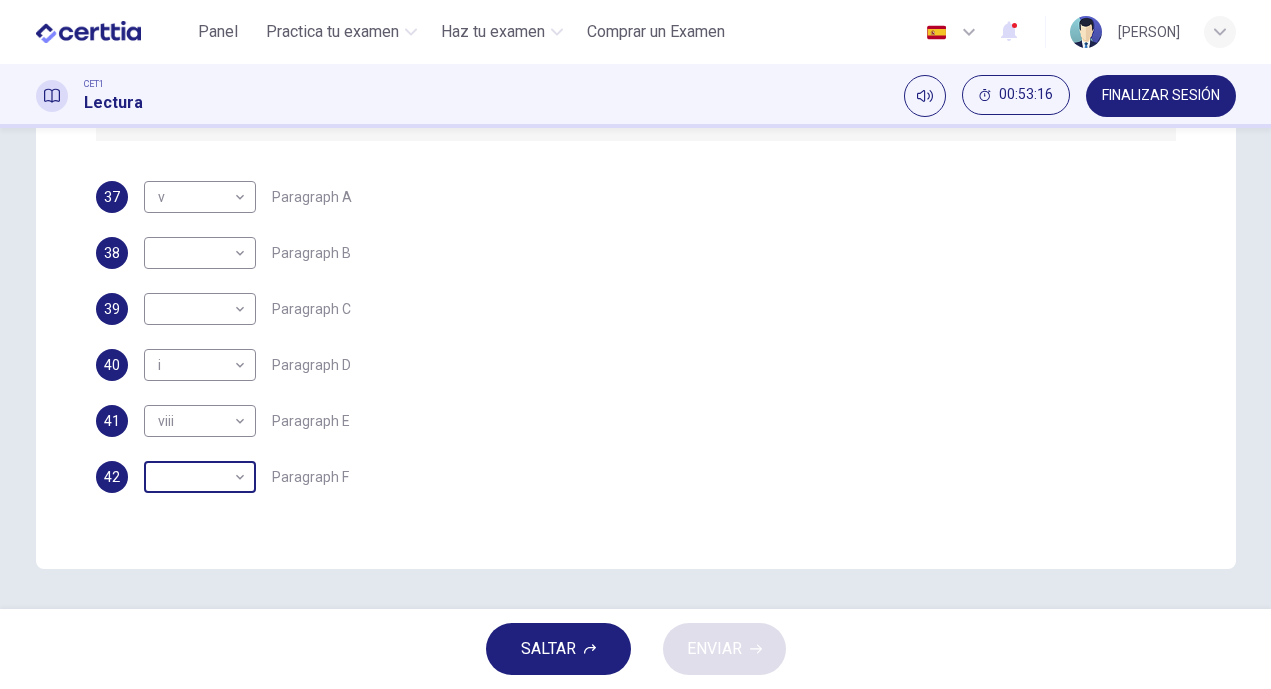 click on "Este sitio utiliza cookies, como se explica en nuestra  Política de Privacidad . Si acepta el uso de cookies, haga clic en el botón Aceptar y continúe navegando por nuestro sitio.   Política de Privacidad Aceptar Panel Practica tu examen Haz tu examen Comprar un Examen Español ** ​ [FIRST] [LAST] CET1 Lectura 00:53:16 FINALIZAR SESIÓN Preguntas 37 - 42 The Reading Passage has 6 paragraphs.
Choose the correct heading for each paragraph  A – F , from the list of headings.
Write the correct number,  i – viii , in the spaces below. List of Headings i The memorable speech ii Unhappy about violence iii A tragic incident iv Protests and action v The background of an iconic man vi Making his mark internationally vii Difficult childhood viii Black street repairmen 37 v * ​ Paragraph A 38 ​ ​ Paragraph B 39 ​ ​ Paragraph C 40 i * ​ Paragraph D 41 viii **** ​ Paragraph E 42 ​ ​ Paragraph F [PERSON] CLIC PARA ZOOM Clic para zoom A B C D E F SALTAR ENVIAR Panel Practica tu examen" at bounding box center (635, 344) 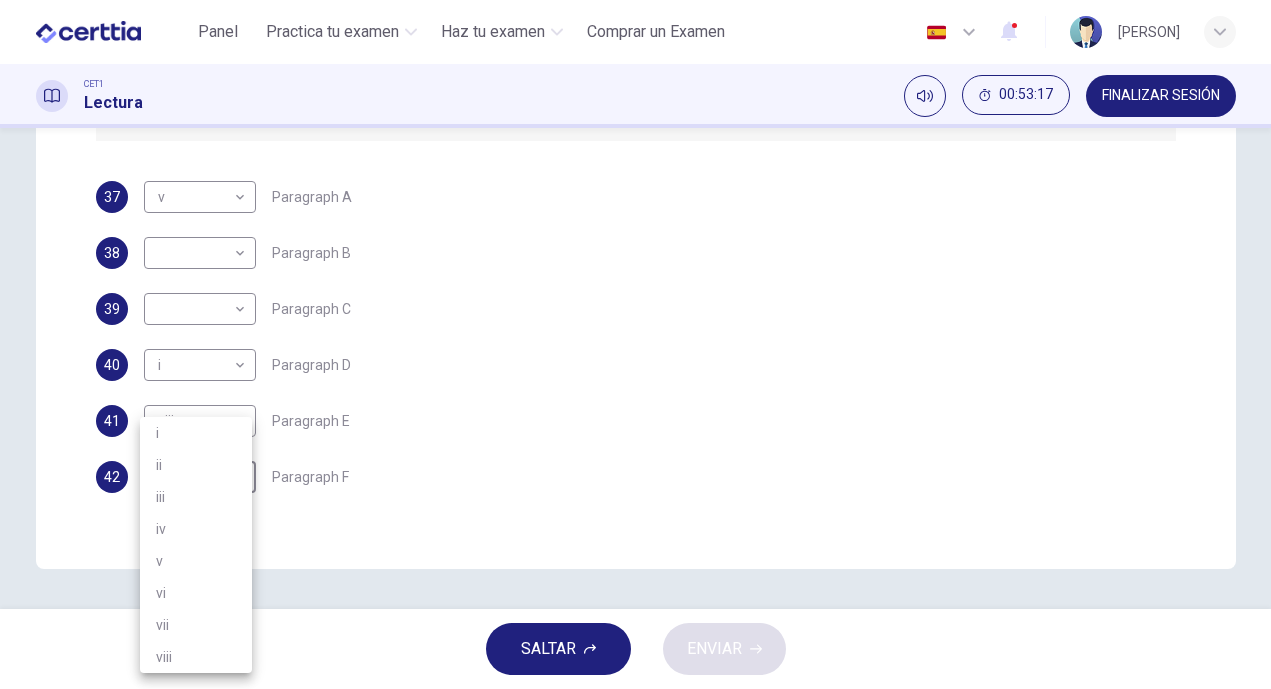 click on "ii" at bounding box center (196, 465) 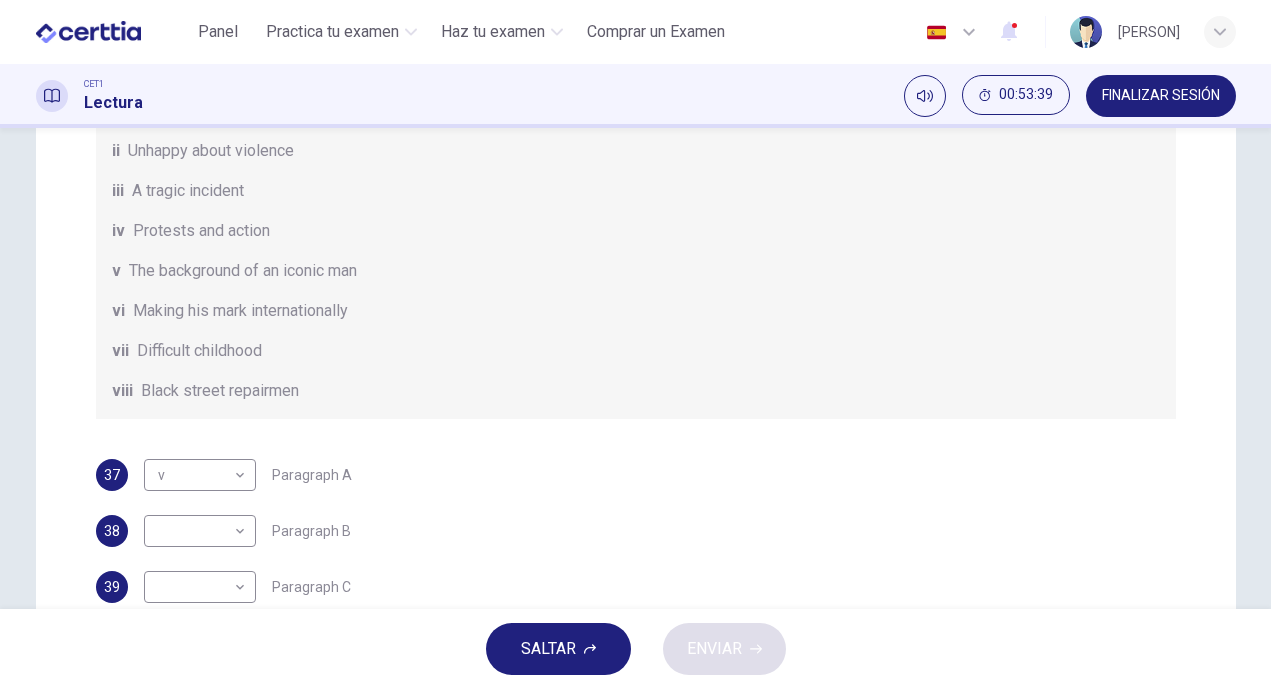 scroll, scrollTop: 287, scrollLeft: 0, axis: vertical 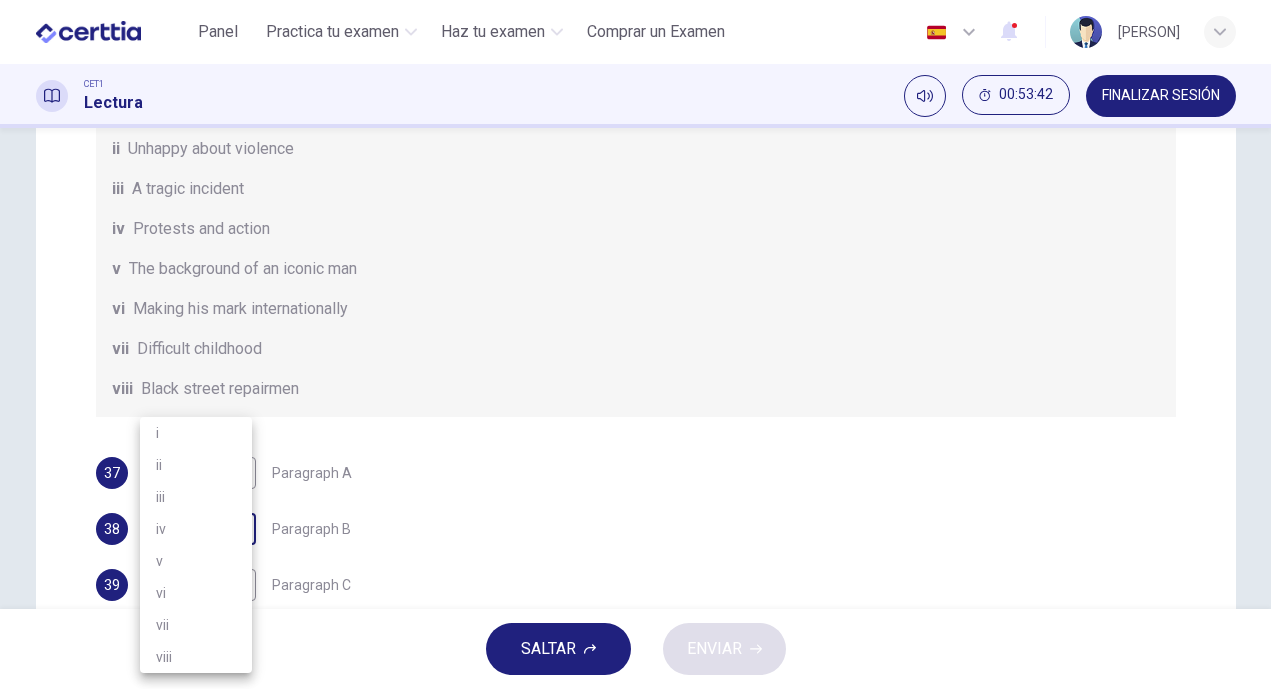 click on "Este sitio utiliza cookies, como se explica en nuestra  Política de Privacidad . Si acepta el uso de cookies, haga clic en el botón Aceptar y continúe navegando por nuestro sitio.   Política de Privacidad Aceptar Panel Practica tu examen Haz tu examen Comprar un Examen Español ** ​ [PERSON] CET1 Lectura 00:53:42 FINALIZAR SESIÓN Preguntas 37 - 42 The Reading Passage has 6 paragraphs.
Choose the correct heading for each paragraph  A – F , from the list of headings.
Write the correct number,  i – viii , in the spaces below. List of Headings i The memorable speech ii Unhappy about violence iii A tragic incident iv Protests and action v The background of an iconic man vi Making his mark internationally vii Difficult childhood viii Black street repairmen 37 v * ​ Paragraph A 38 ​ ​ Paragraph B 39 ​ ​ Paragraph C 40 i * ​ Paragraph D 41 viii **** ​ Paragraph E 42 ii ** ​ Paragraph F Martin Luther King CLIC PARA ZOOM Clic para zoom A B C D E F SALTAR ENVIAR Panel Haz tu examen" at bounding box center [635, 344] 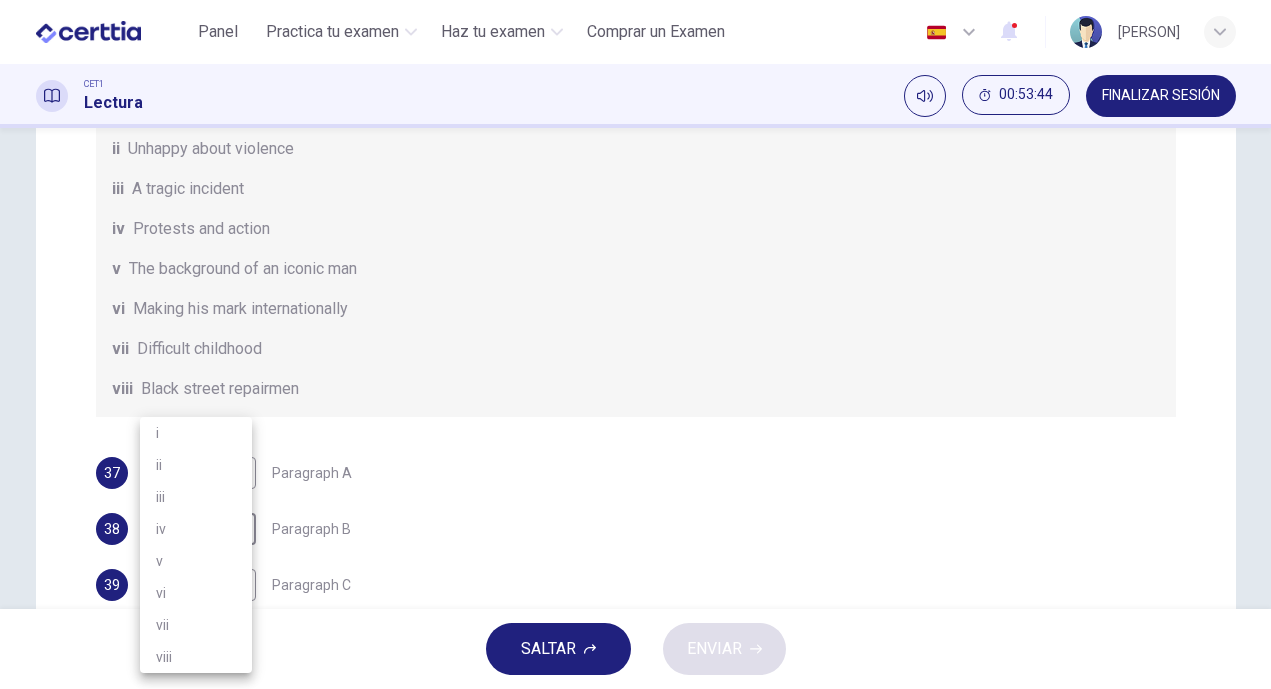 click on "iv" at bounding box center (196, 529) 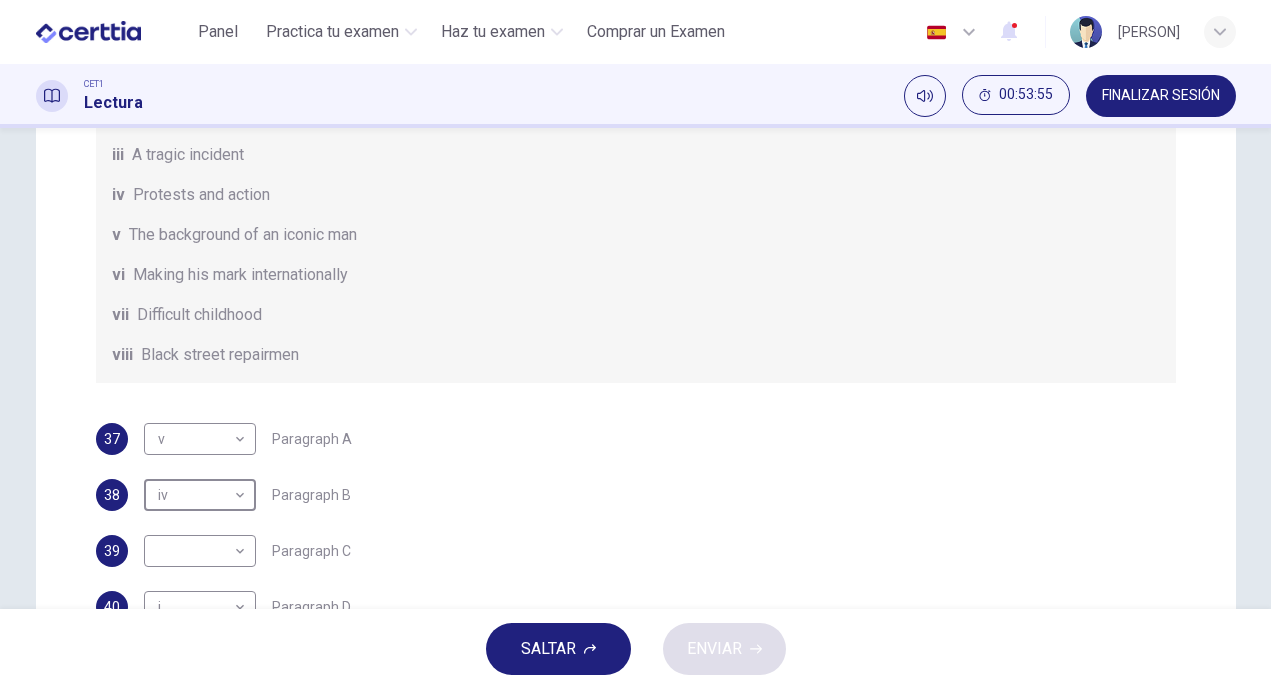 scroll, scrollTop: 452, scrollLeft: 0, axis: vertical 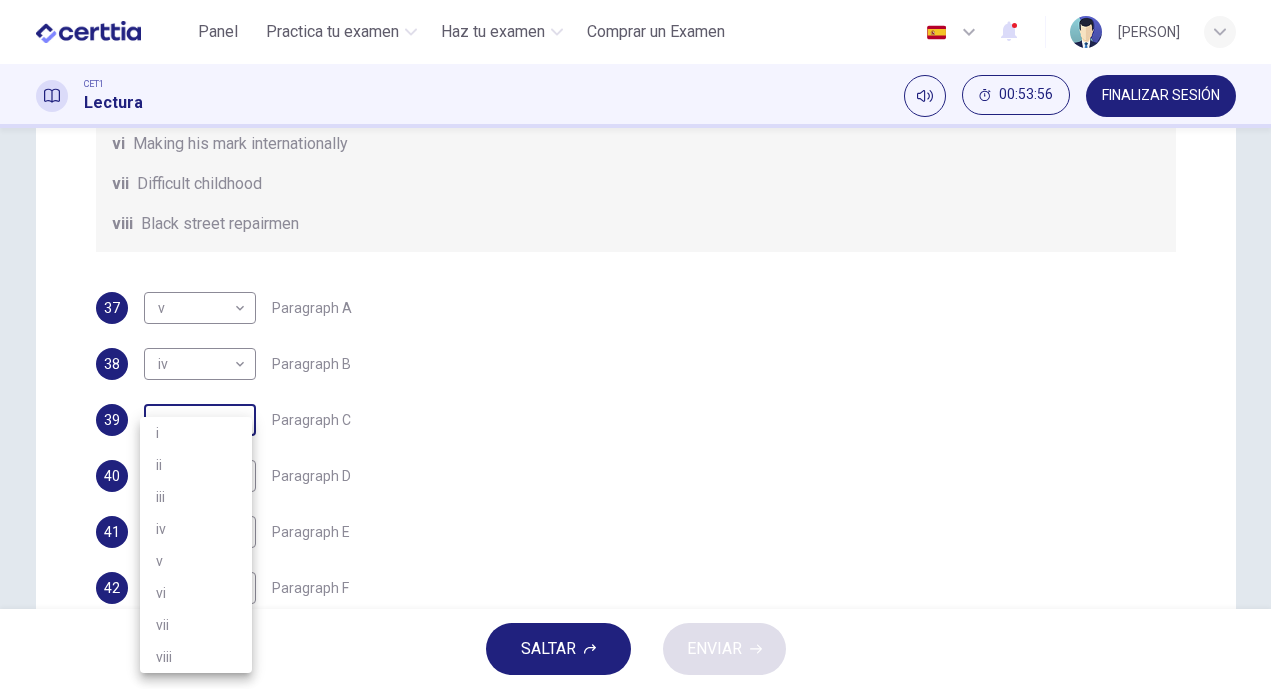 click on "Este sitio utiliza cookies, como se explica en nuestra  Política de Privacidad . Si acepta el uso de cookies, haga clic en el botón Aceptar y continúe navegando por nuestro sitio.   Política de Privacidad Aceptar Panel Practica tu examen Haz tu examen Comprar un Examen Español ** ​ [PERSON] CET1 Lectura 00:53:56 FINALIZAR SESIÓN Preguntas 37 - 42 The Reading Passage has 6 paragraphs.
Choose the correct heading for each paragraph  A – F , from the list of headings.
Write the correct number,  i – viii , in the spaces below. List of Headings i The memorable speech ii Unhappy about violence iii A tragic incident iv Protests and action v The background of an iconic man vi Making his mark internationally vii Difficult childhood viii Black street repairmen 37 v * ​ Paragraph A 38 iv ** ​ Paragraph B 39 ​ ​ Paragraph C 40 i * ​ Paragraph D 41 viii **** ​ Paragraph E 42 ii ** ​ Paragraph F Martin Luther King CLIC PARA ZOOM Clic para zoom A B C D E F SALTAR ENVIAR Panel Haz tu examen" at bounding box center [635, 344] 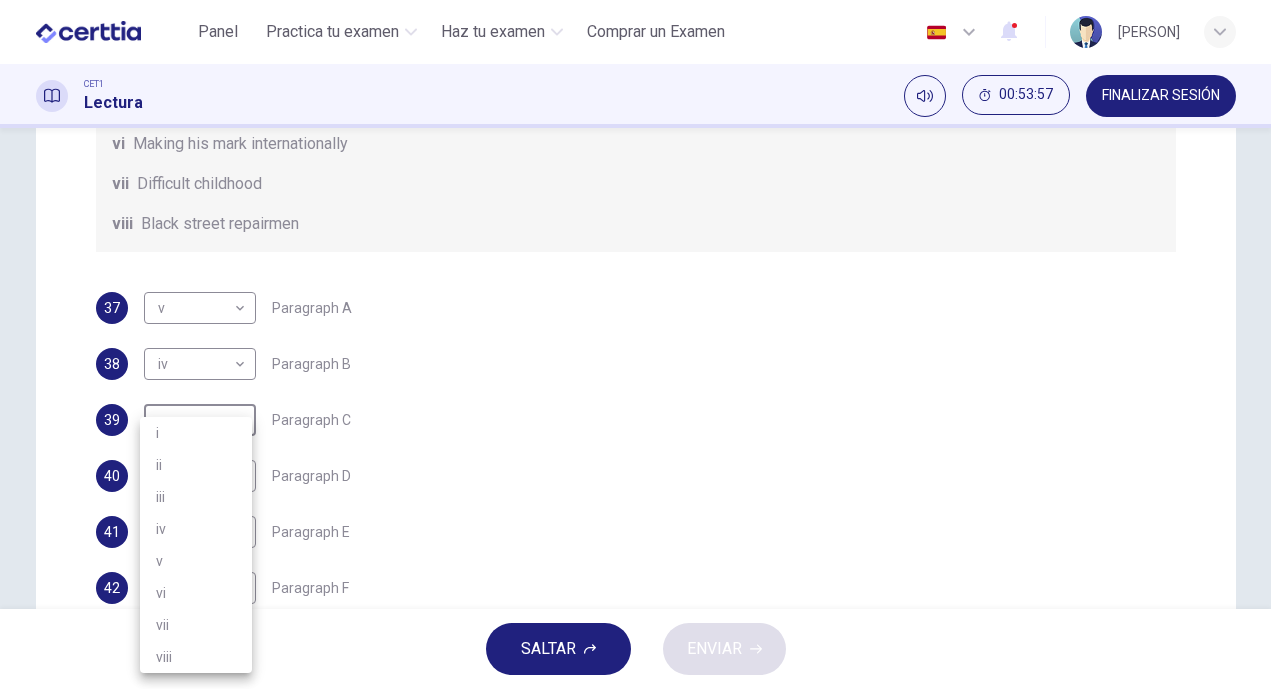 click on "ii" at bounding box center (196, 465) 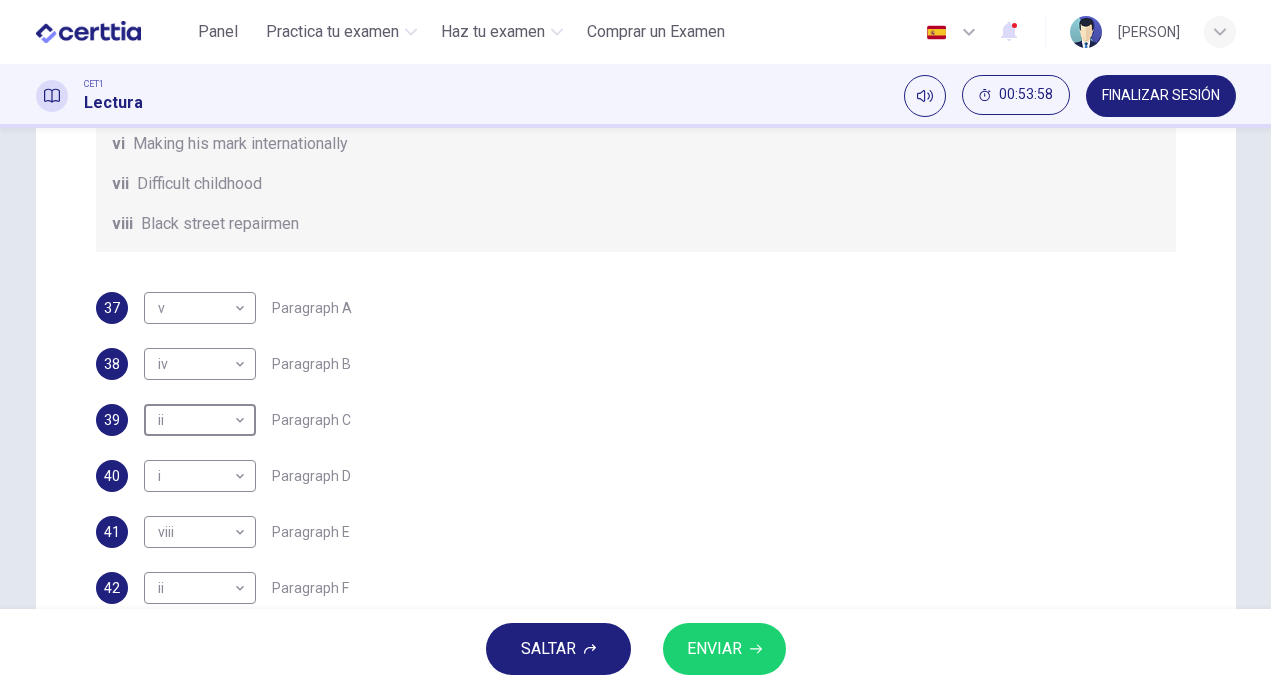 click 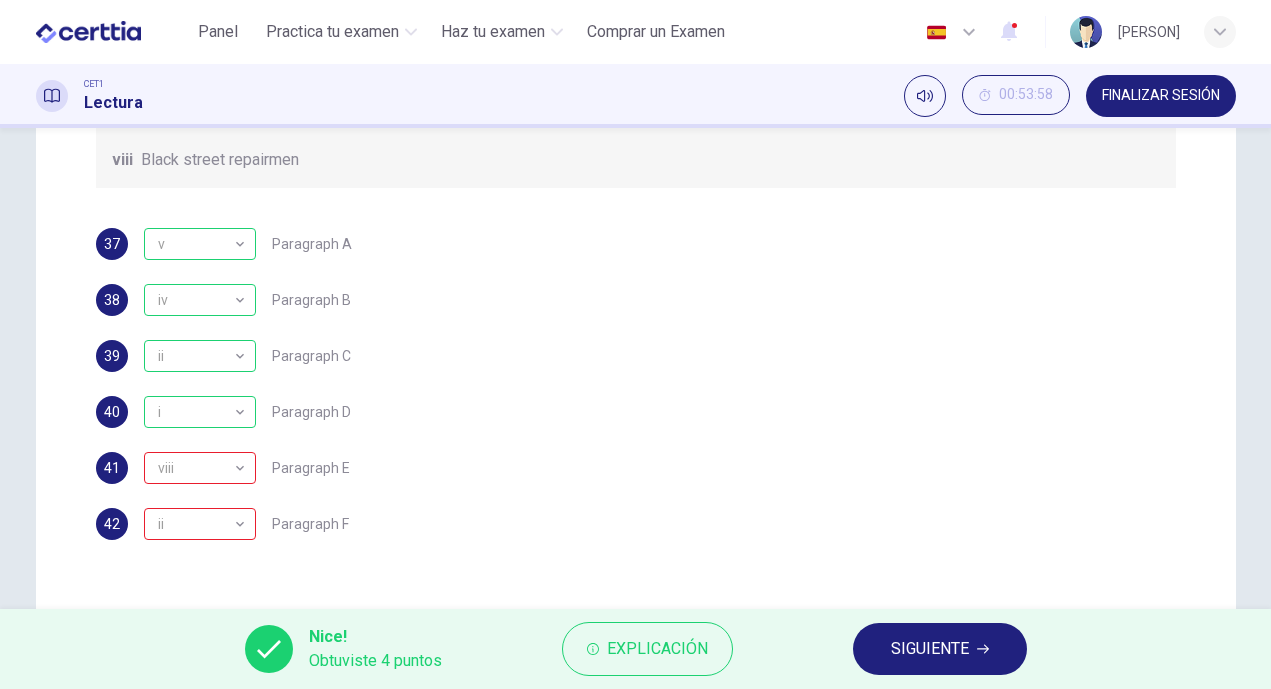 scroll, scrollTop: 563, scrollLeft: 0, axis: vertical 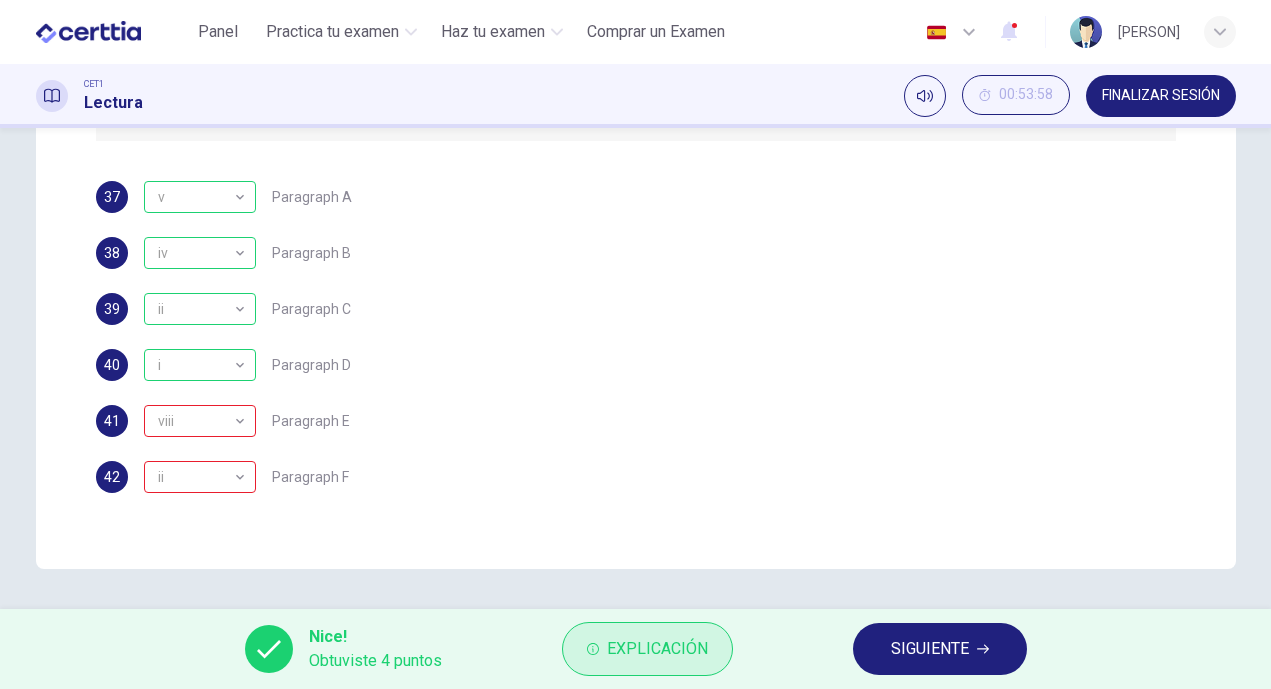 click on "Explicación" at bounding box center (647, 649) 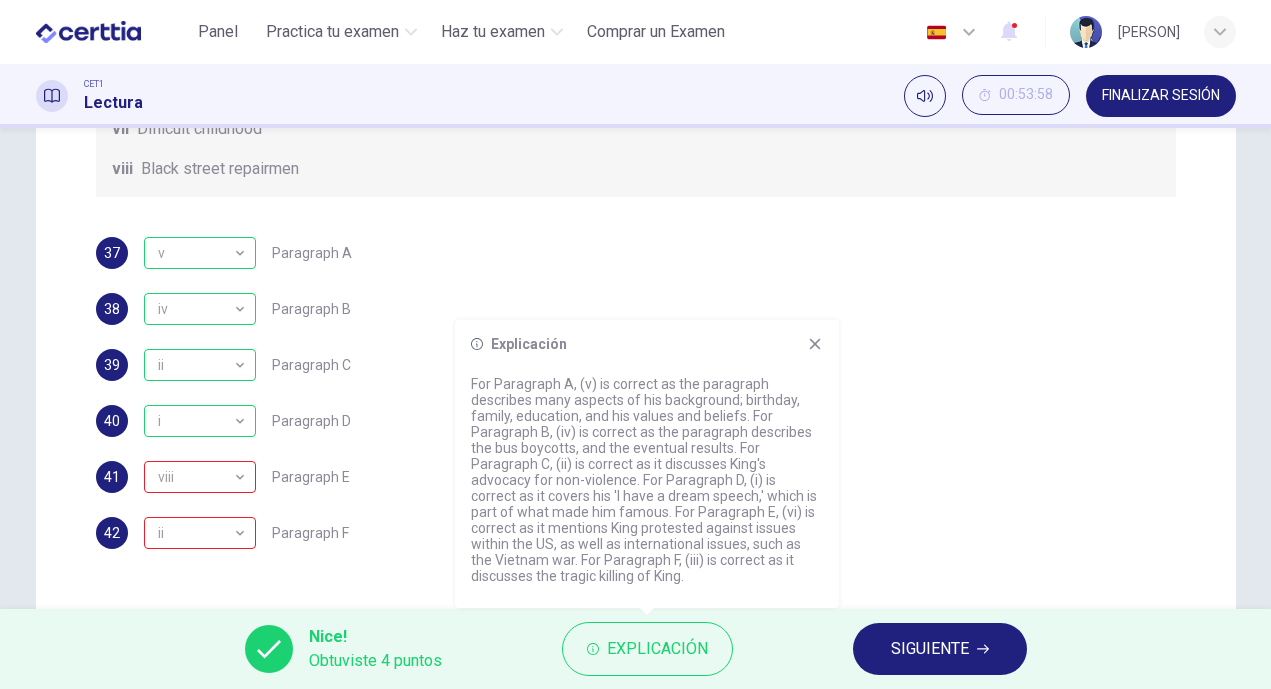 scroll, scrollTop: 546, scrollLeft: 0, axis: vertical 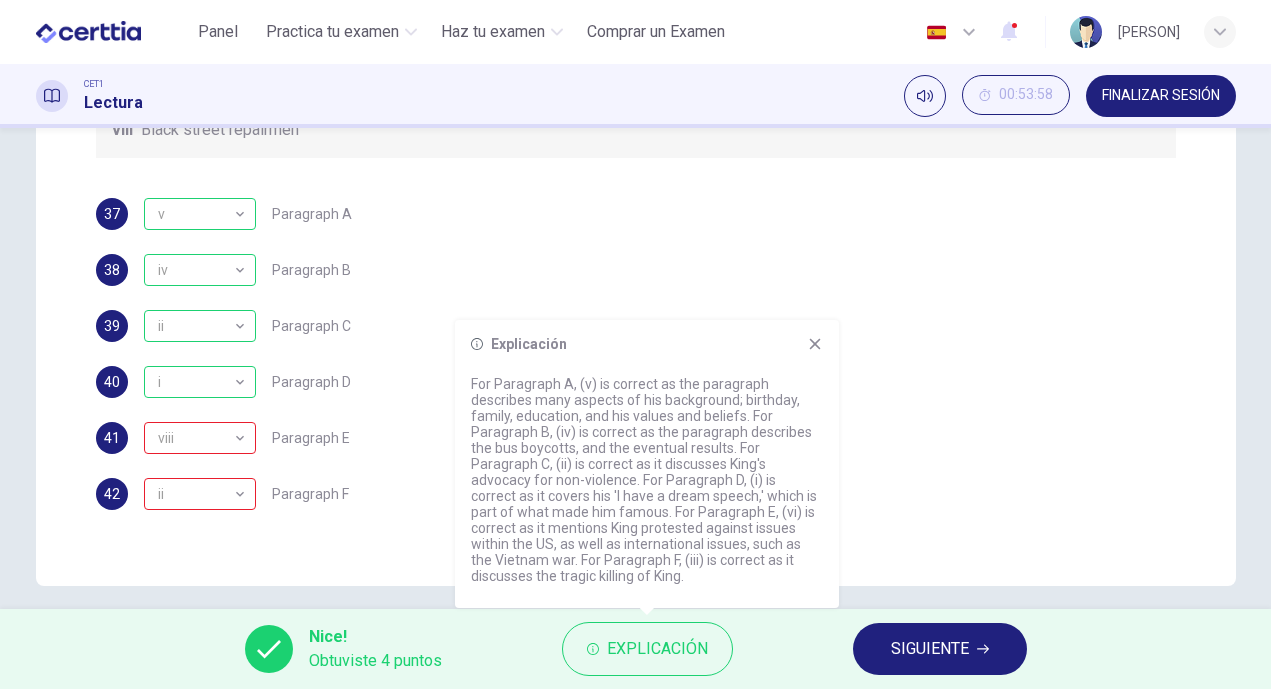 drag, startPoint x: 1259, startPoint y: 385, endPoint x: 1252, endPoint y: 250, distance: 135.18137 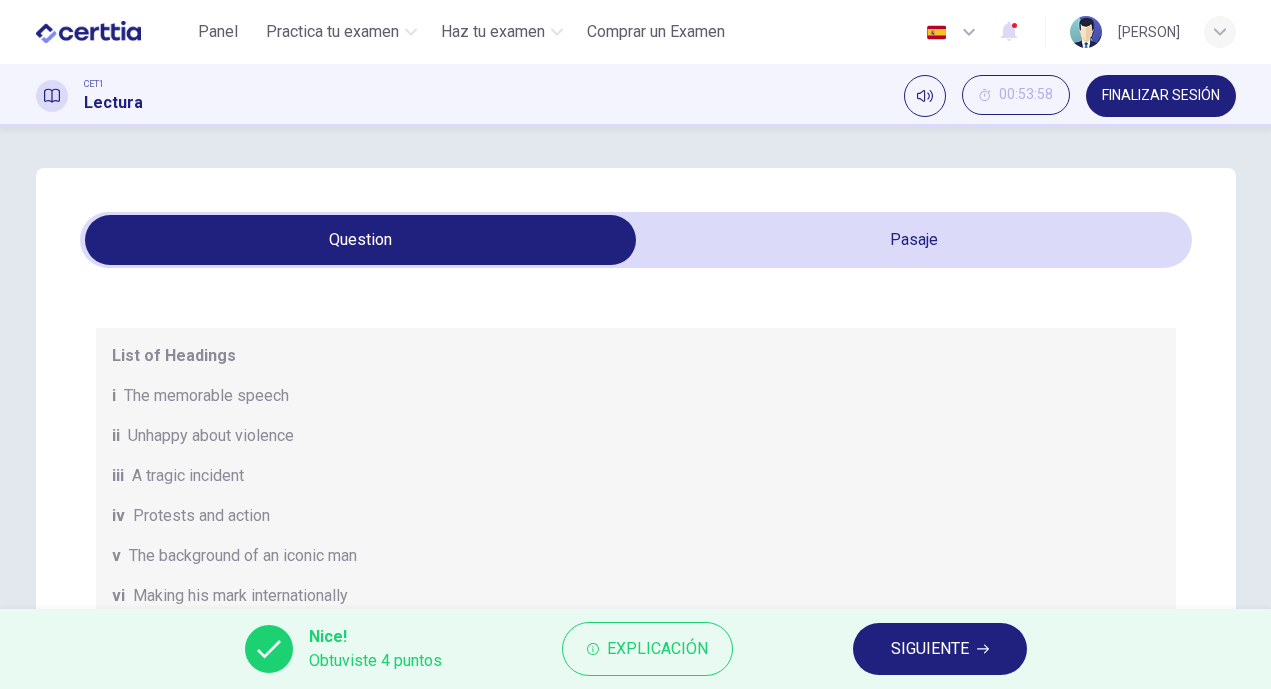 scroll, scrollTop: 563, scrollLeft: 0, axis: vertical 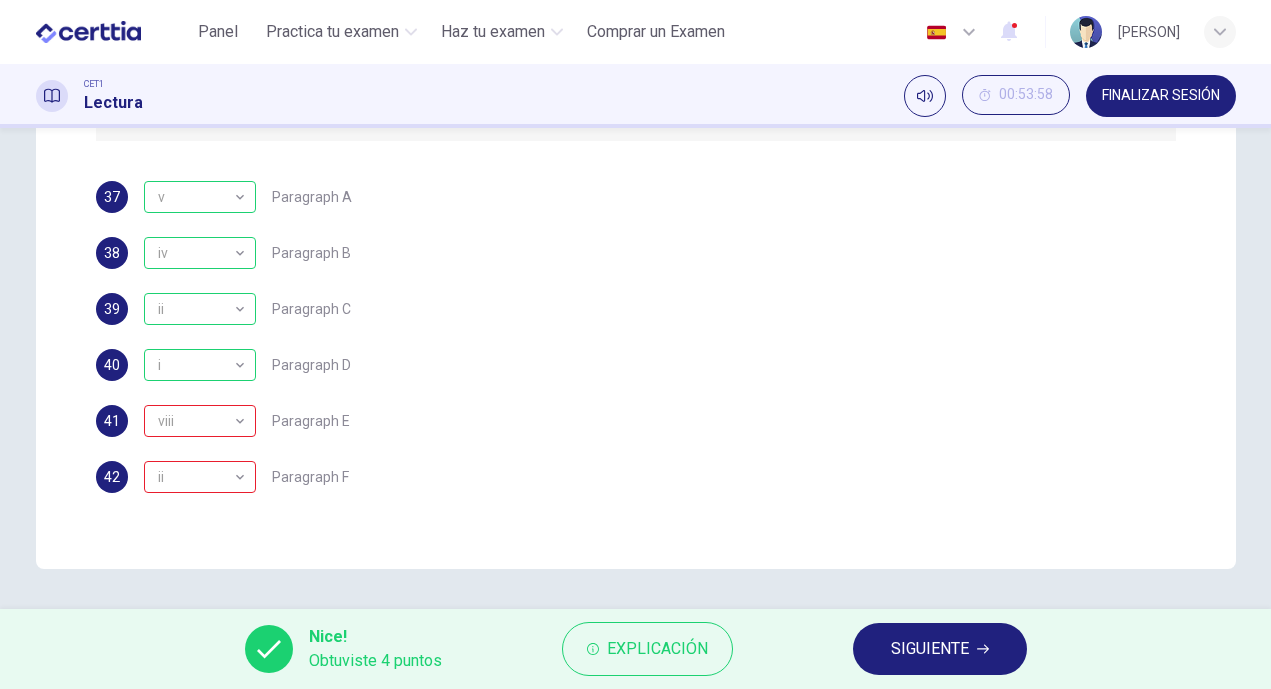 click on "SIGUIENTE" at bounding box center [930, 649] 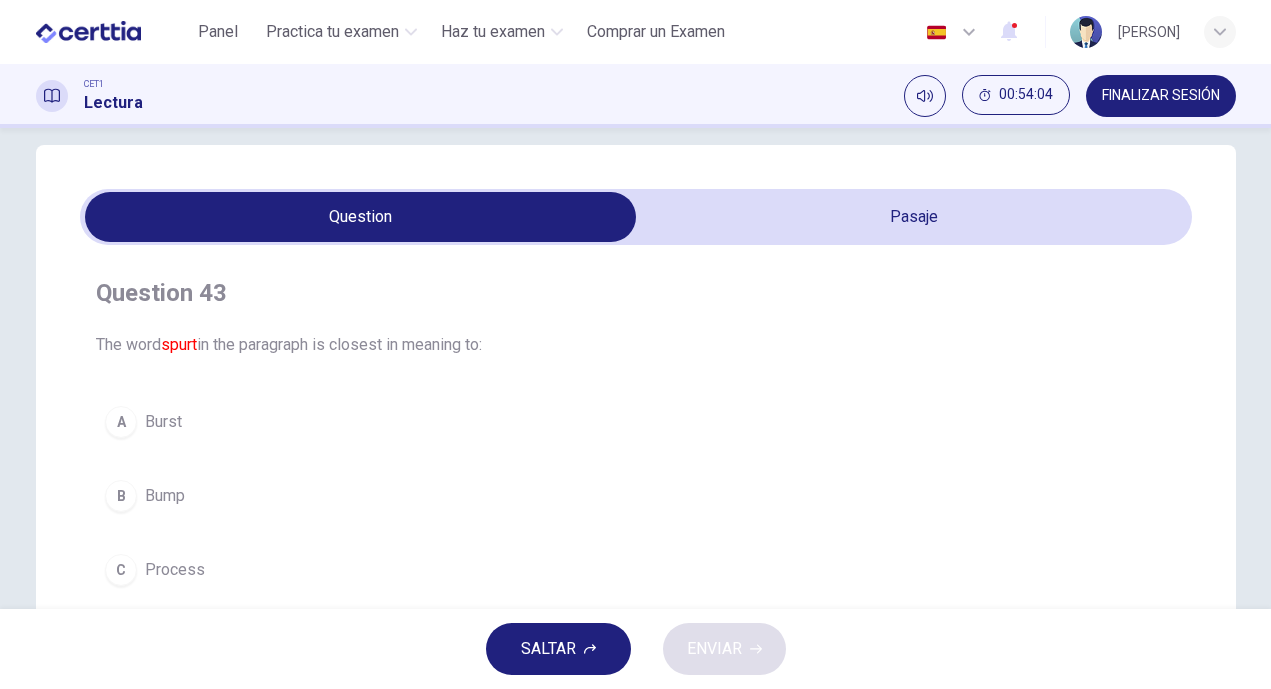 scroll, scrollTop: 0, scrollLeft: 0, axis: both 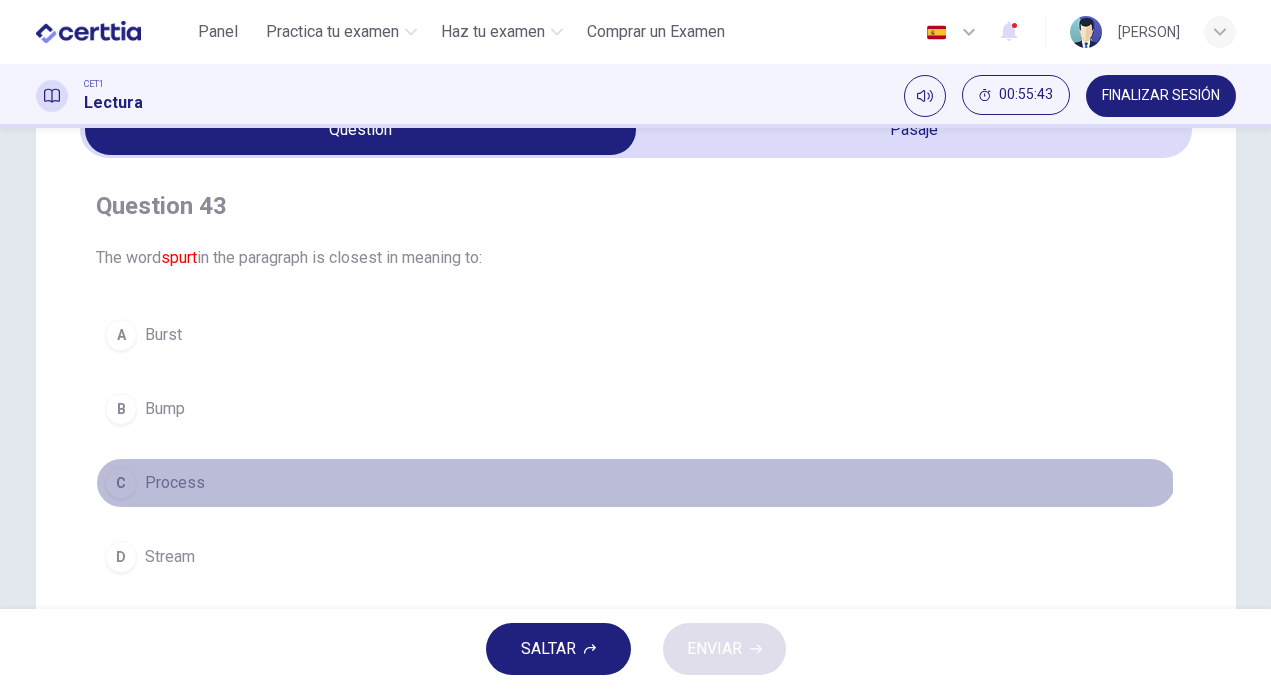 click on "Process" at bounding box center [175, 483] 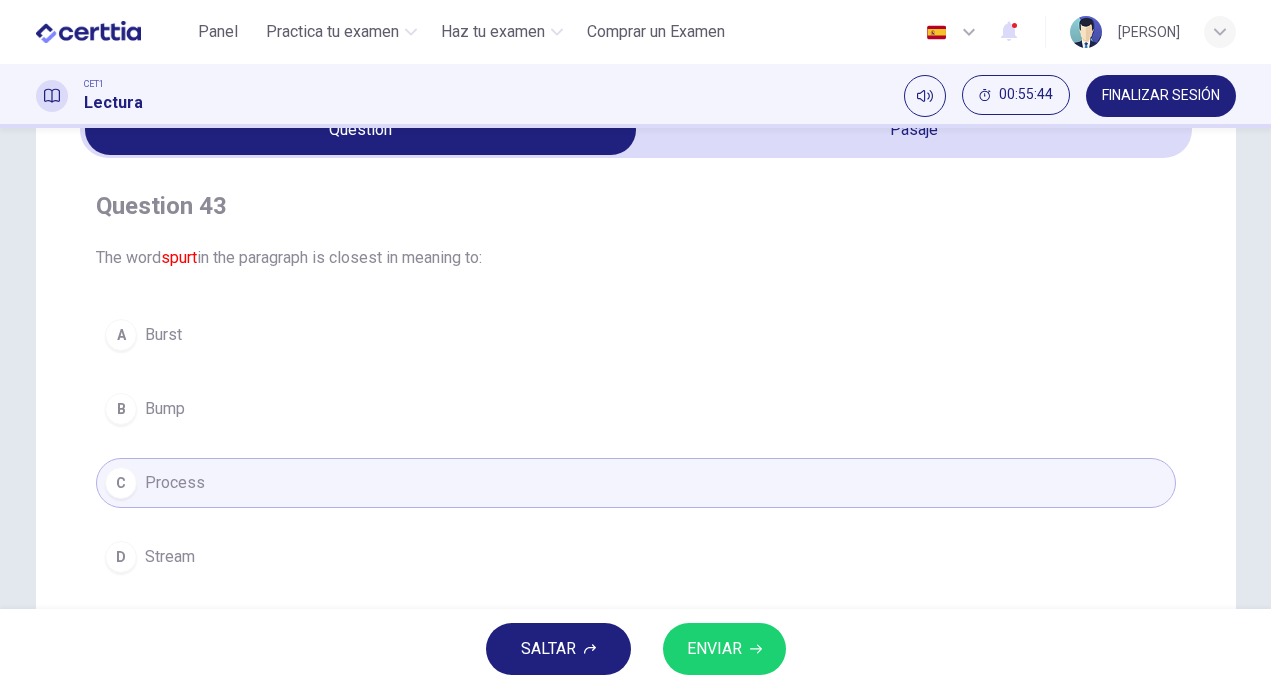 click on "ENVIAR" at bounding box center (714, 649) 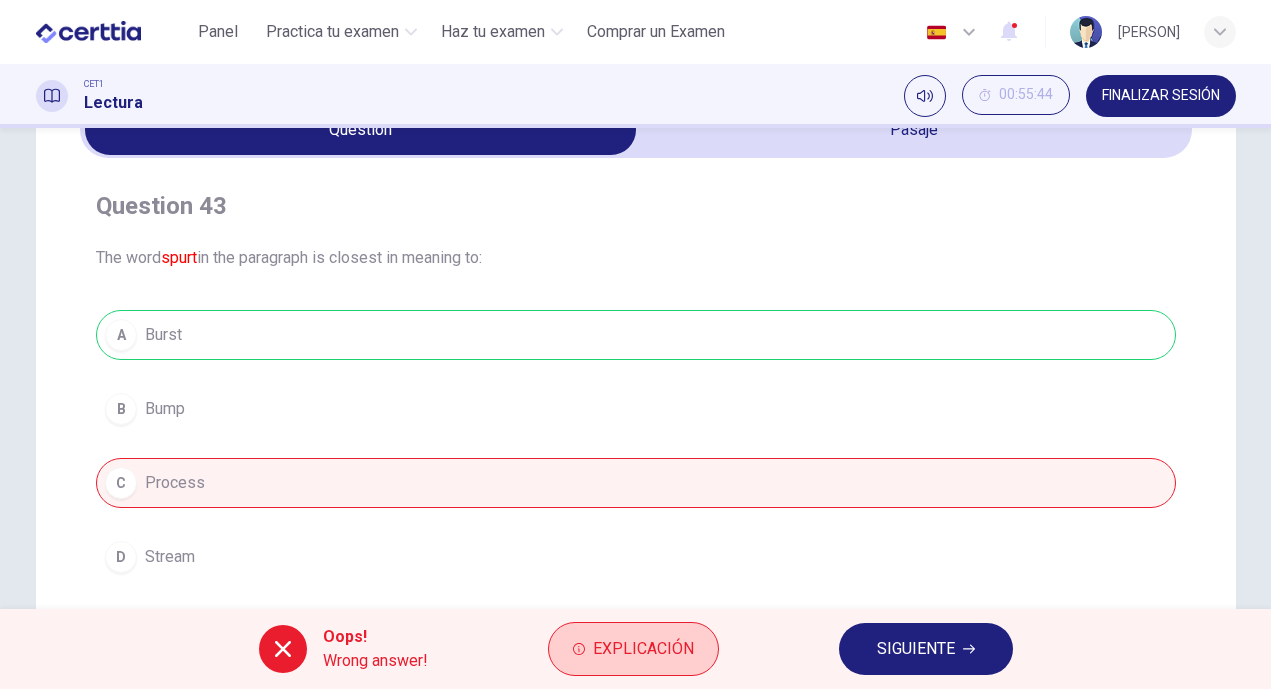 click on "Explicación" at bounding box center [633, 649] 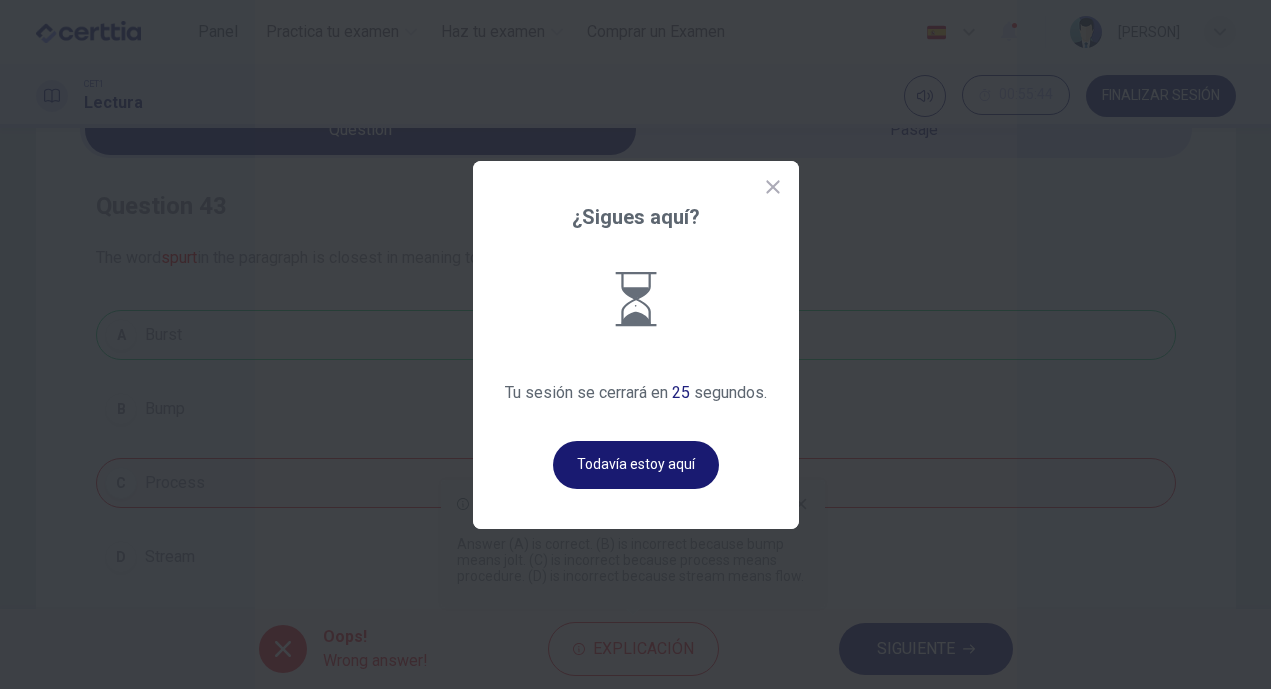 click on "Todavía estoy aquí" at bounding box center [636, 465] 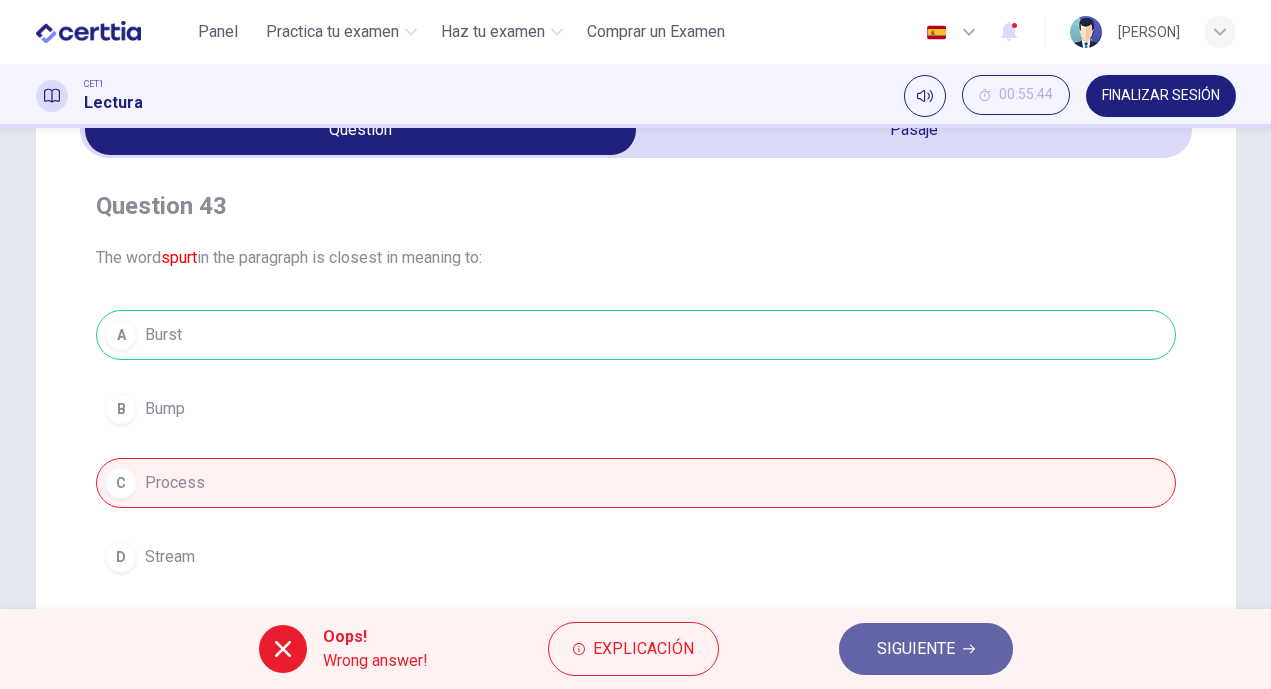 click on "SIGUIENTE" at bounding box center [926, 649] 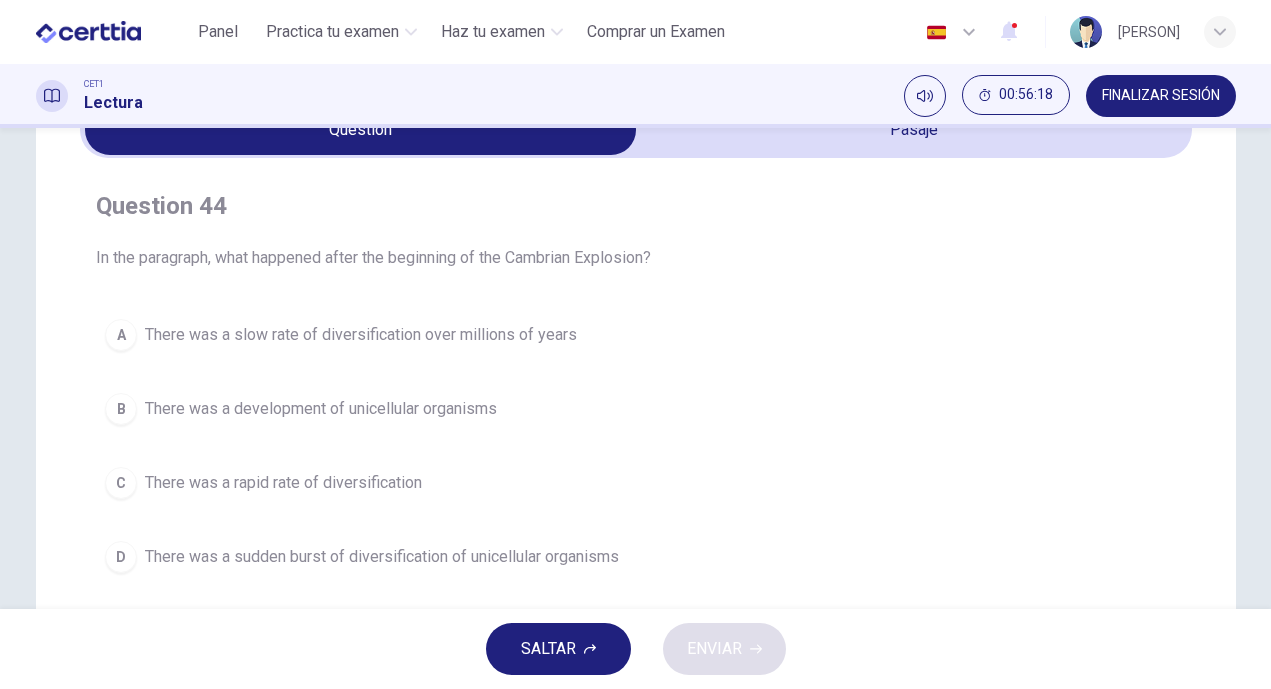 click on "There was a rapid rate of diversification" at bounding box center [283, 483] 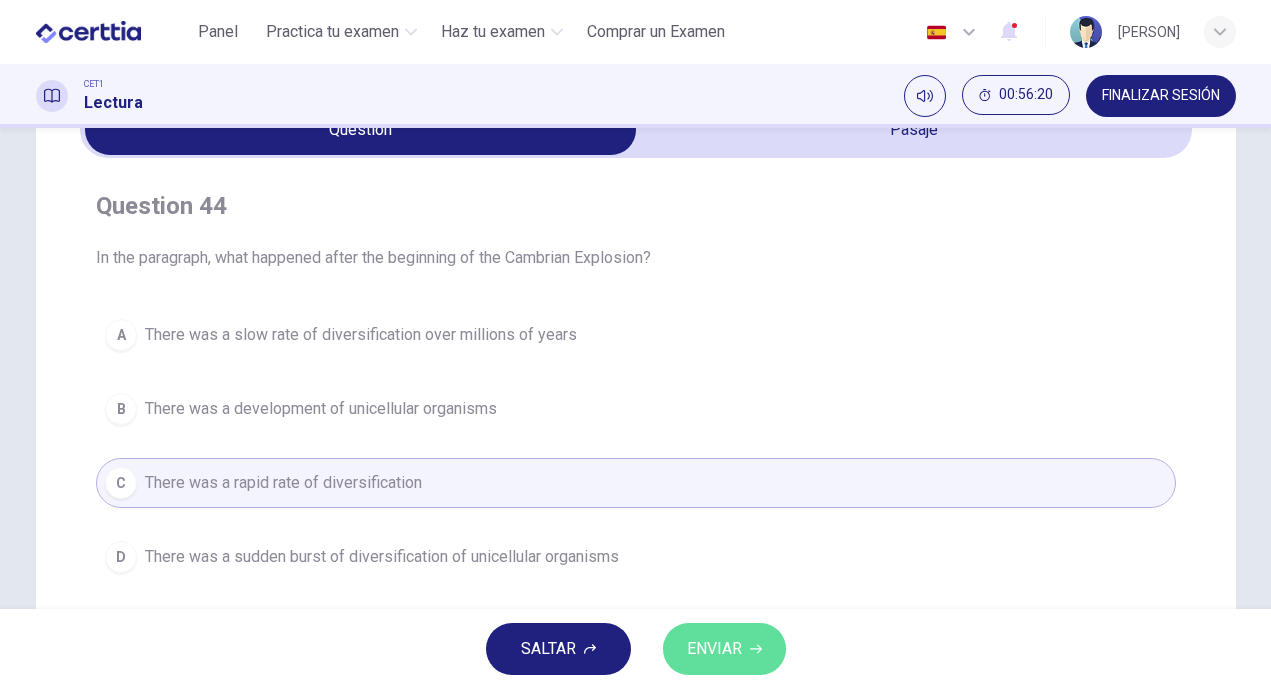 click on "ENVIAR" at bounding box center (724, 649) 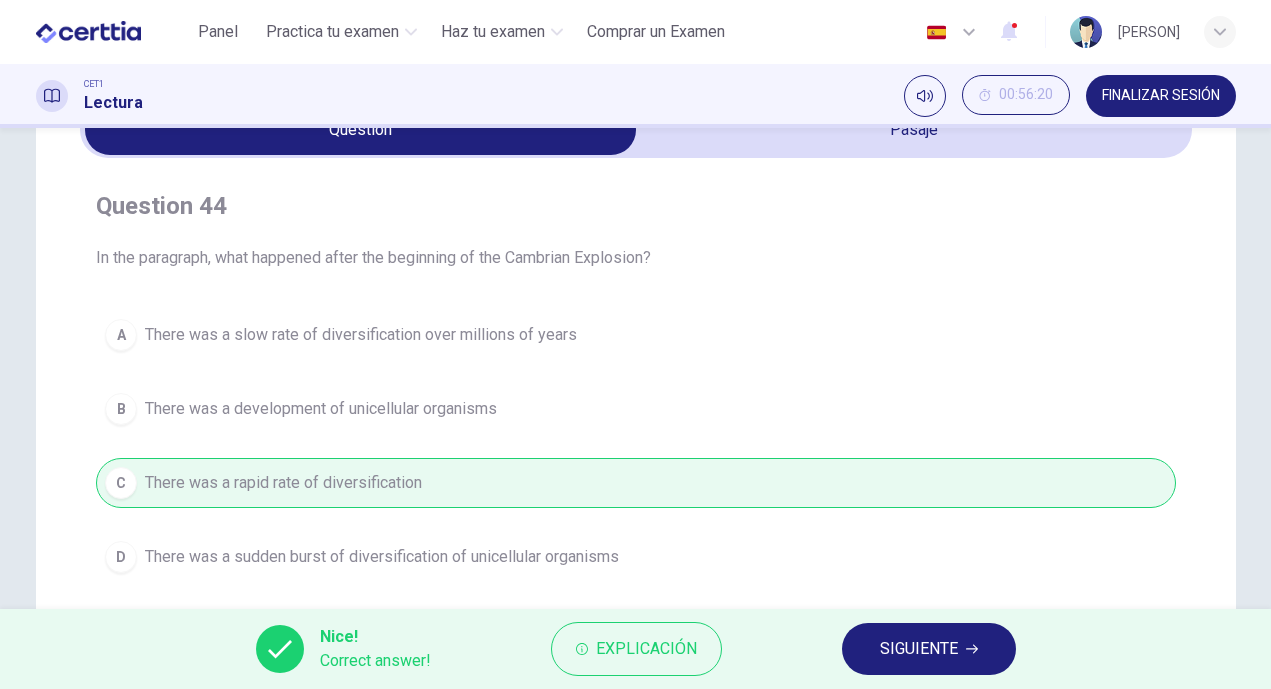 click on "FINALIZAR SESIÓN" at bounding box center (1161, 96) 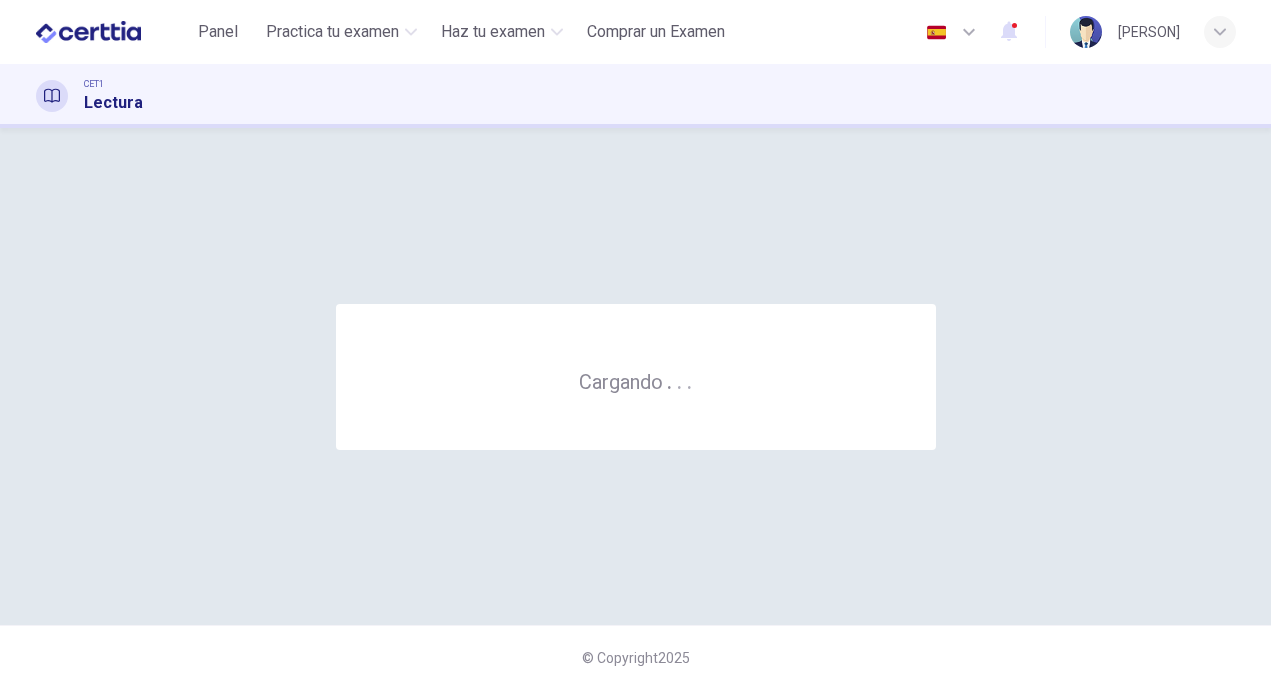 scroll, scrollTop: 0, scrollLeft: 0, axis: both 